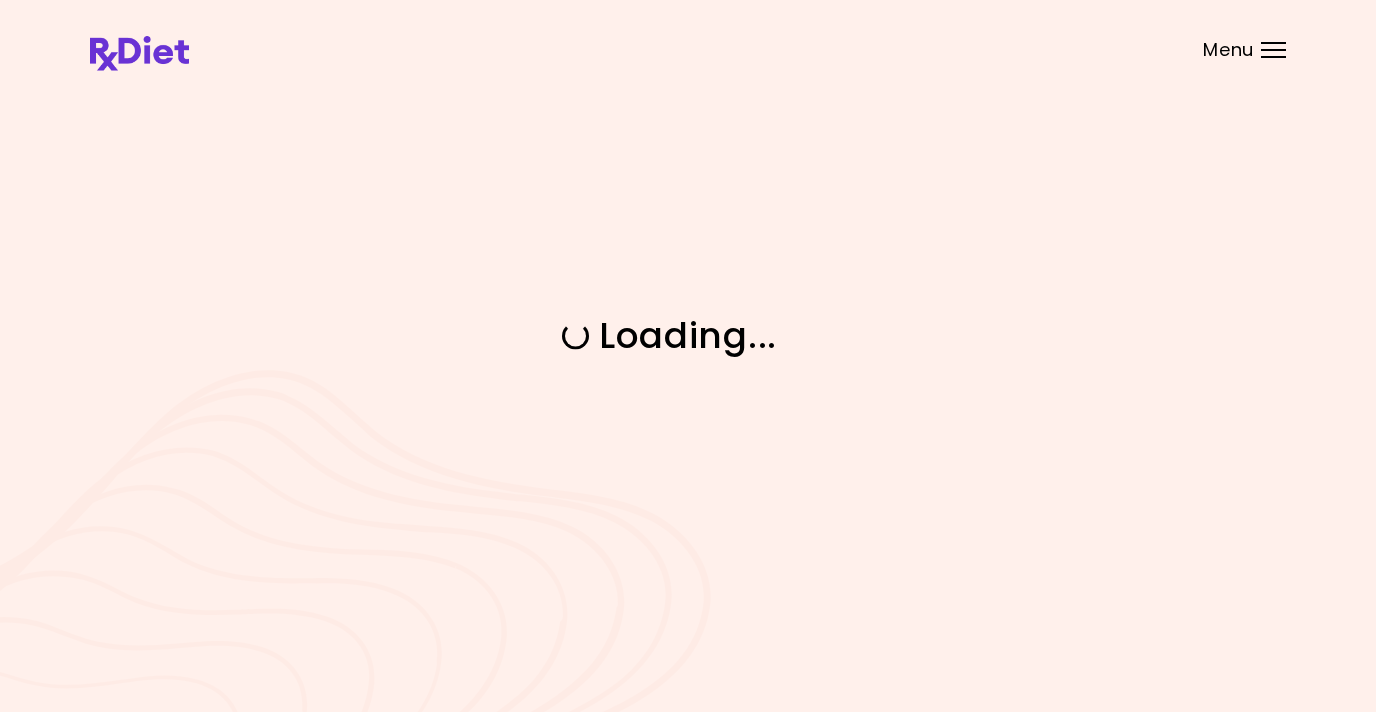 scroll, scrollTop: 0, scrollLeft: 0, axis: both 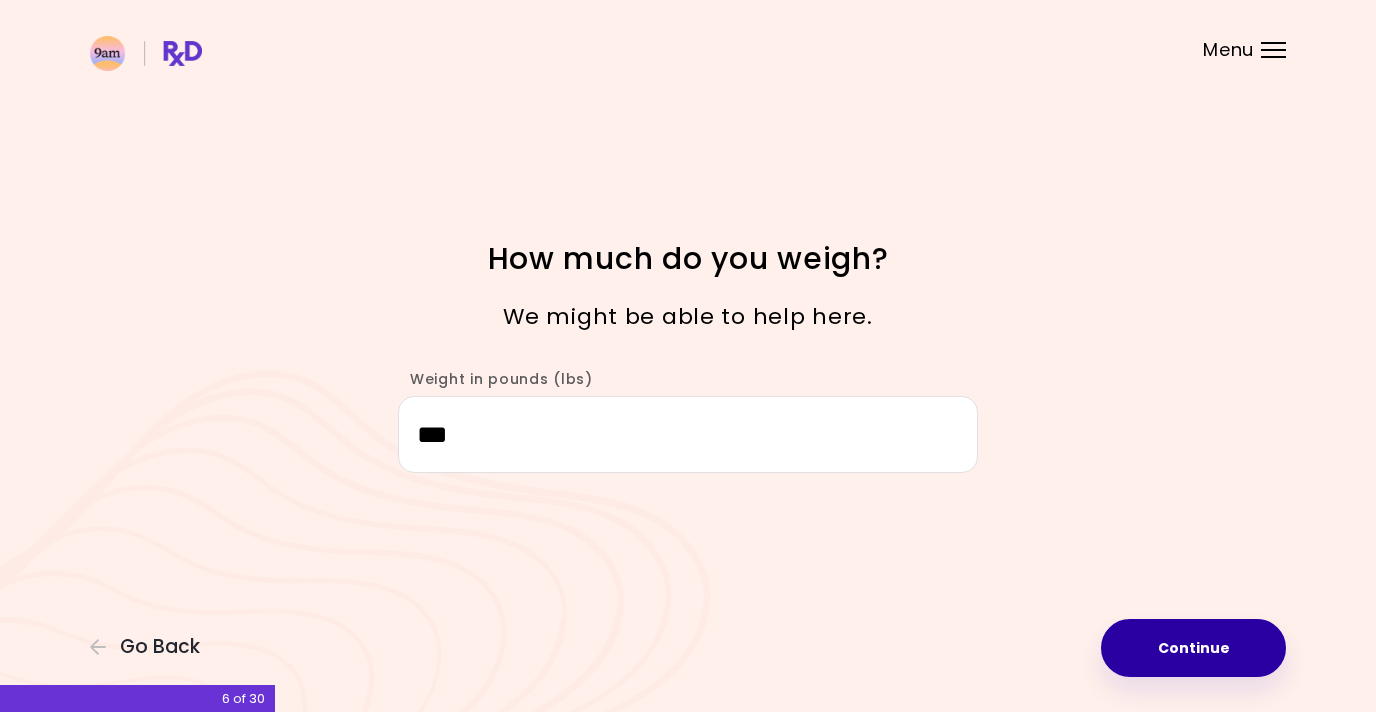 click on "Continue" at bounding box center (1193, 648) 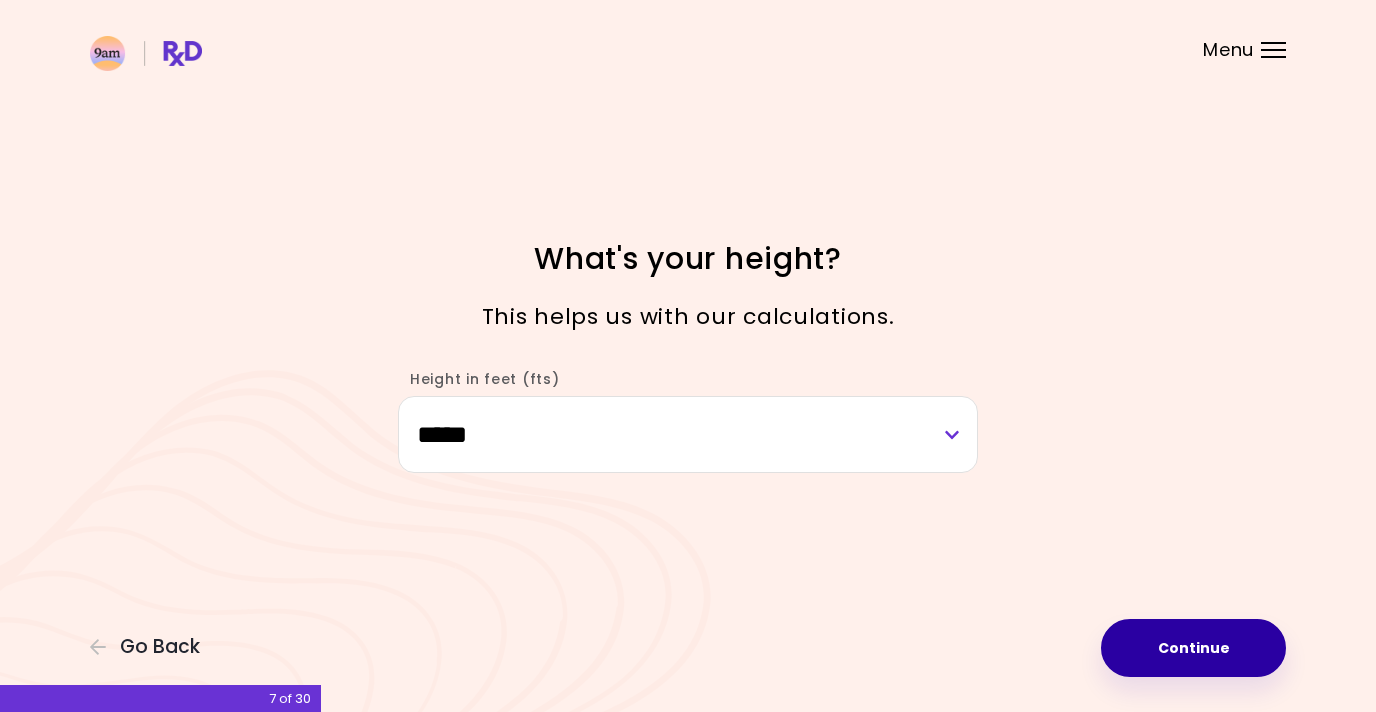 click on "Continue" at bounding box center [1193, 648] 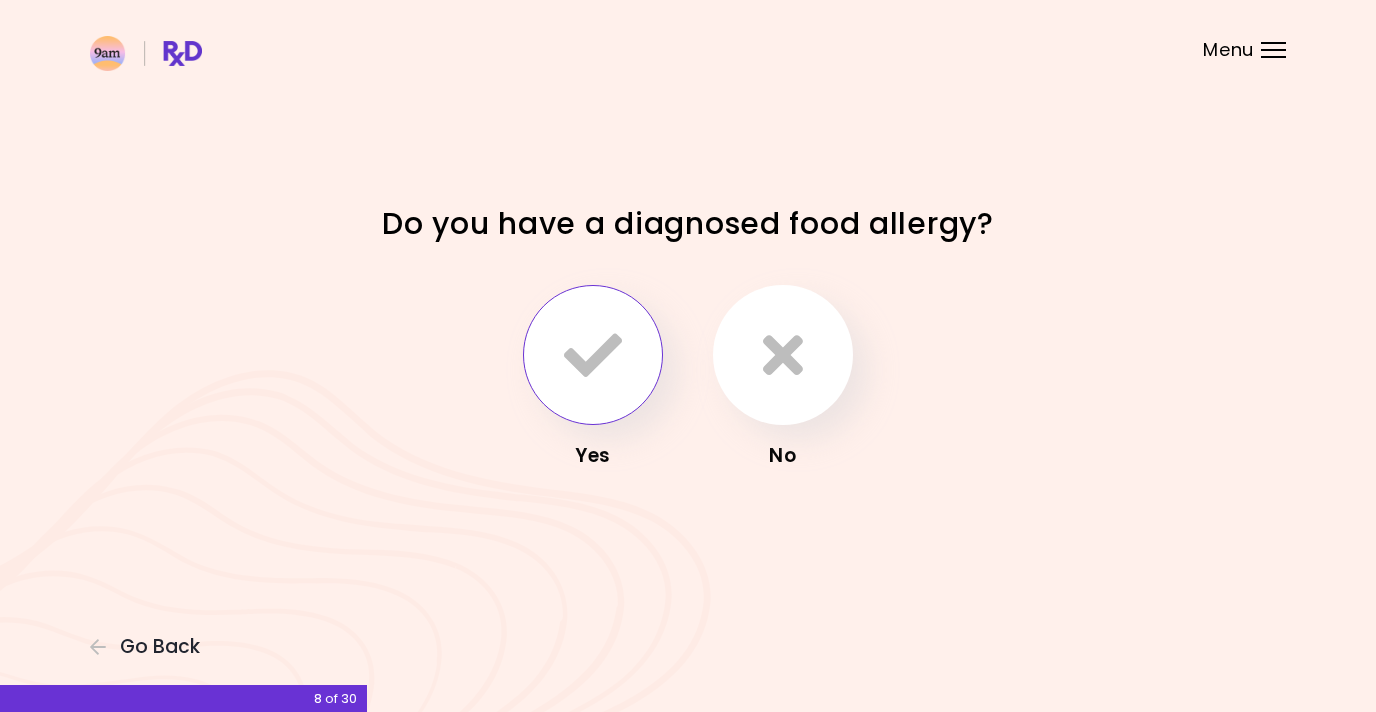 click at bounding box center (593, 355) 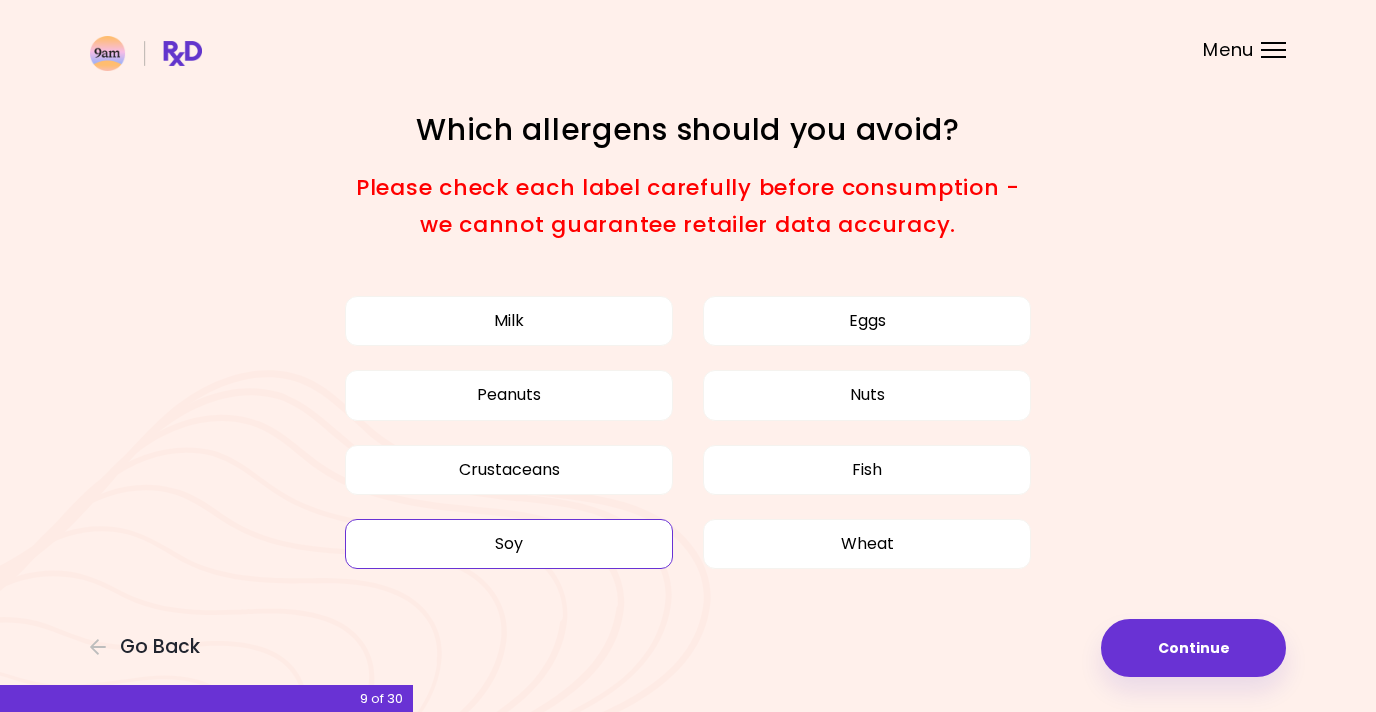 click on "Soy" at bounding box center [509, 544] 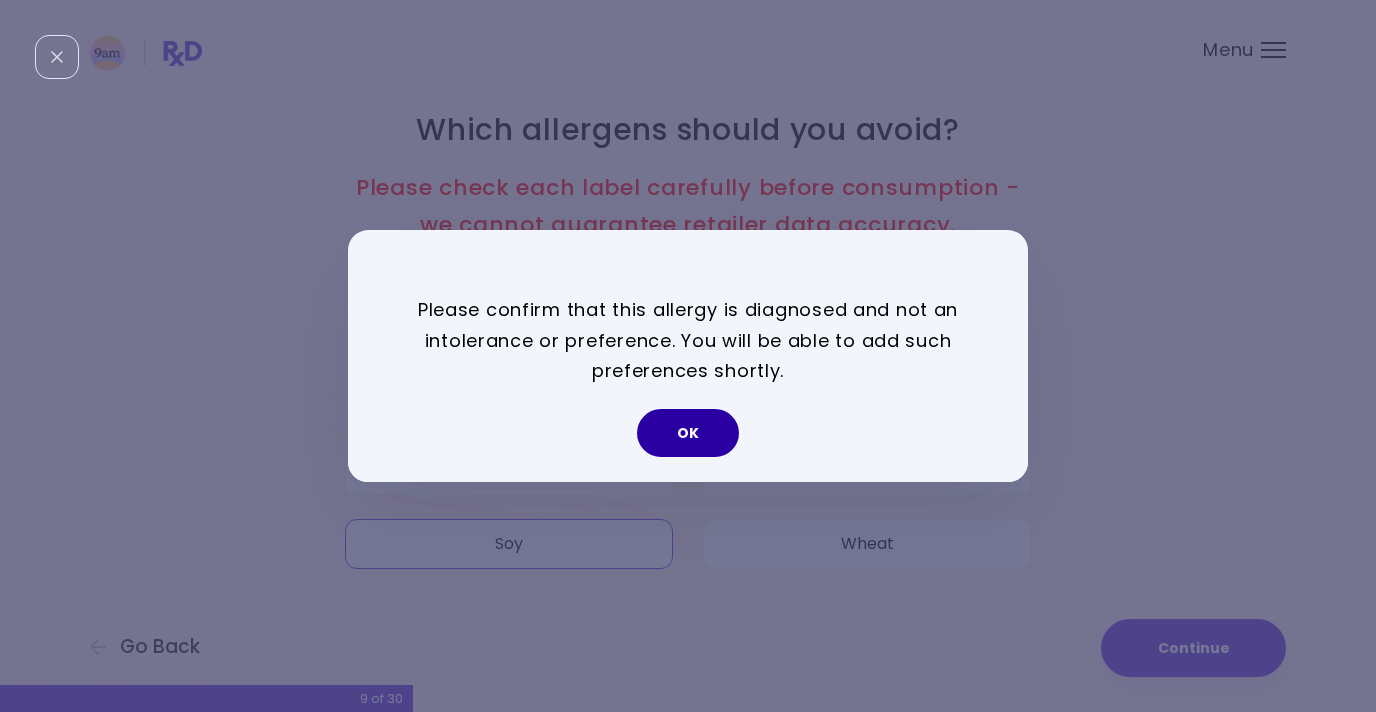 click on "OK" at bounding box center [688, 433] 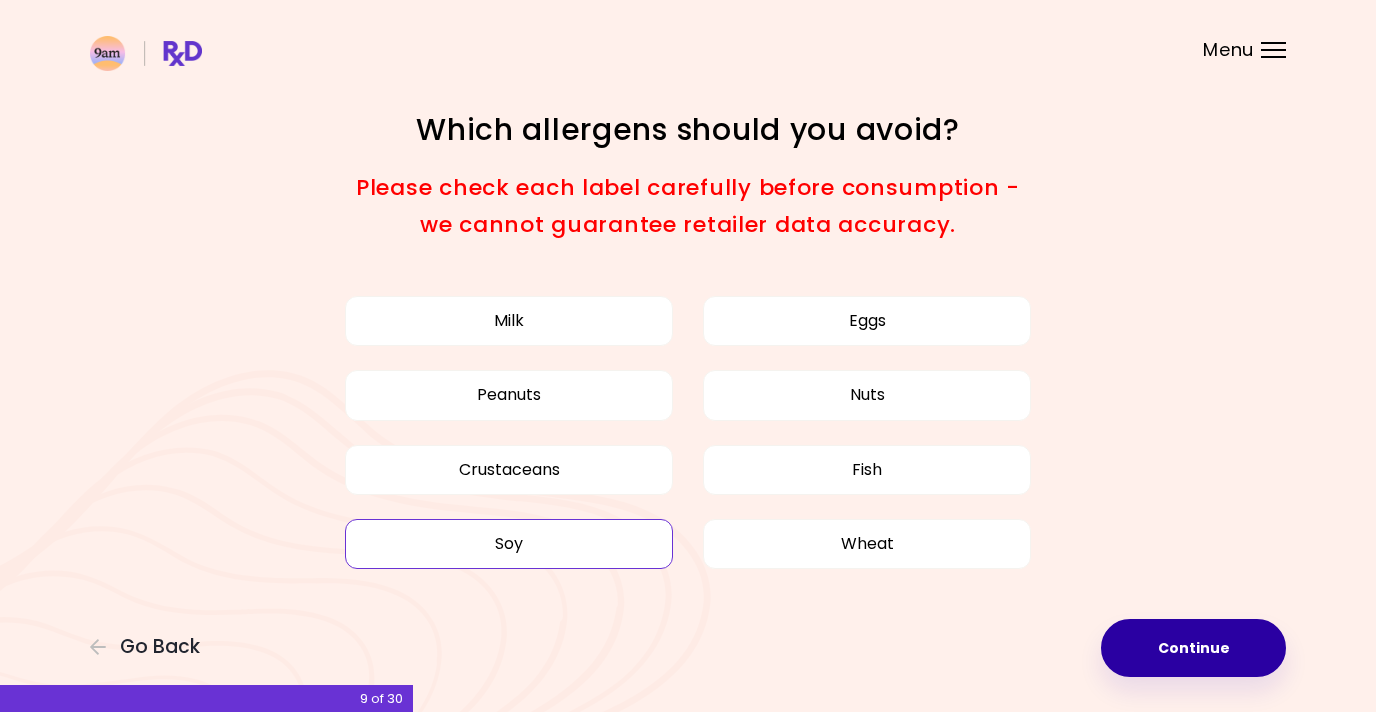click on "Continue" at bounding box center (1193, 648) 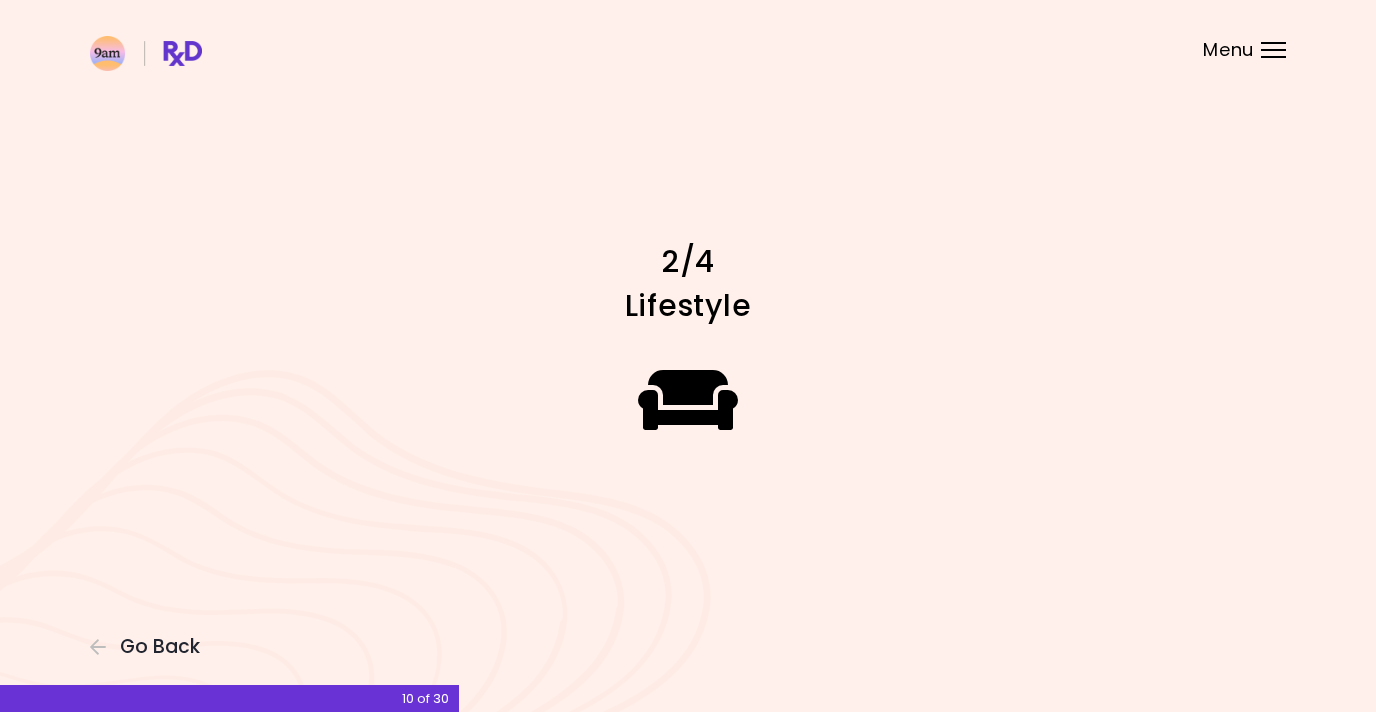 click on "Focusable invisible element [DATE] Lifestyle Go Back [QUANTITY]   of   [QUANTITY]" at bounding box center (688, 356) 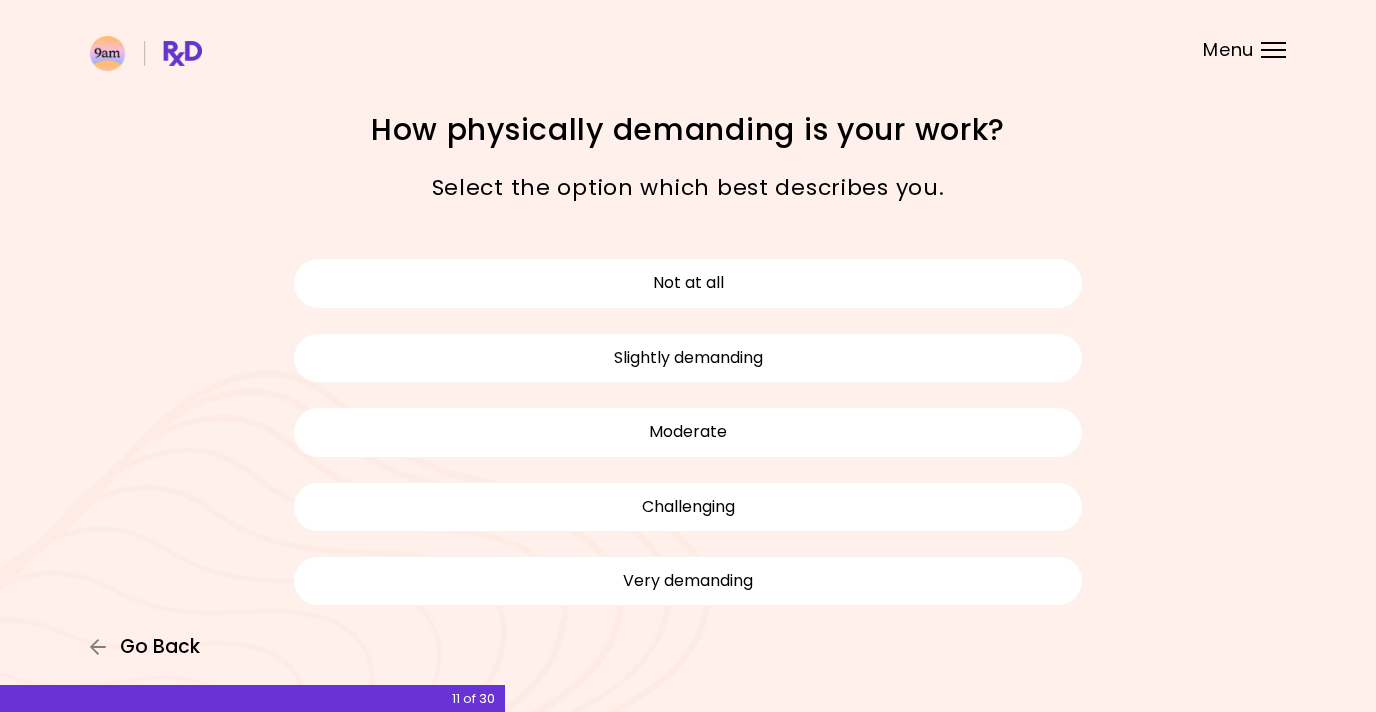 click on "Go Back" at bounding box center [160, 647] 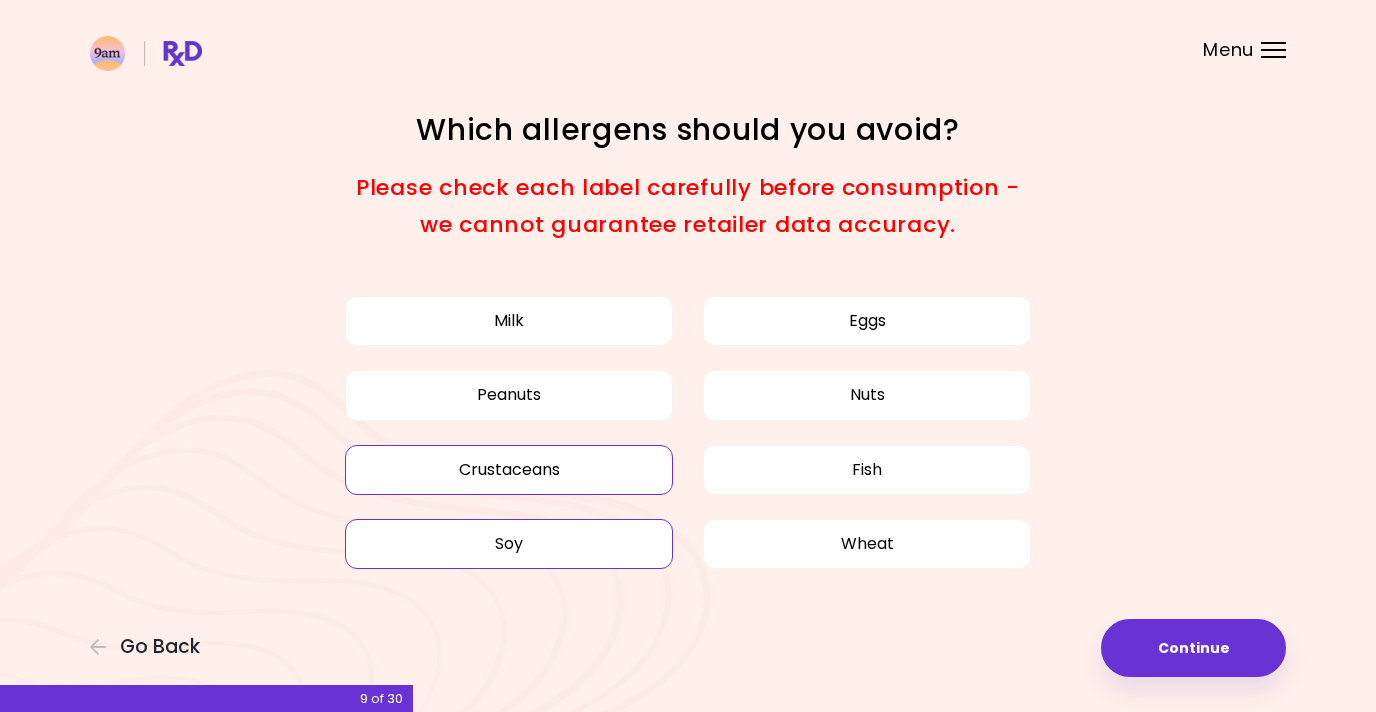click on "Crustaceans" at bounding box center [509, 470] 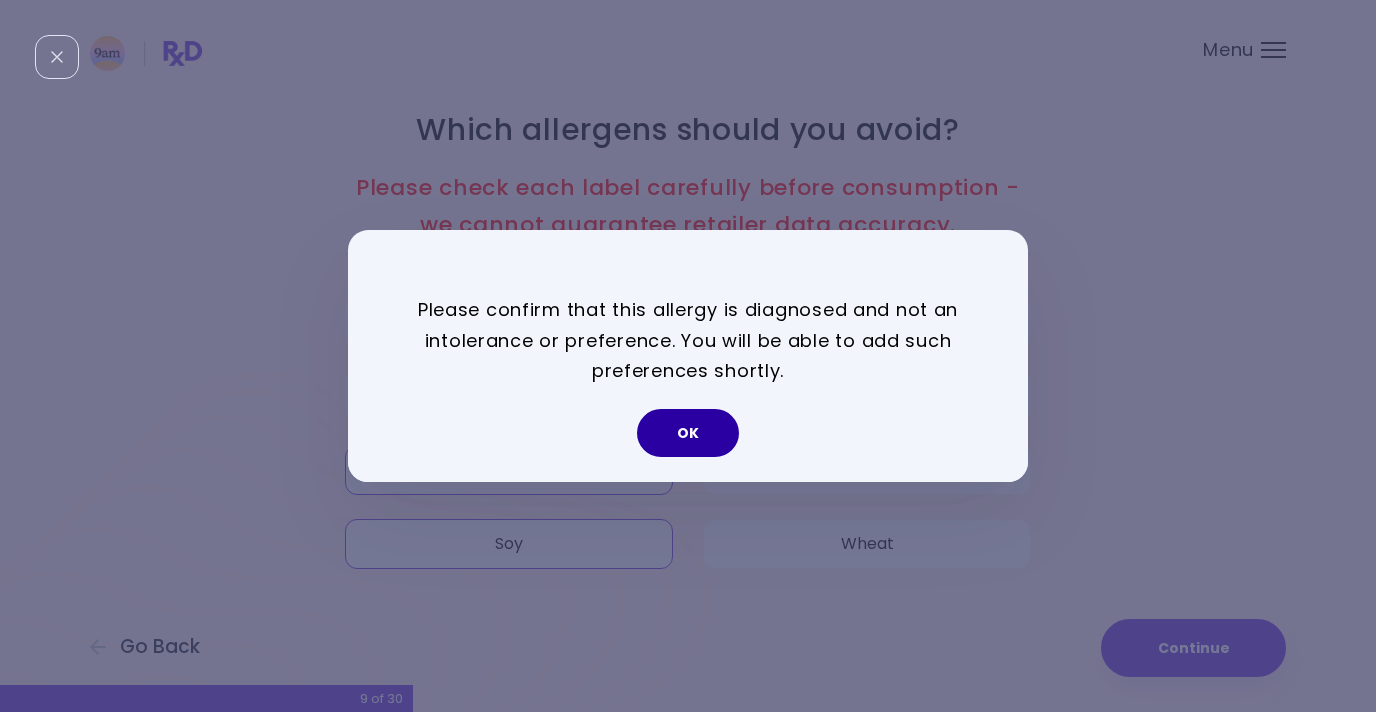click on "OK" at bounding box center (688, 433) 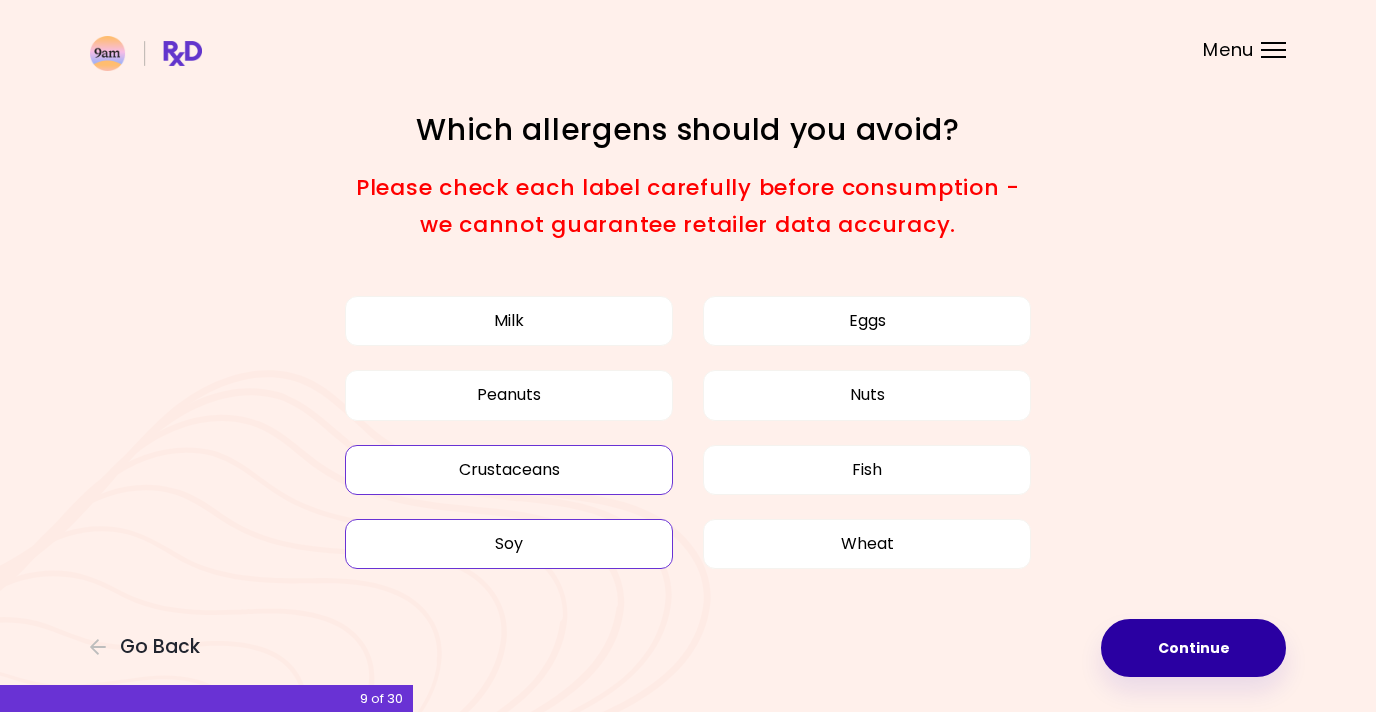 click on "Continue" at bounding box center [1193, 648] 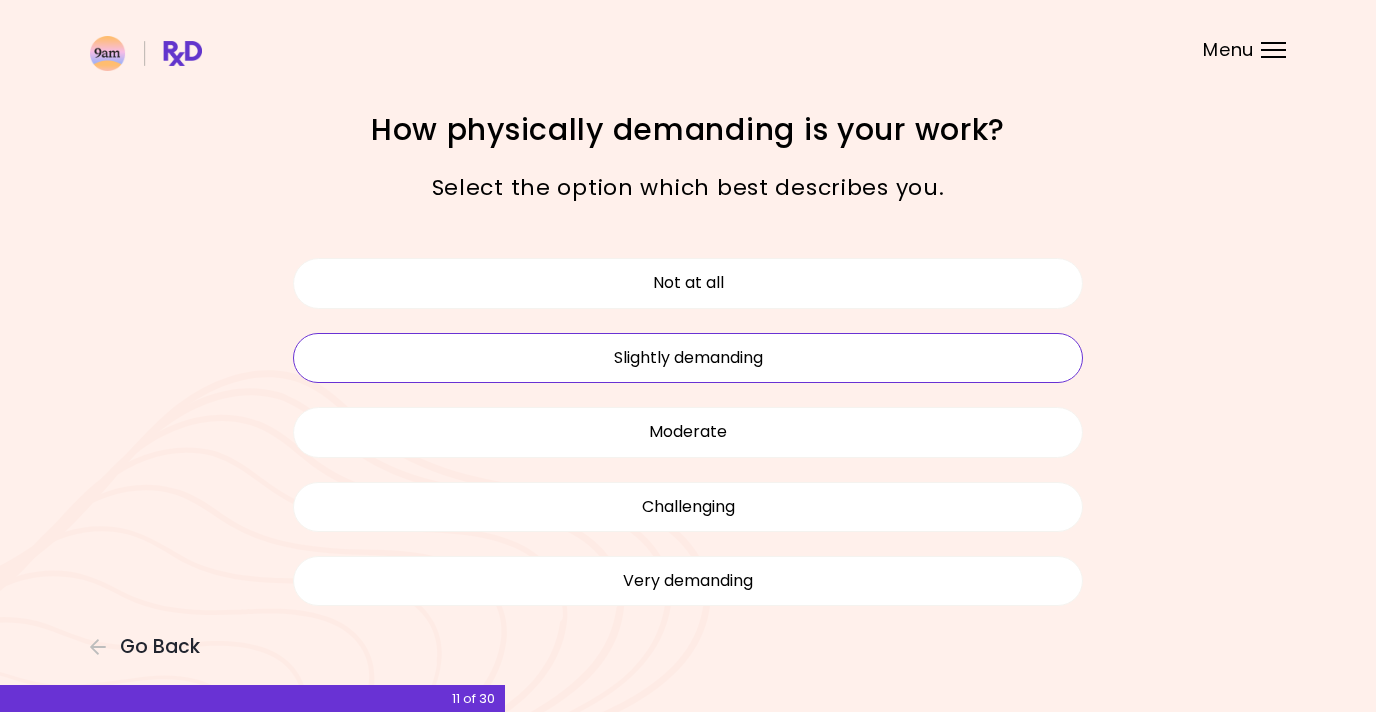 click on "Slightly demanding" at bounding box center [688, 358] 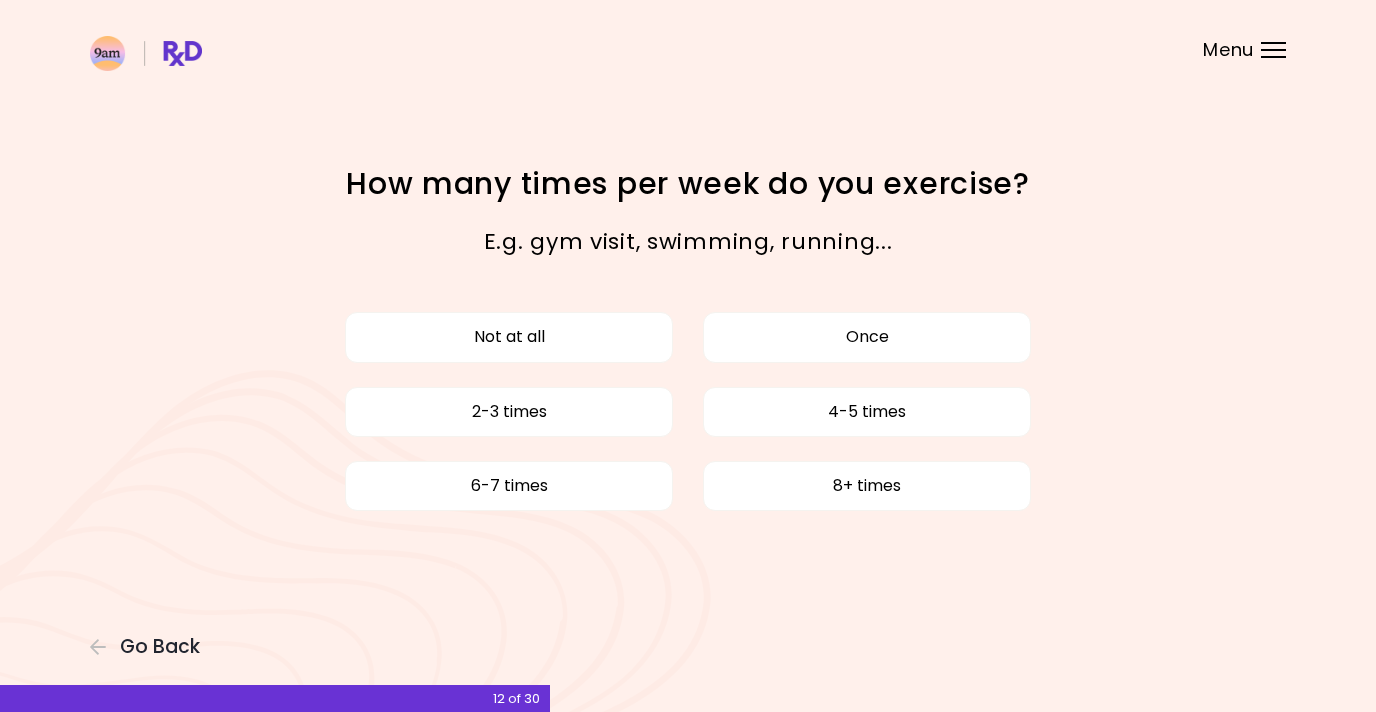 click on "How many times per week do you exercise?" at bounding box center (688, 183) 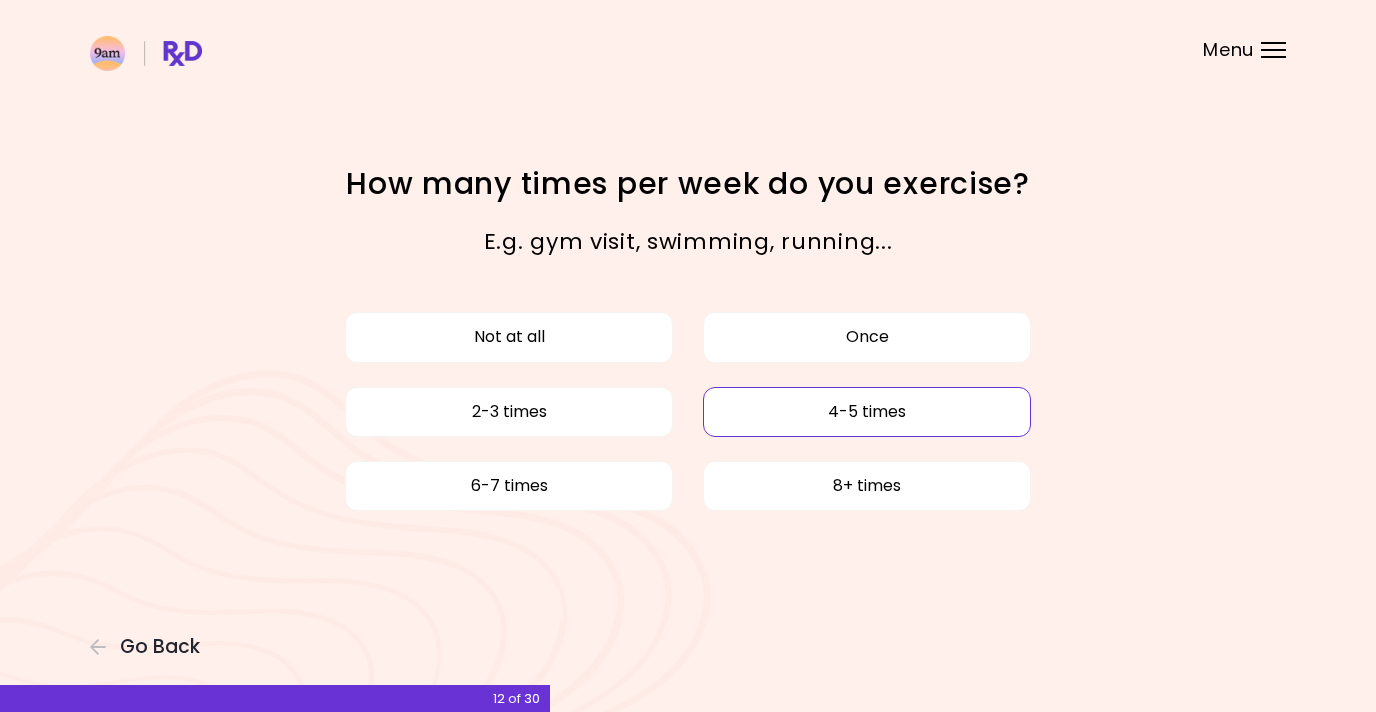click on "4-5 times" at bounding box center [867, 412] 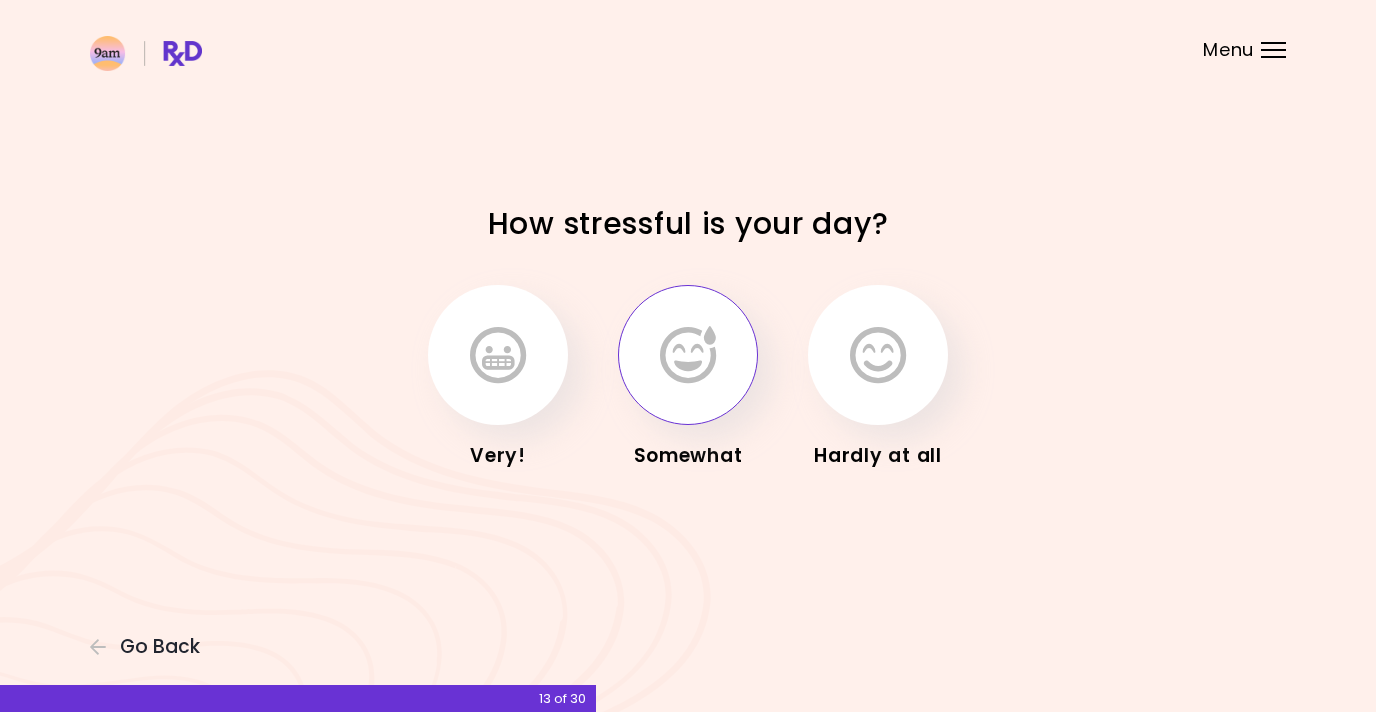 click at bounding box center [688, 355] 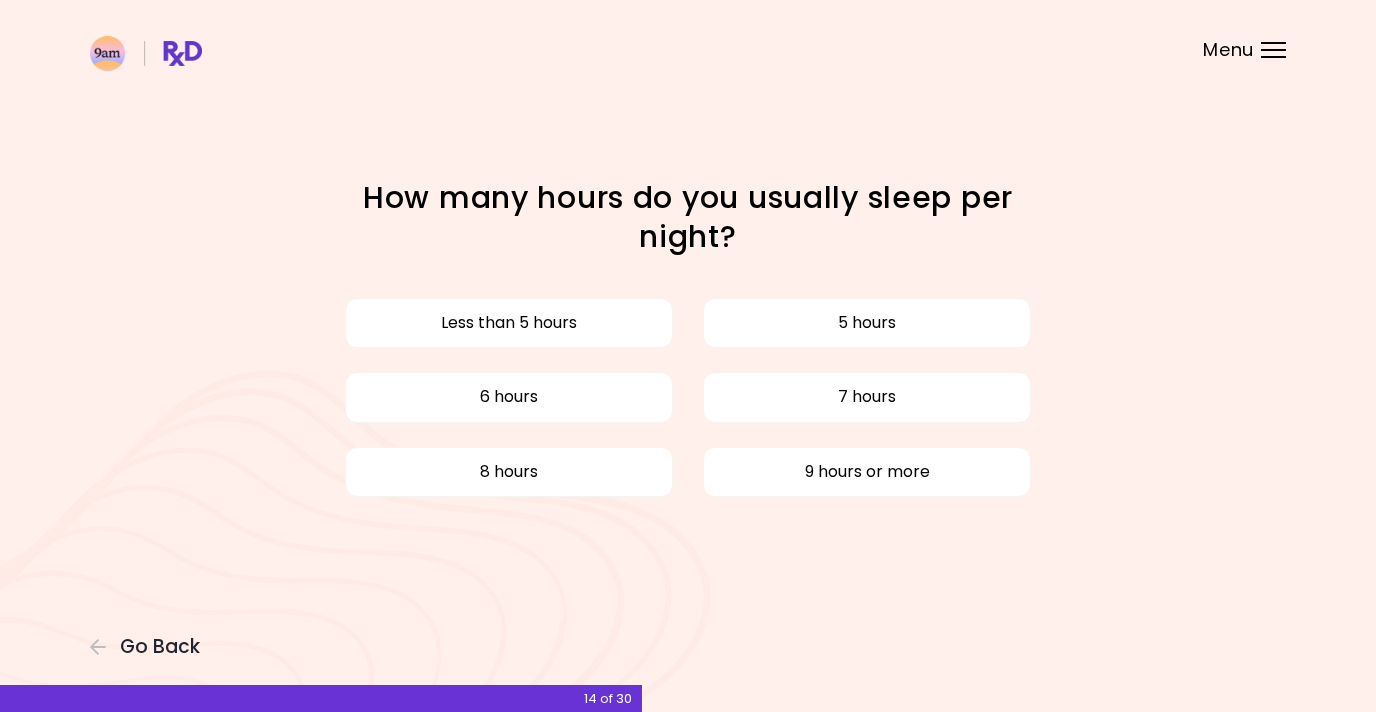 click on "How many hours do you usually sleep per night?" at bounding box center [688, 217] 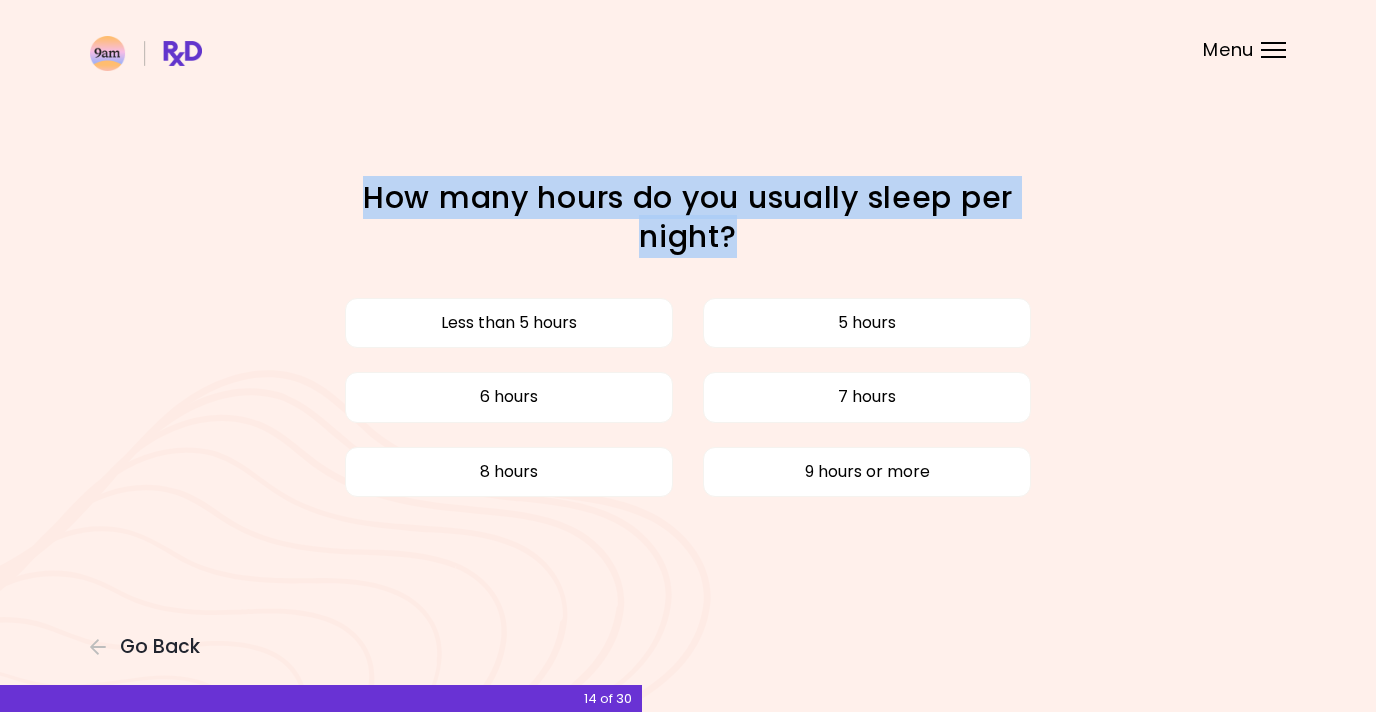 drag, startPoint x: 766, startPoint y: 251, endPoint x: 746, endPoint y: 173, distance: 80.523285 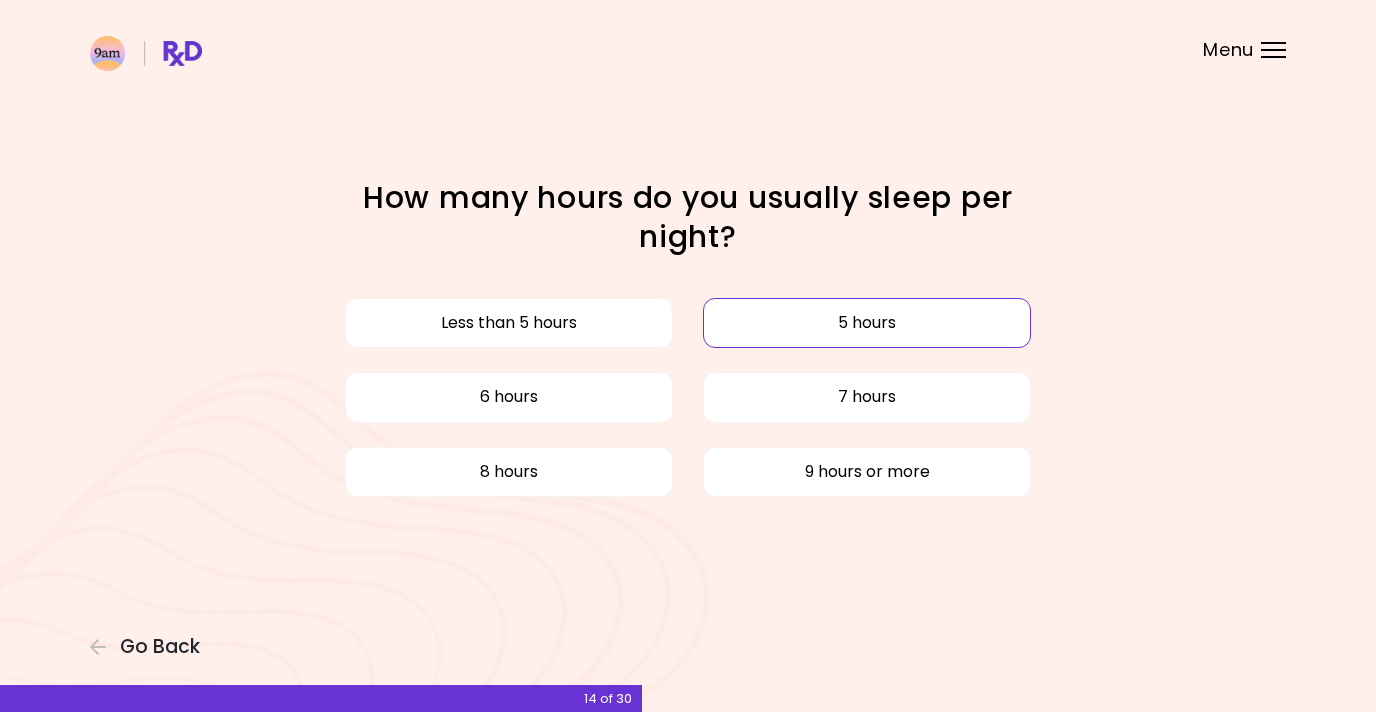 click on "5 hours" at bounding box center (867, 323) 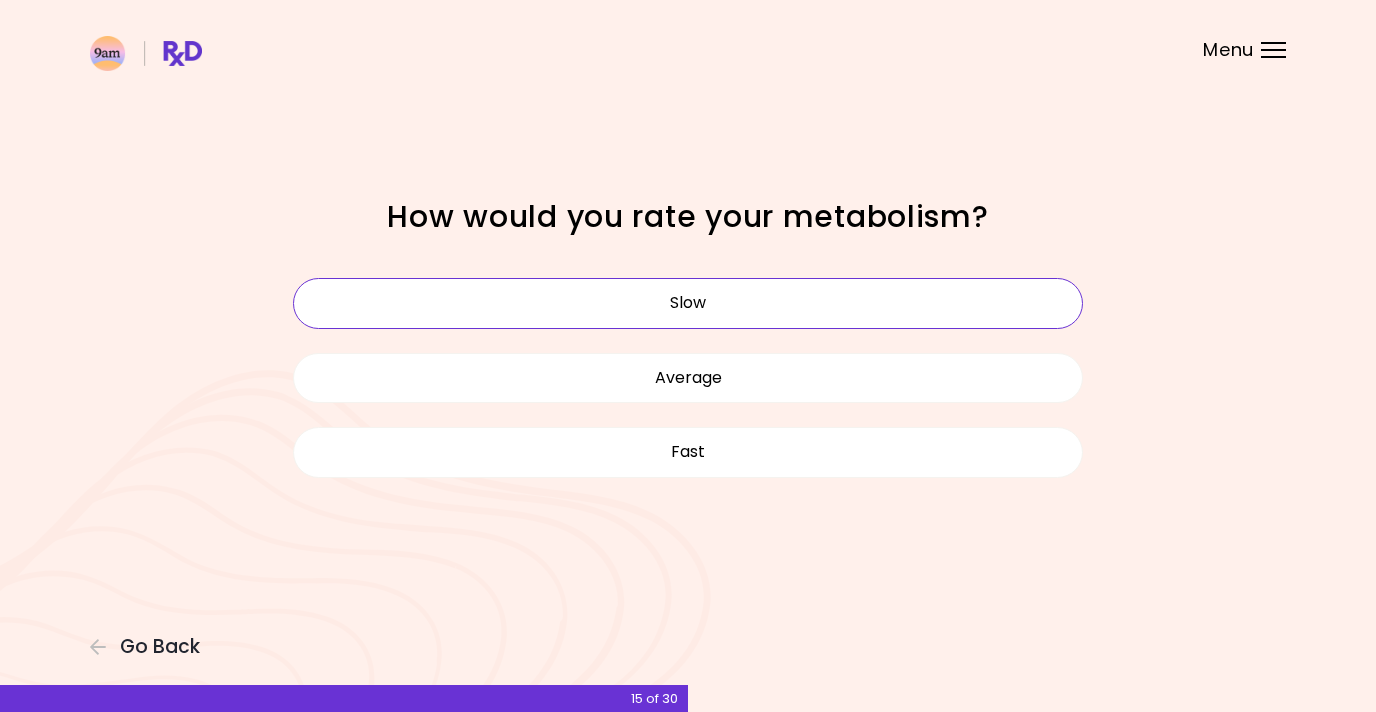 click on "Slow" at bounding box center [688, 303] 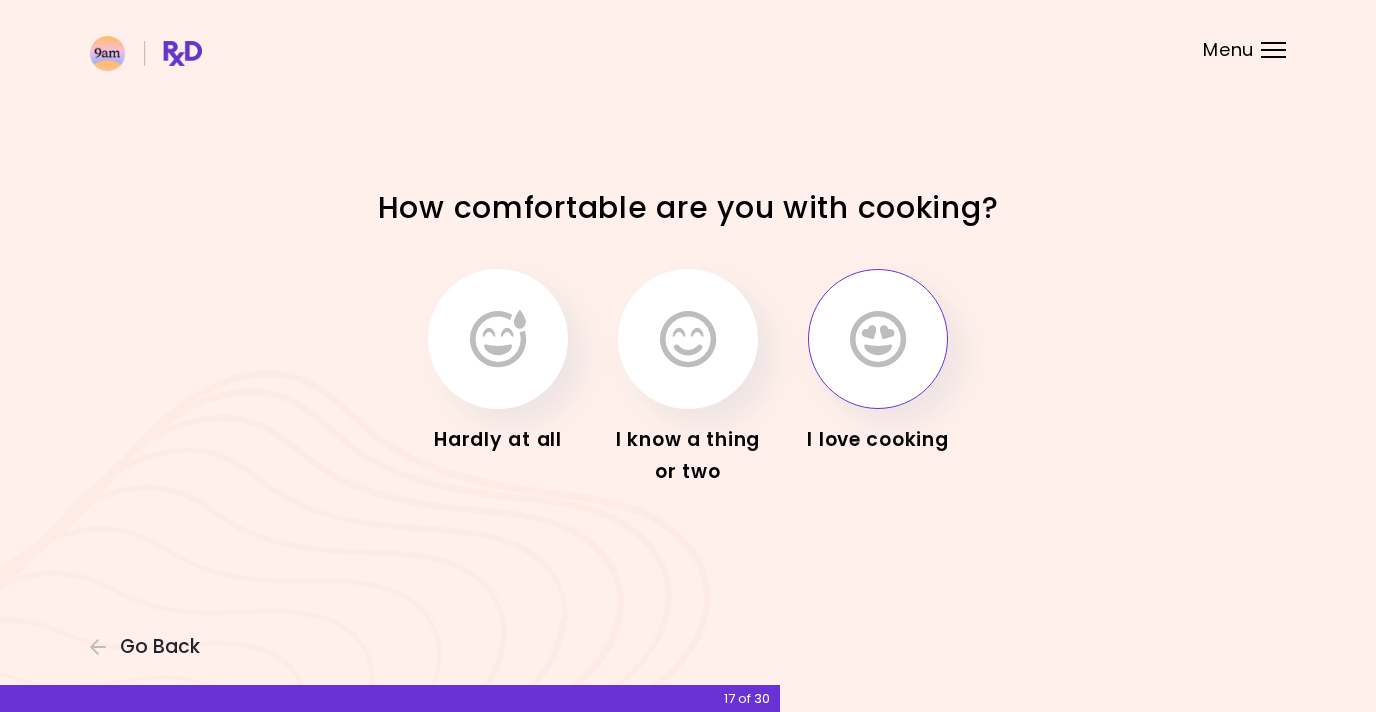 click at bounding box center (878, 339) 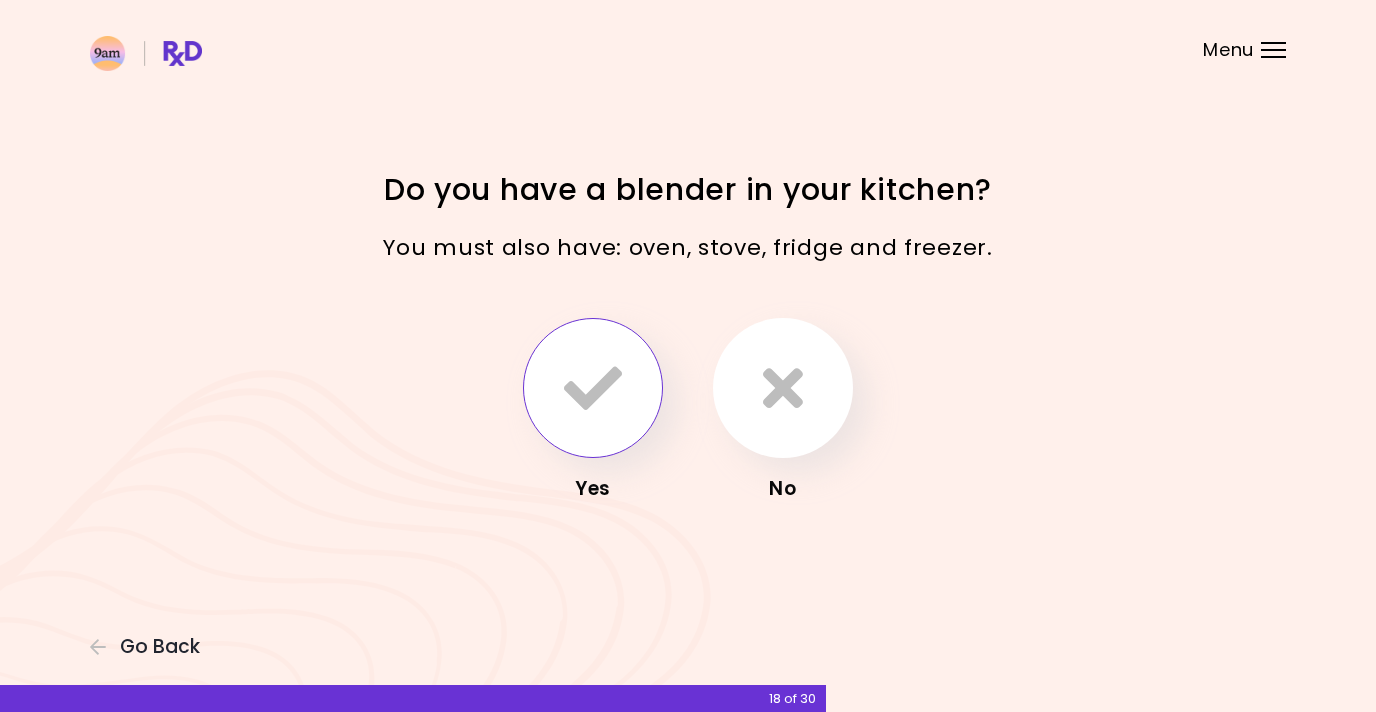 click at bounding box center (593, 388) 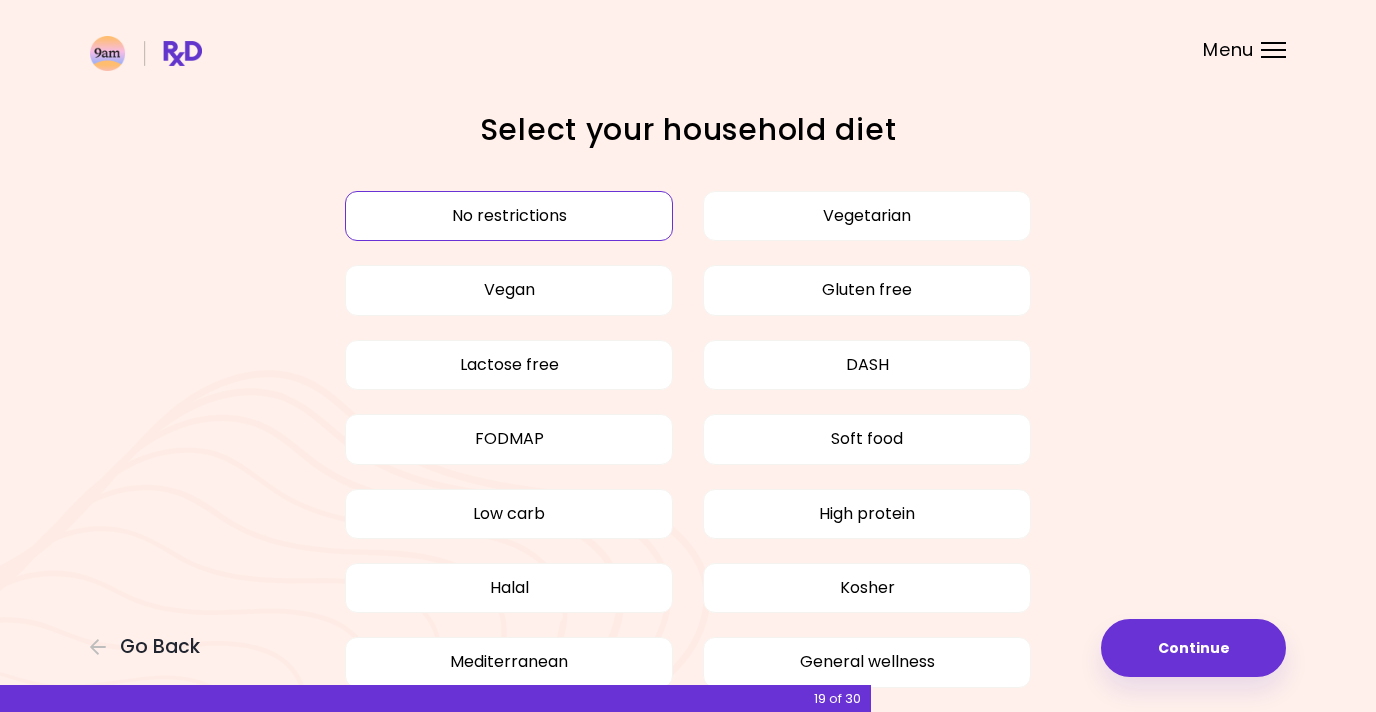 click on "Lactose free" at bounding box center (509, 365) 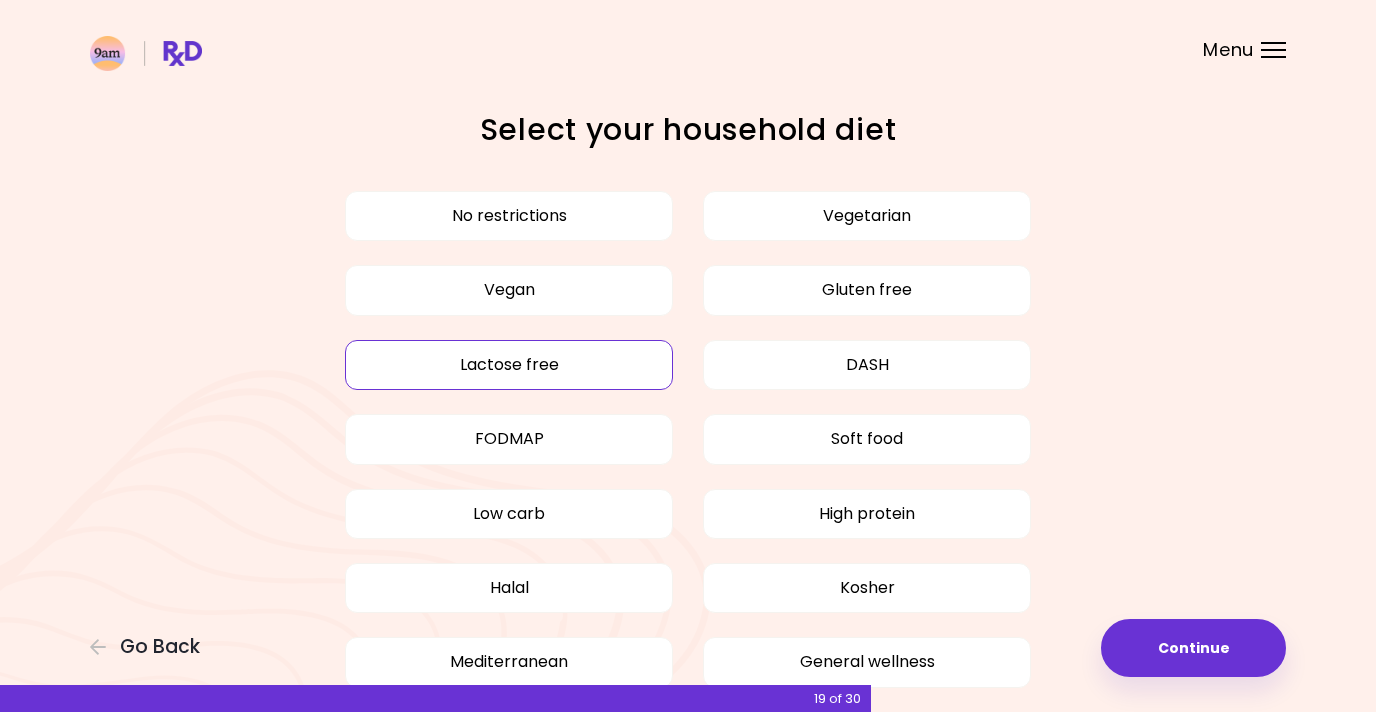click on "Lactose free" at bounding box center (509, 365) 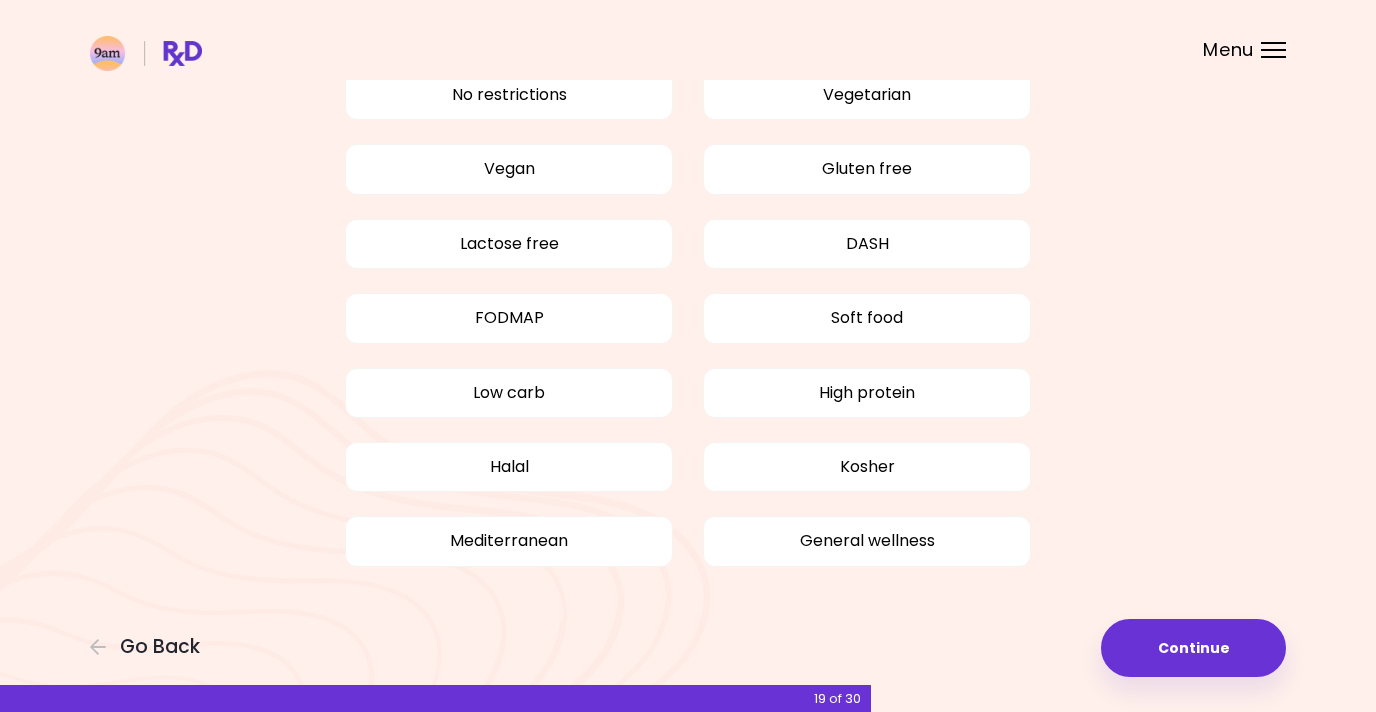 scroll, scrollTop: 120, scrollLeft: 0, axis: vertical 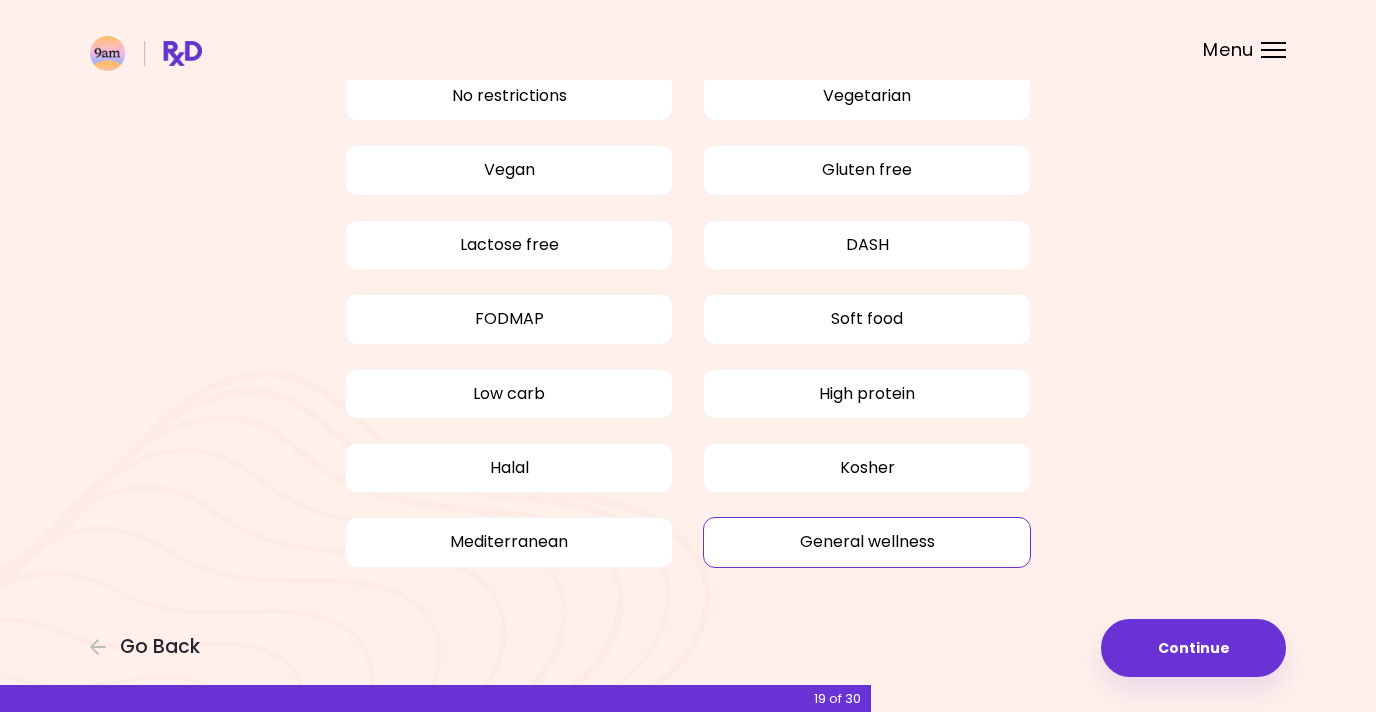 click on "General wellness" at bounding box center (867, 542) 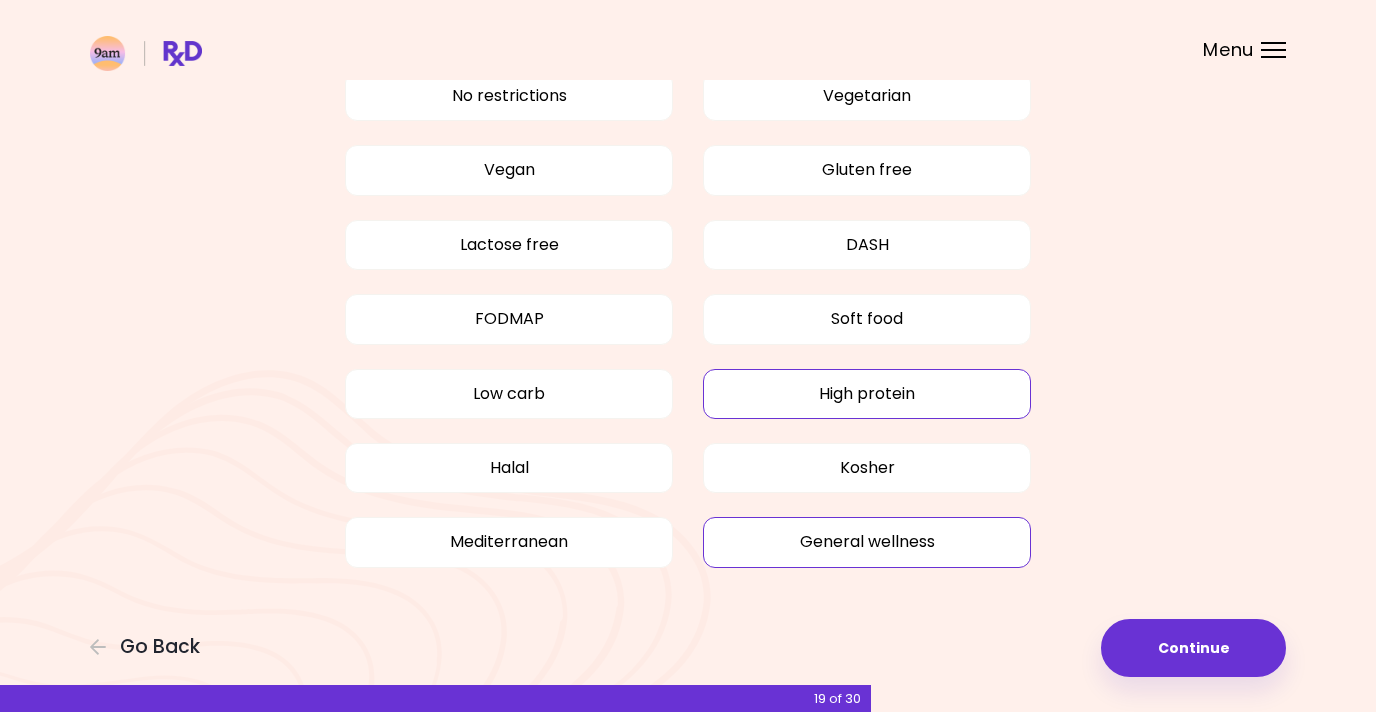 click on "High protein" at bounding box center (867, 394) 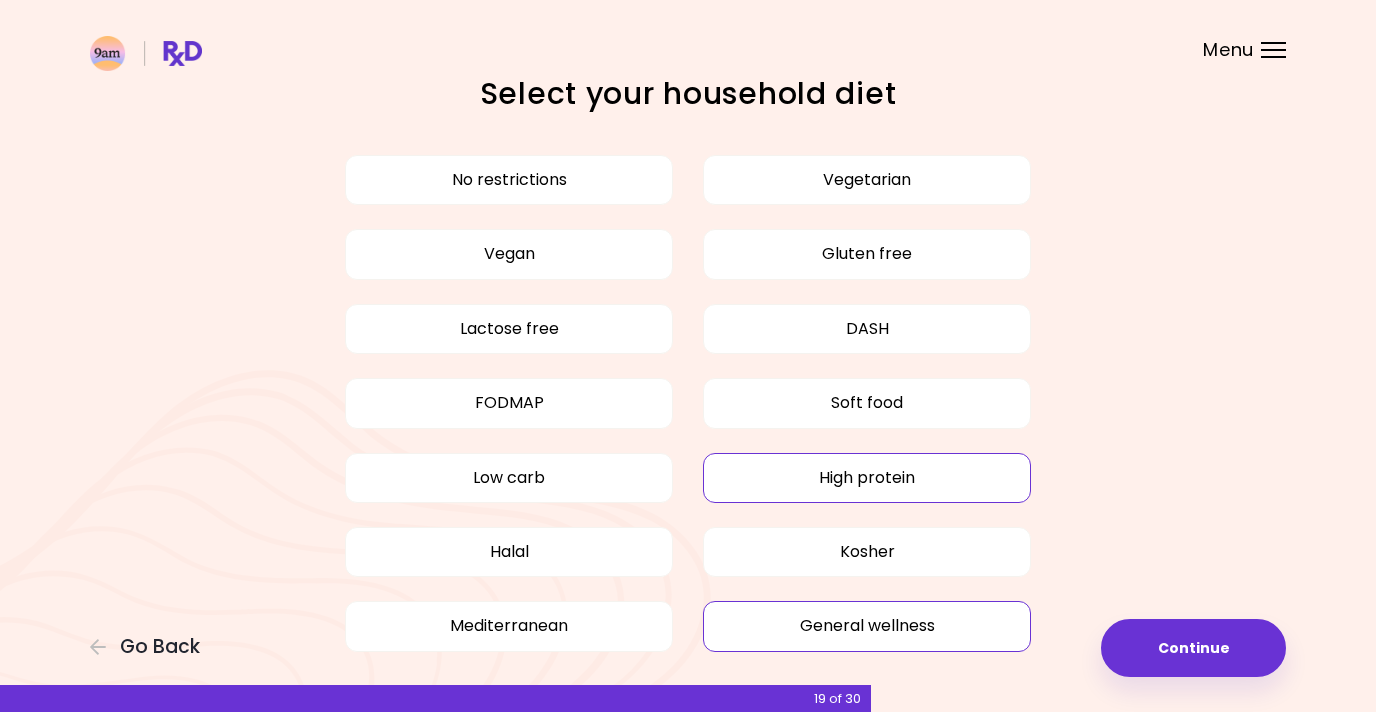 scroll, scrollTop: 33, scrollLeft: 0, axis: vertical 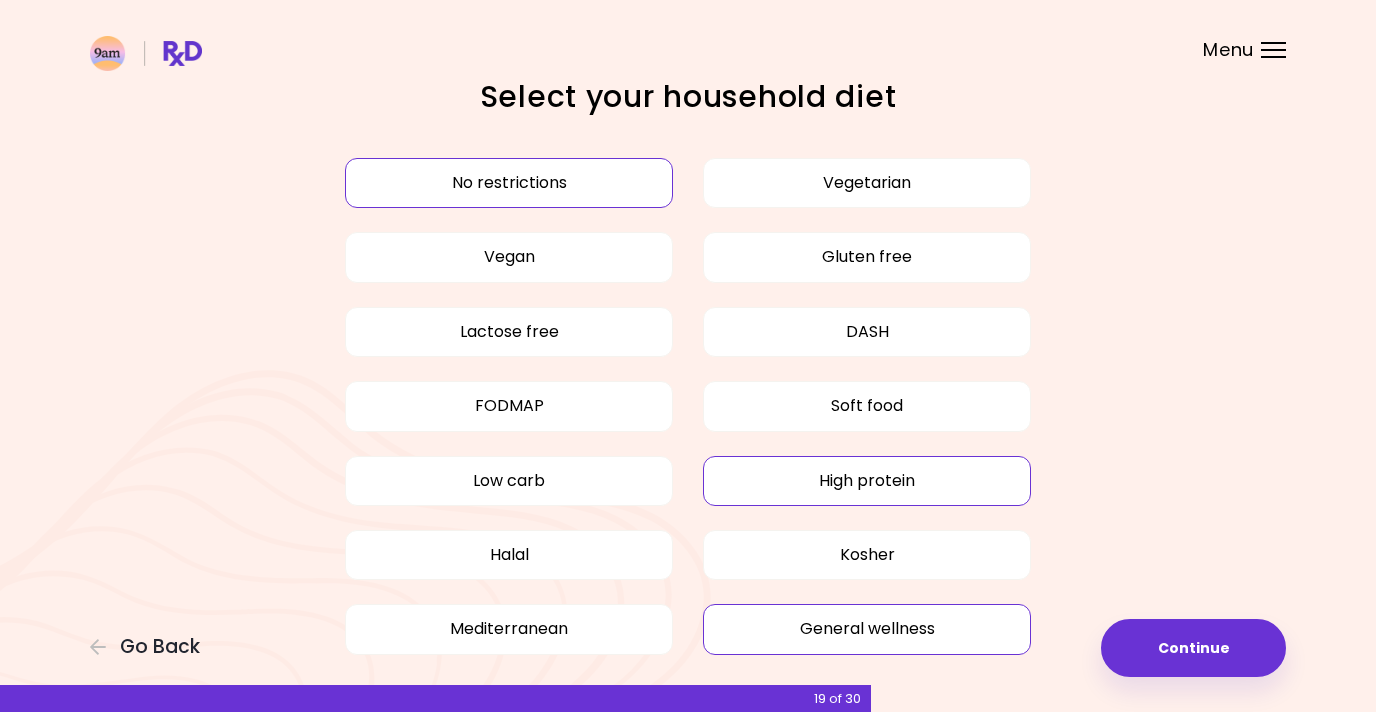 click on "No restrictions" at bounding box center [509, 183] 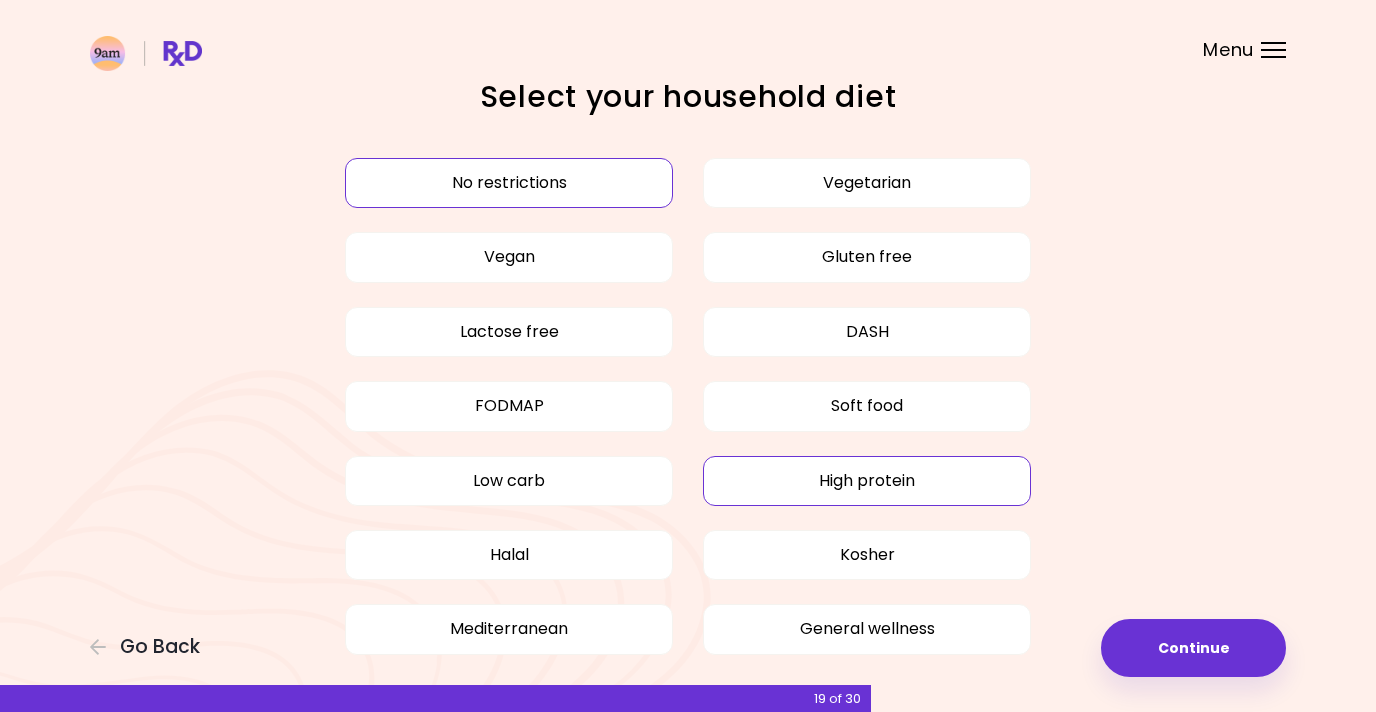 click on "High protein" at bounding box center [867, 481] 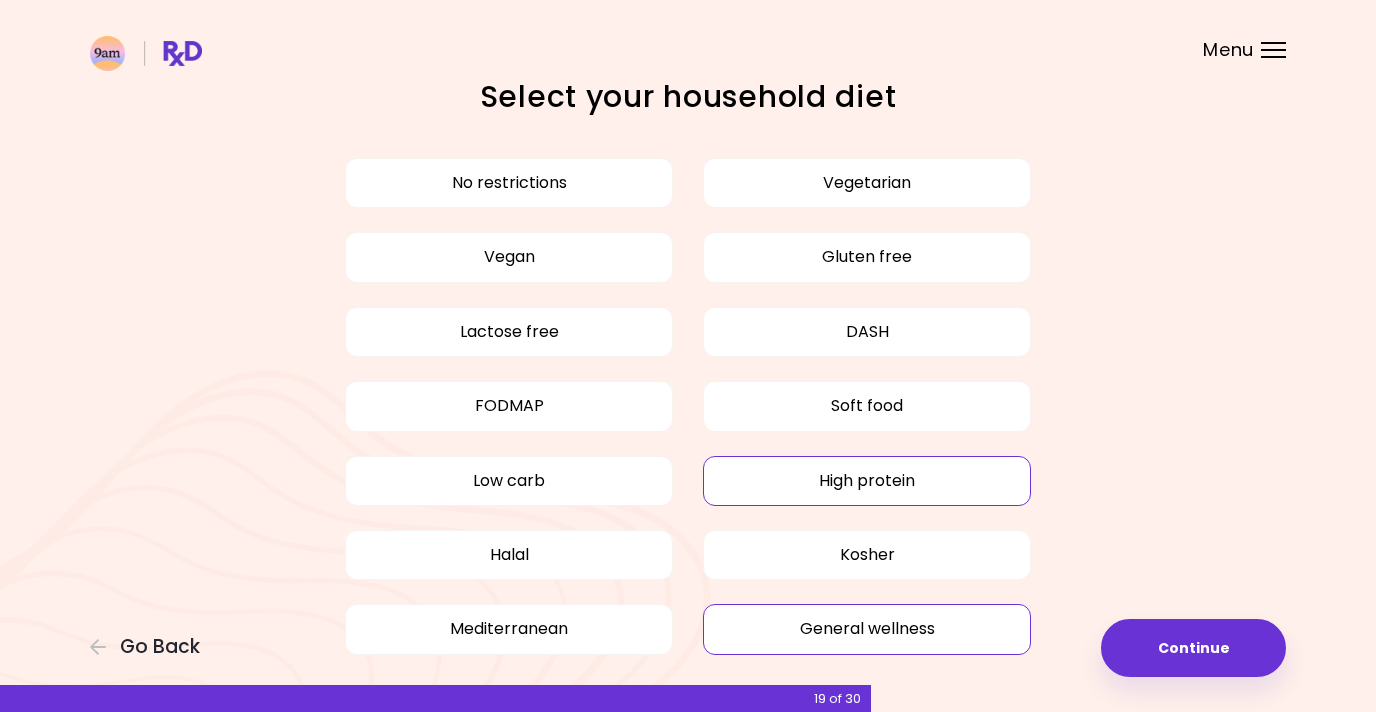 click on "General wellness" at bounding box center [867, 629] 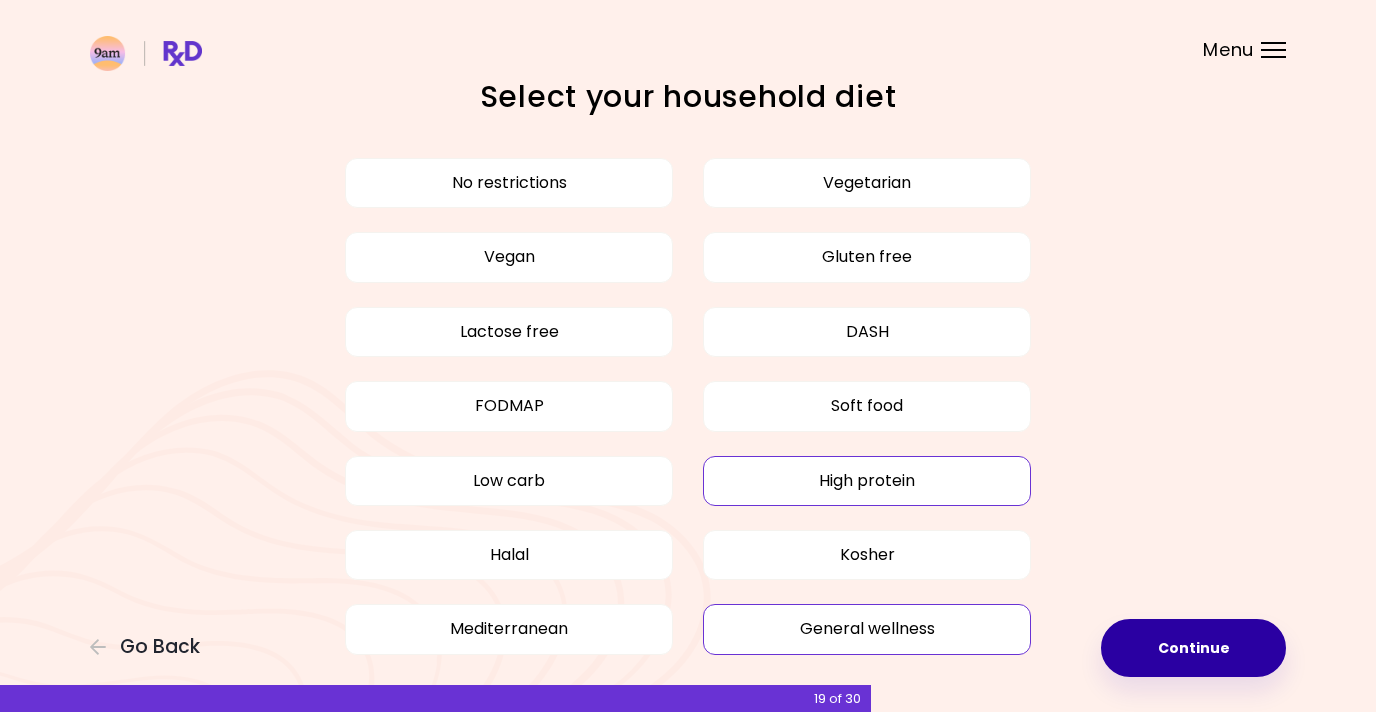 click on "Continue" at bounding box center [1193, 648] 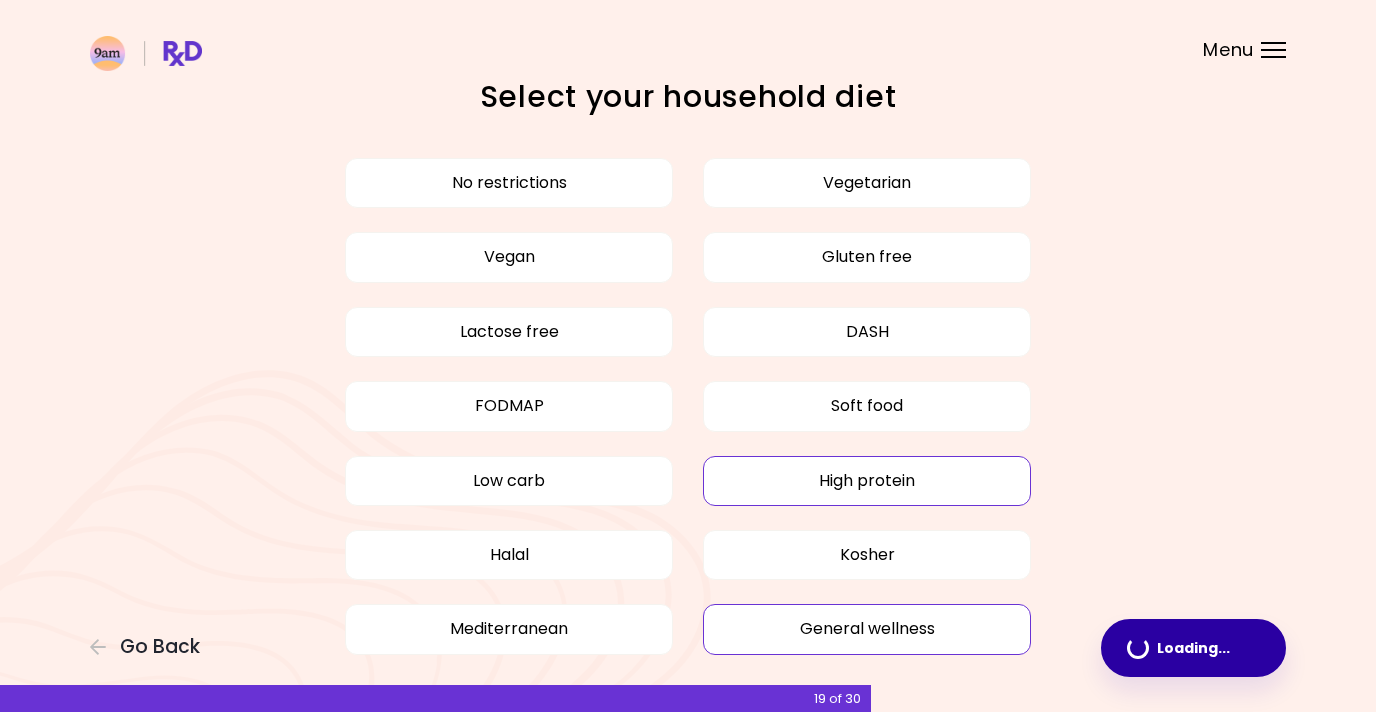 scroll, scrollTop: 0, scrollLeft: 0, axis: both 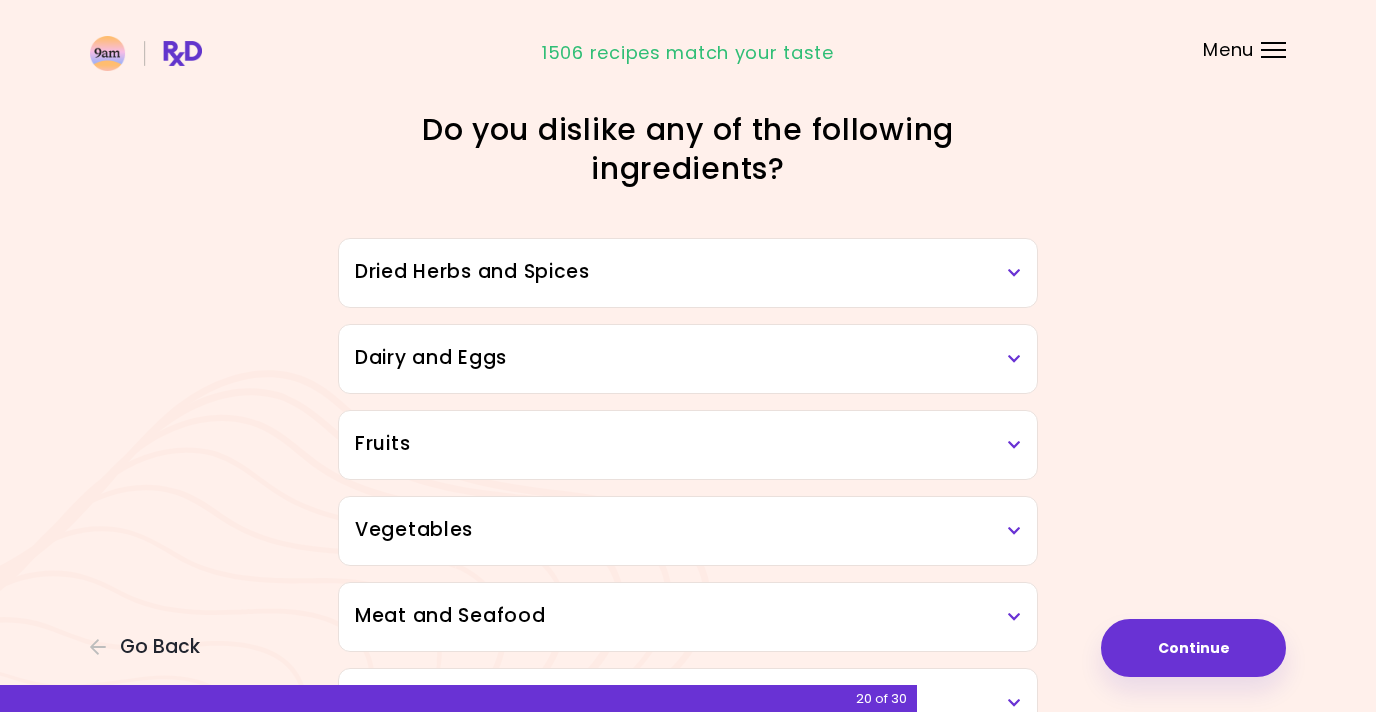 click on "Dried Herbs and Spices" at bounding box center [688, 273] 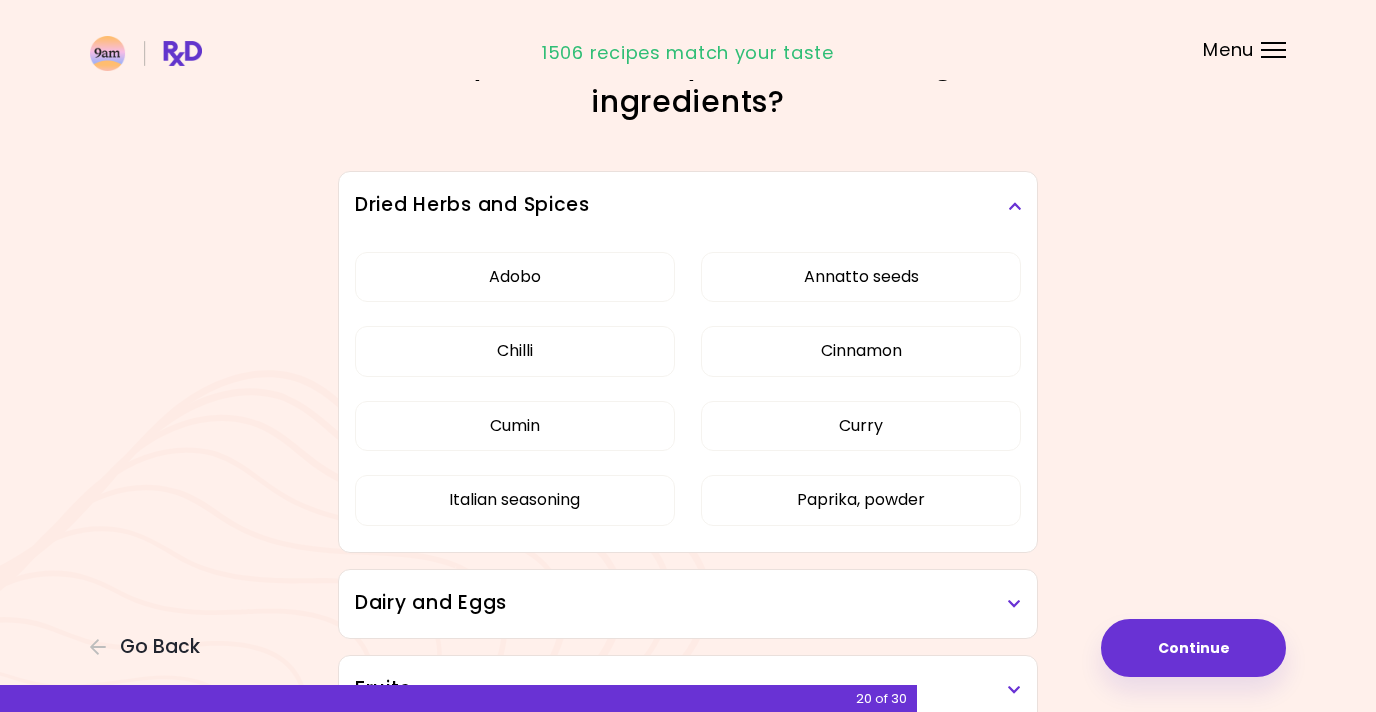 scroll, scrollTop: 72, scrollLeft: 0, axis: vertical 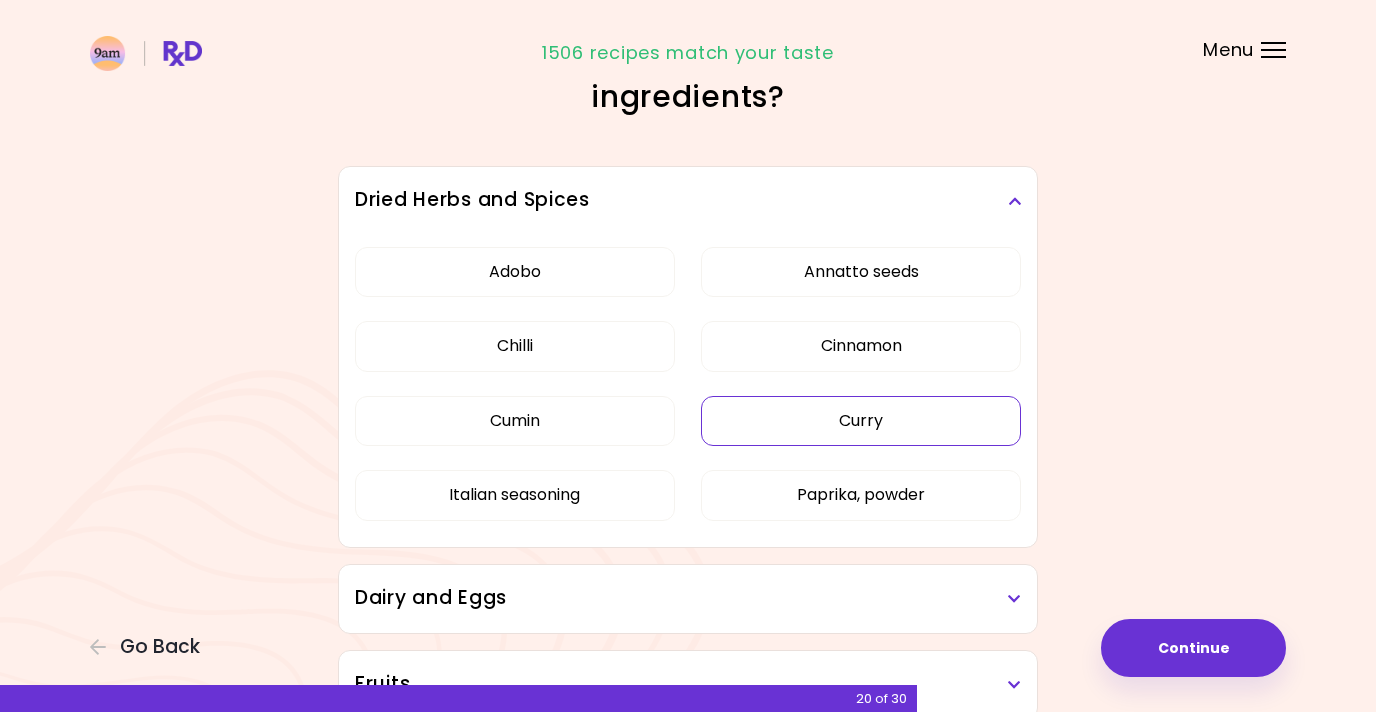 click on "Curry" at bounding box center (861, 421) 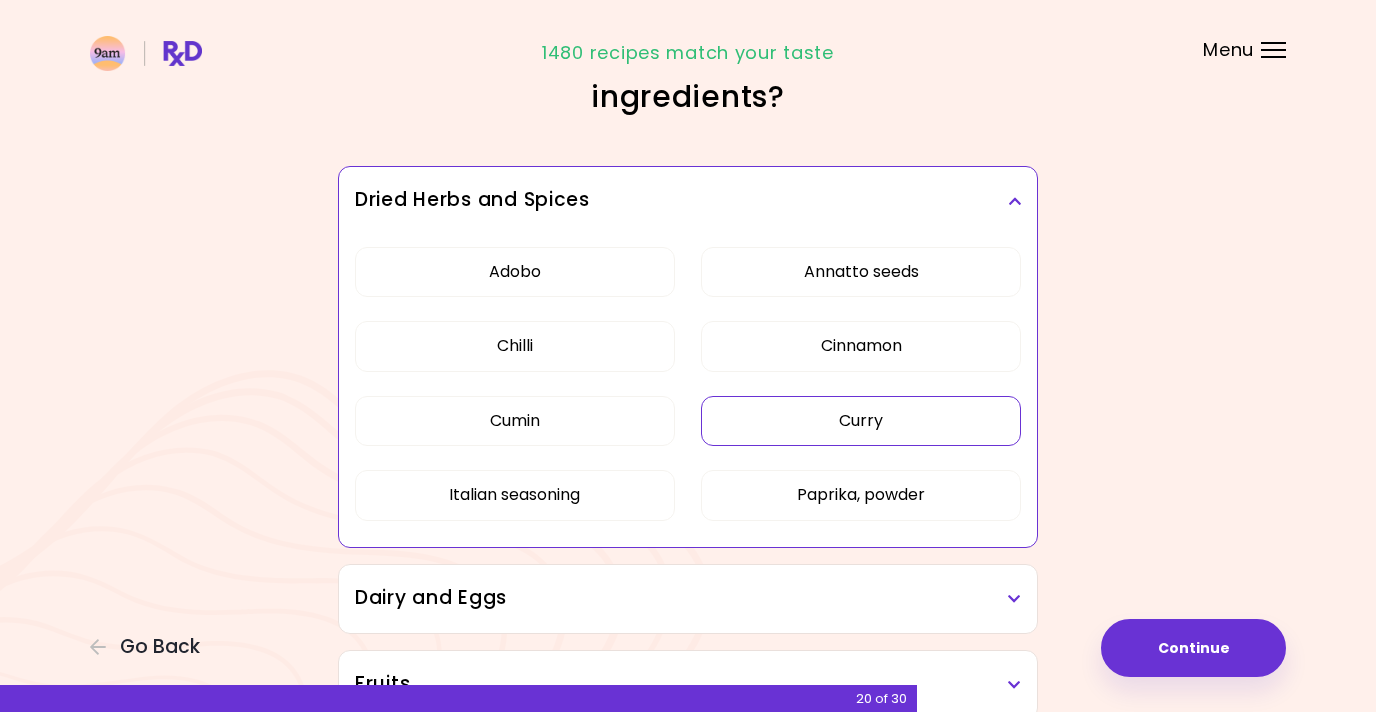 click on "Dried Herbs and Spices" at bounding box center (688, 200) 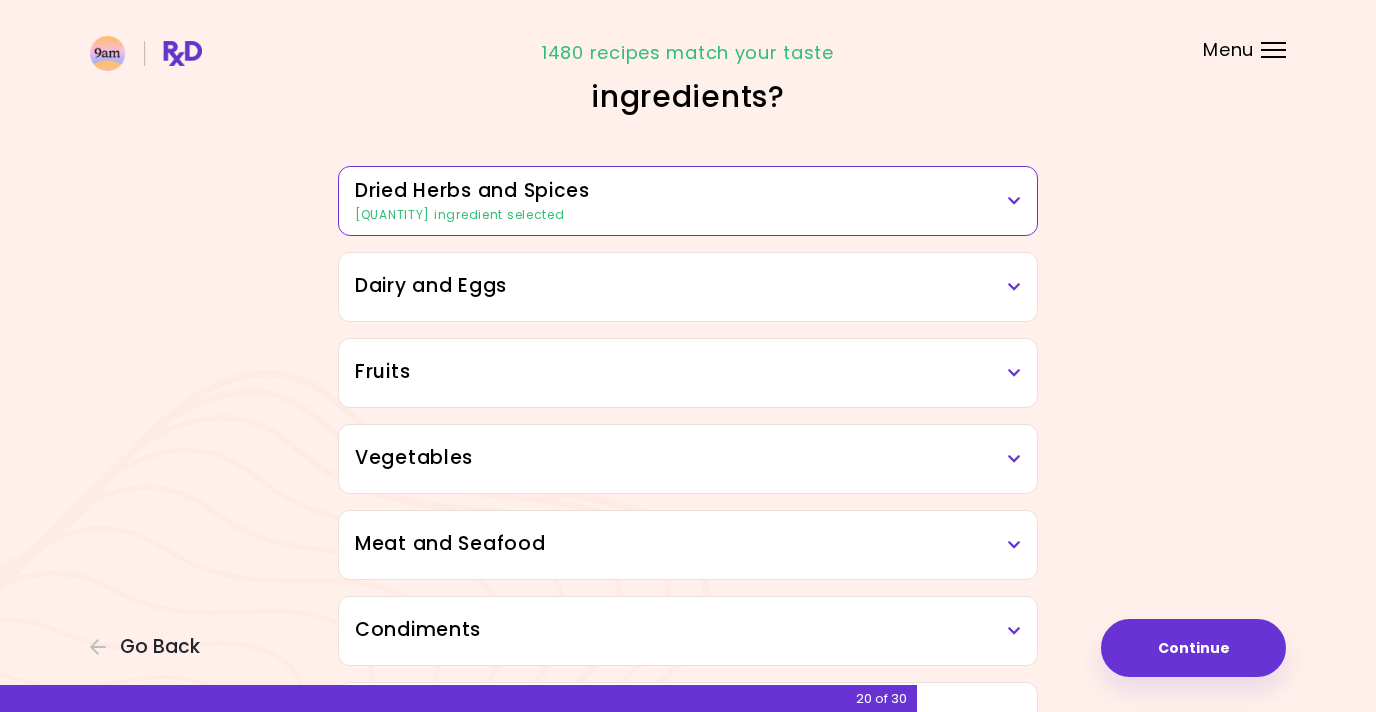 click on "Dairy and Eggs" at bounding box center (688, 286) 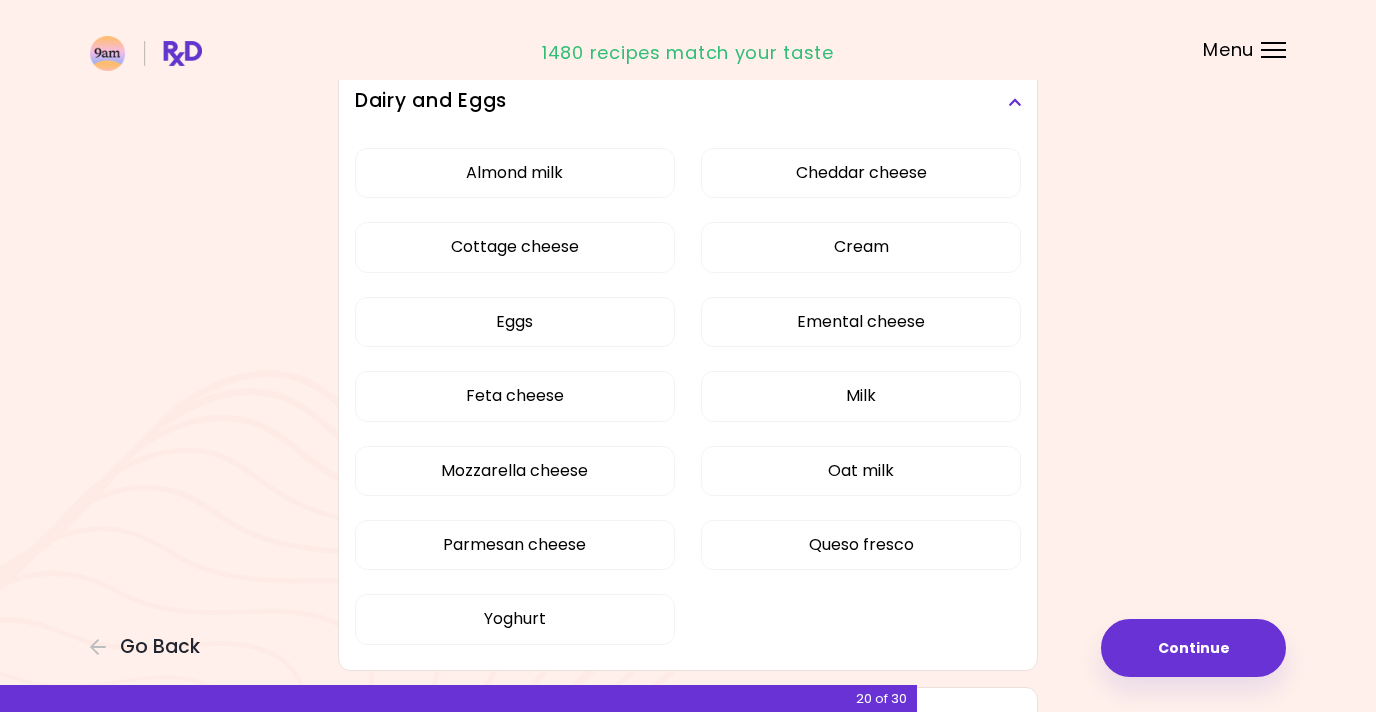 scroll, scrollTop: 263, scrollLeft: 0, axis: vertical 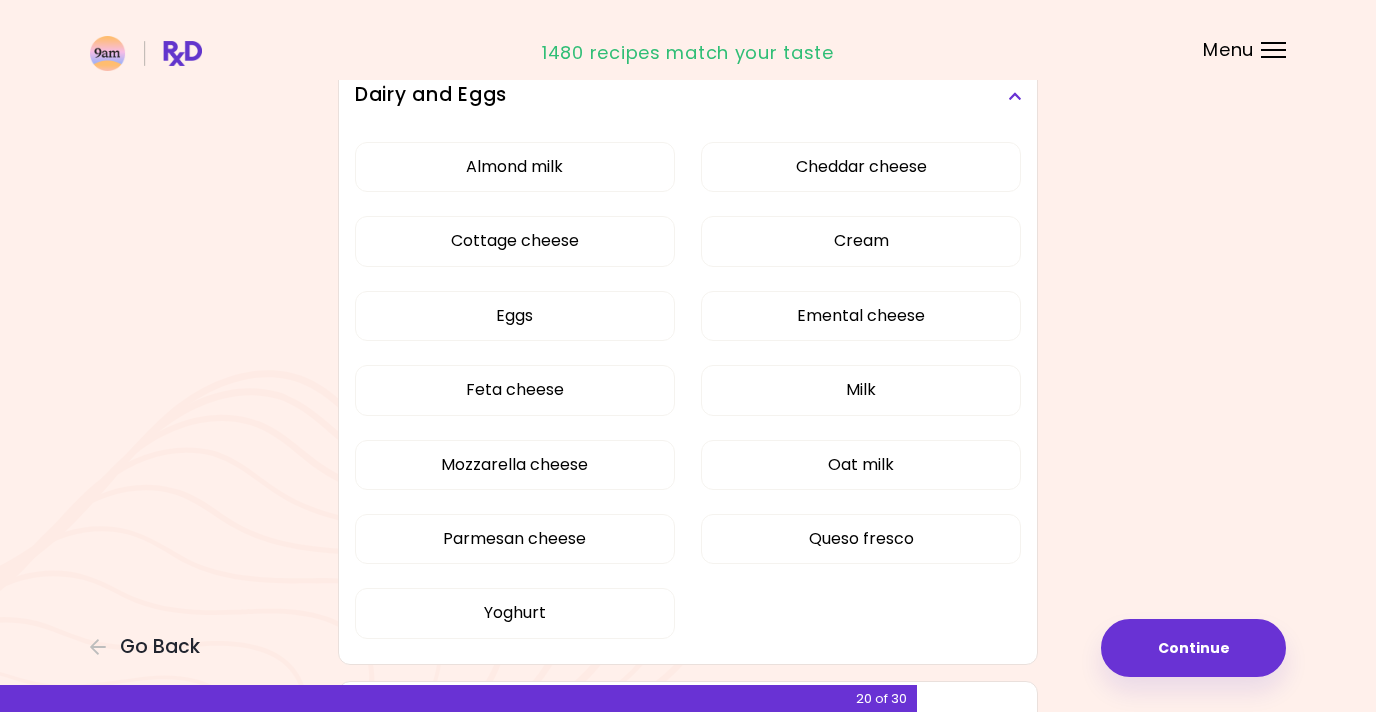 click on "Dairy and Eggs" at bounding box center (688, 96) 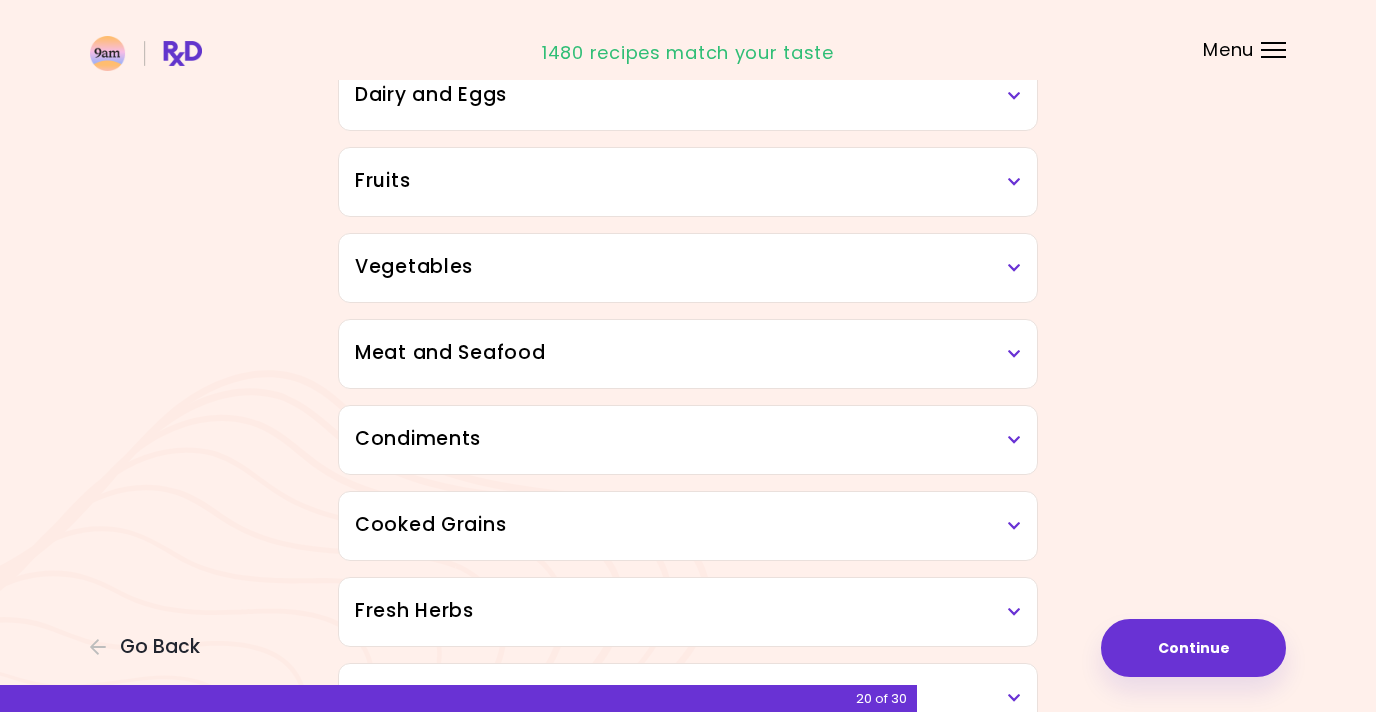 click on "Fruits" at bounding box center (688, 182) 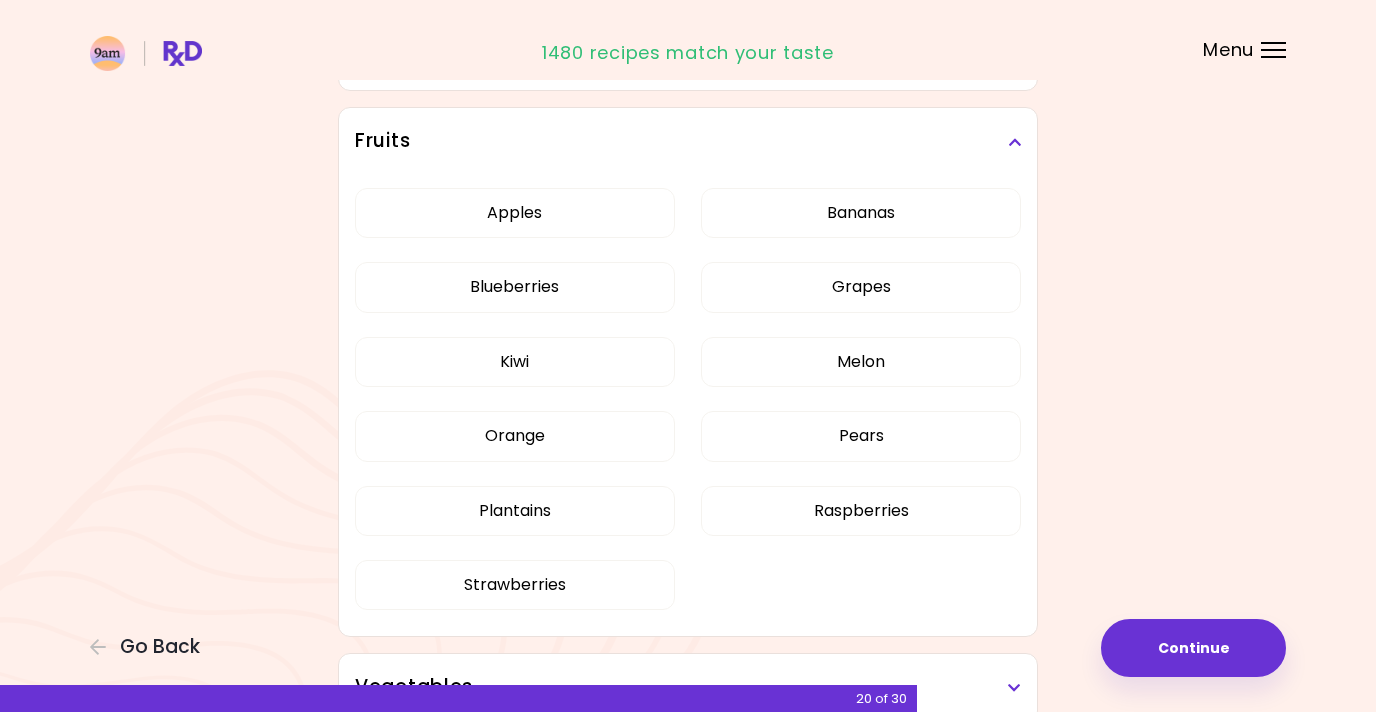scroll, scrollTop: 305, scrollLeft: 0, axis: vertical 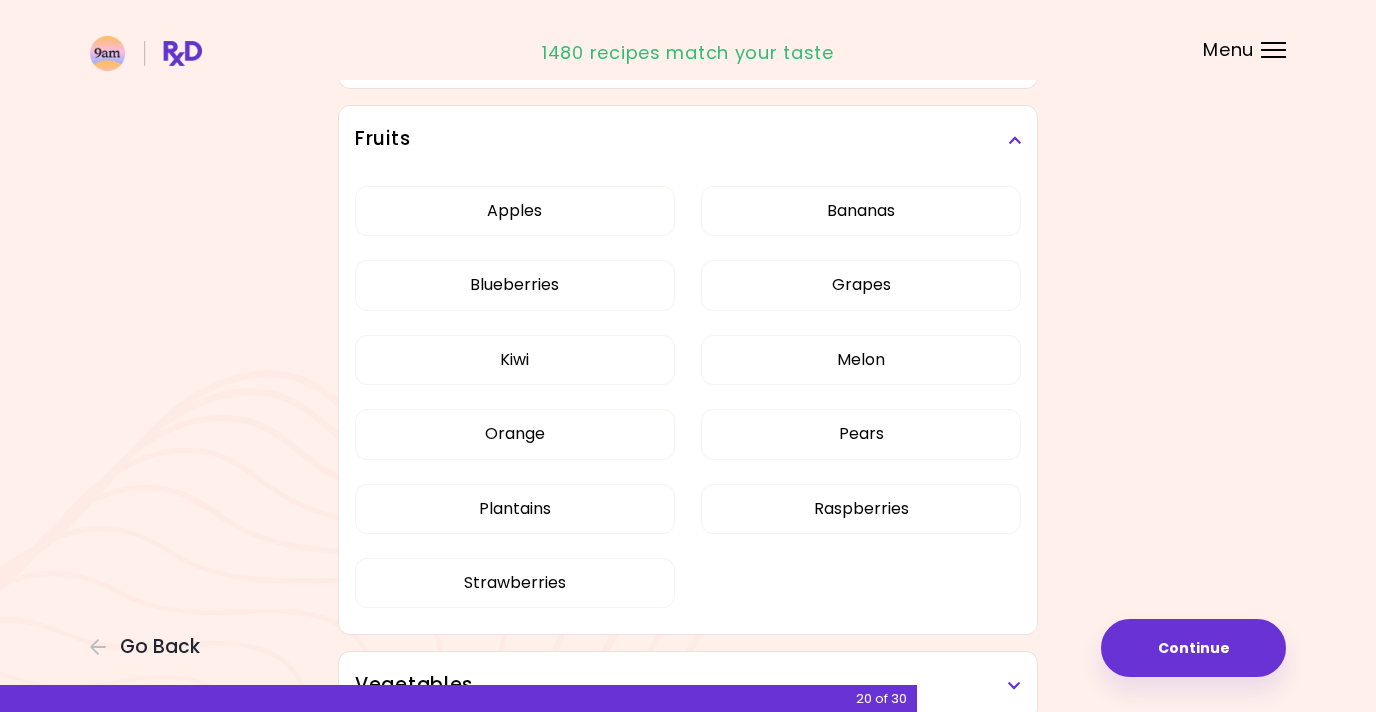click on "Fruits" at bounding box center (688, 139) 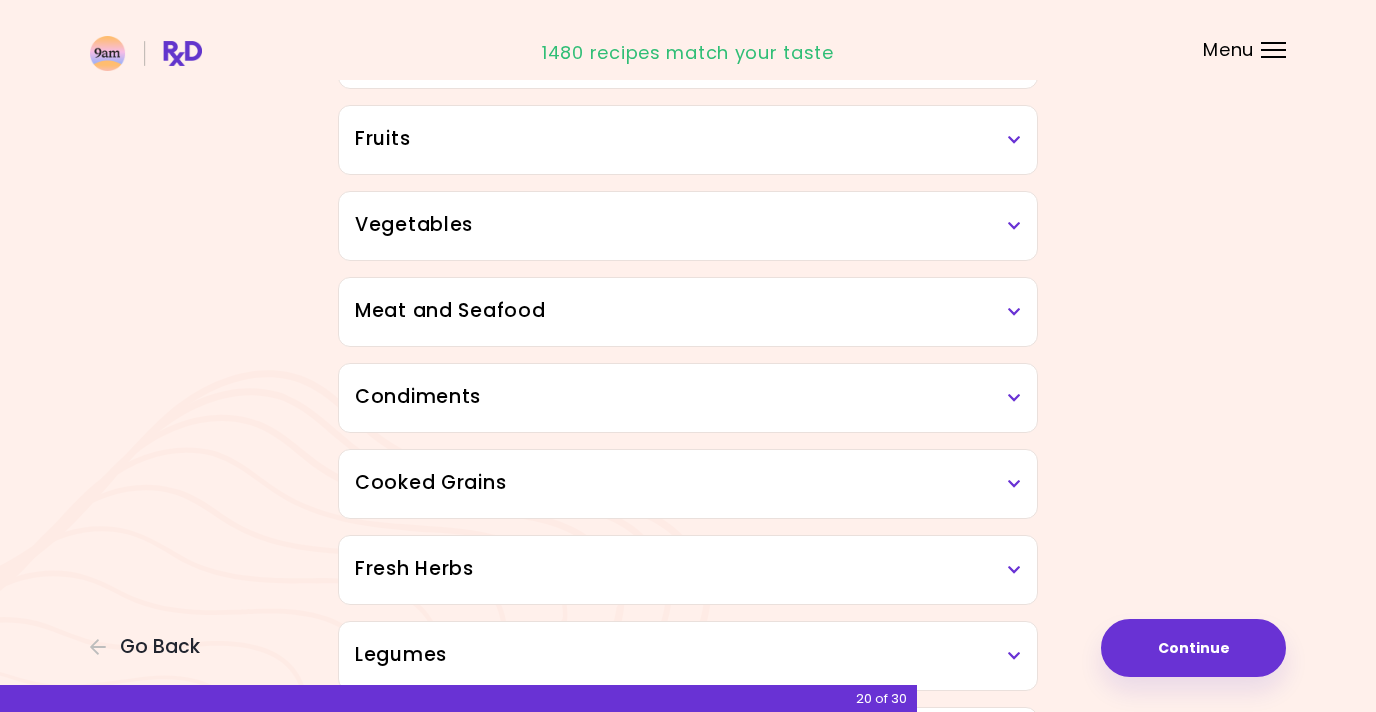 click on "Vegetables" at bounding box center [688, 225] 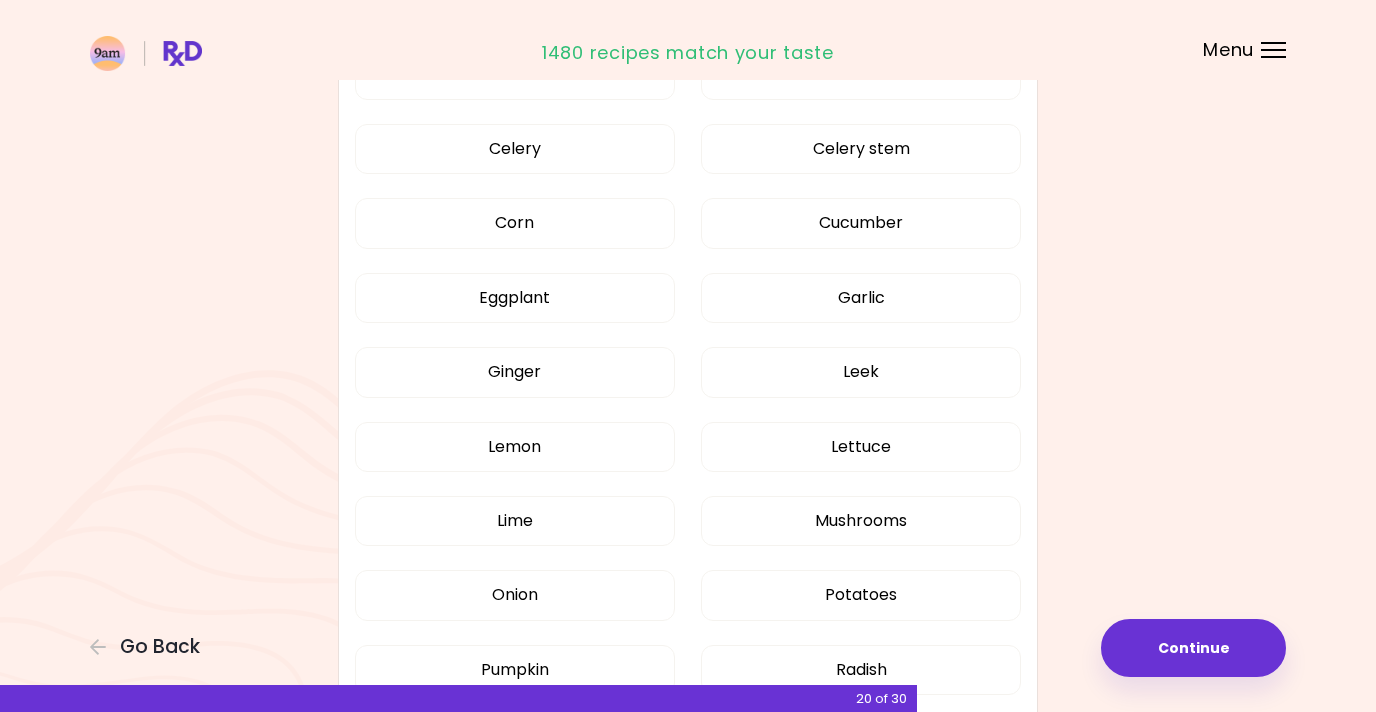 scroll, scrollTop: 826, scrollLeft: 0, axis: vertical 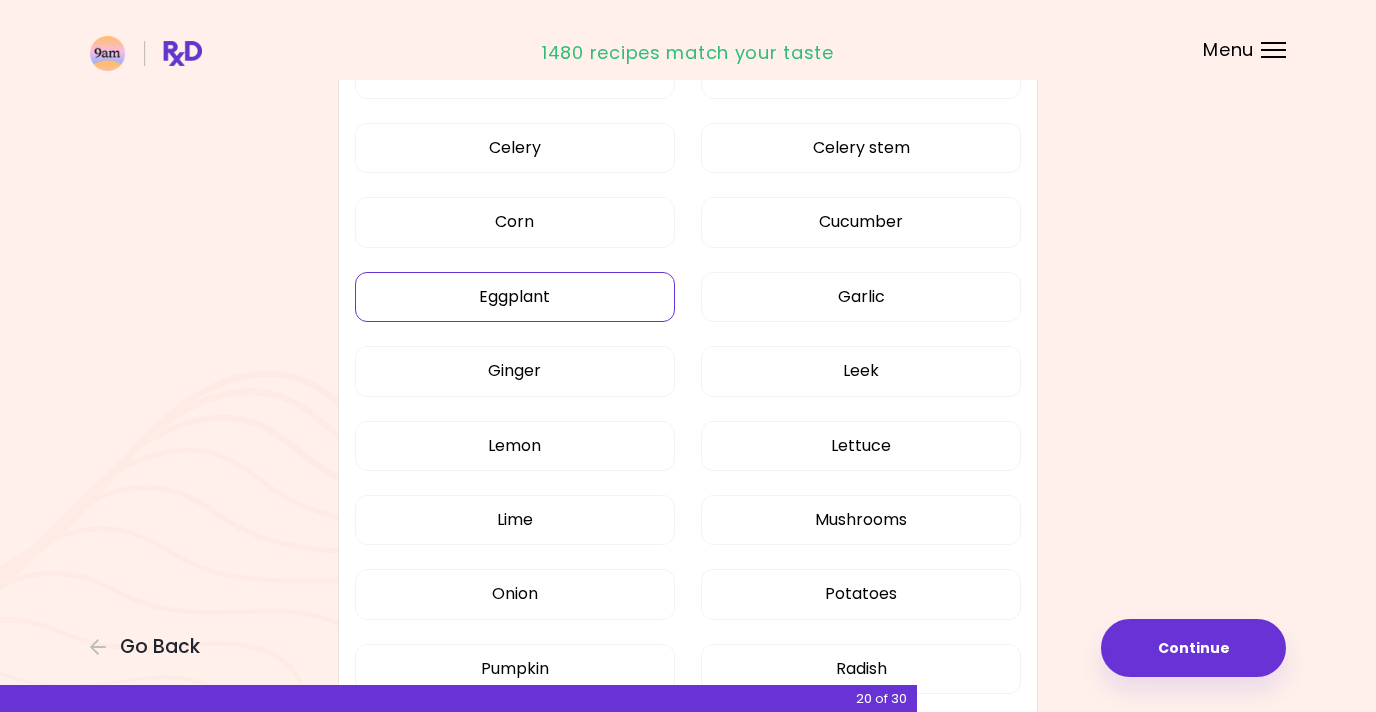 click on "Eggplant" at bounding box center [515, 297] 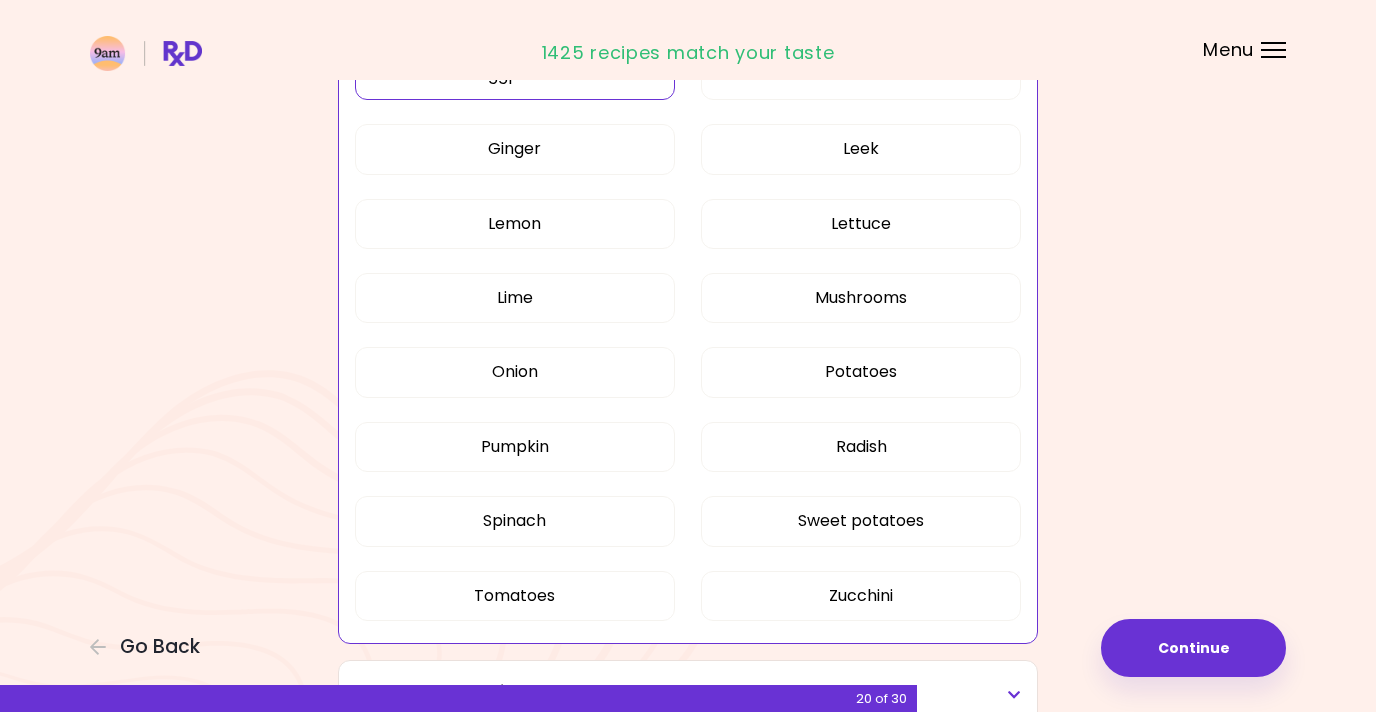 scroll, scrollTop: 1052, scrollLeft: 0, axis: vertical 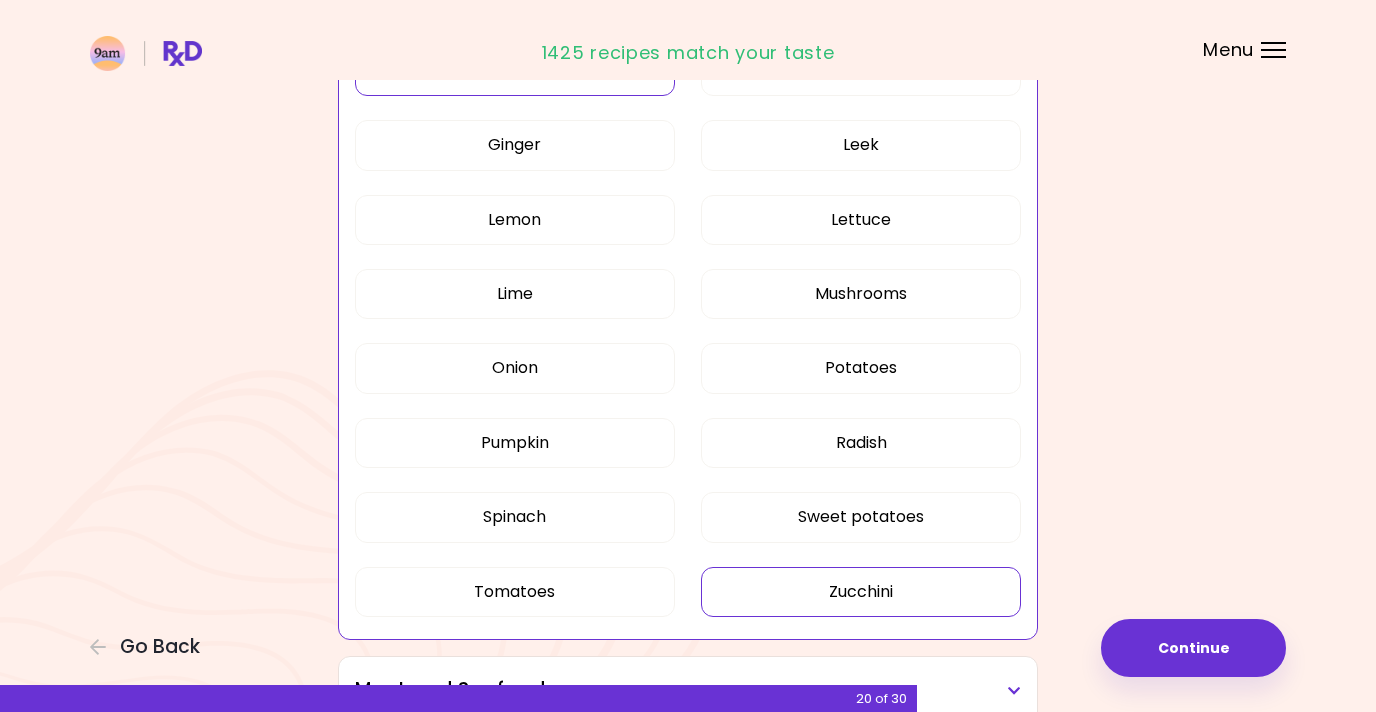 click on "Zucchini" at bounding box center [861, 592] 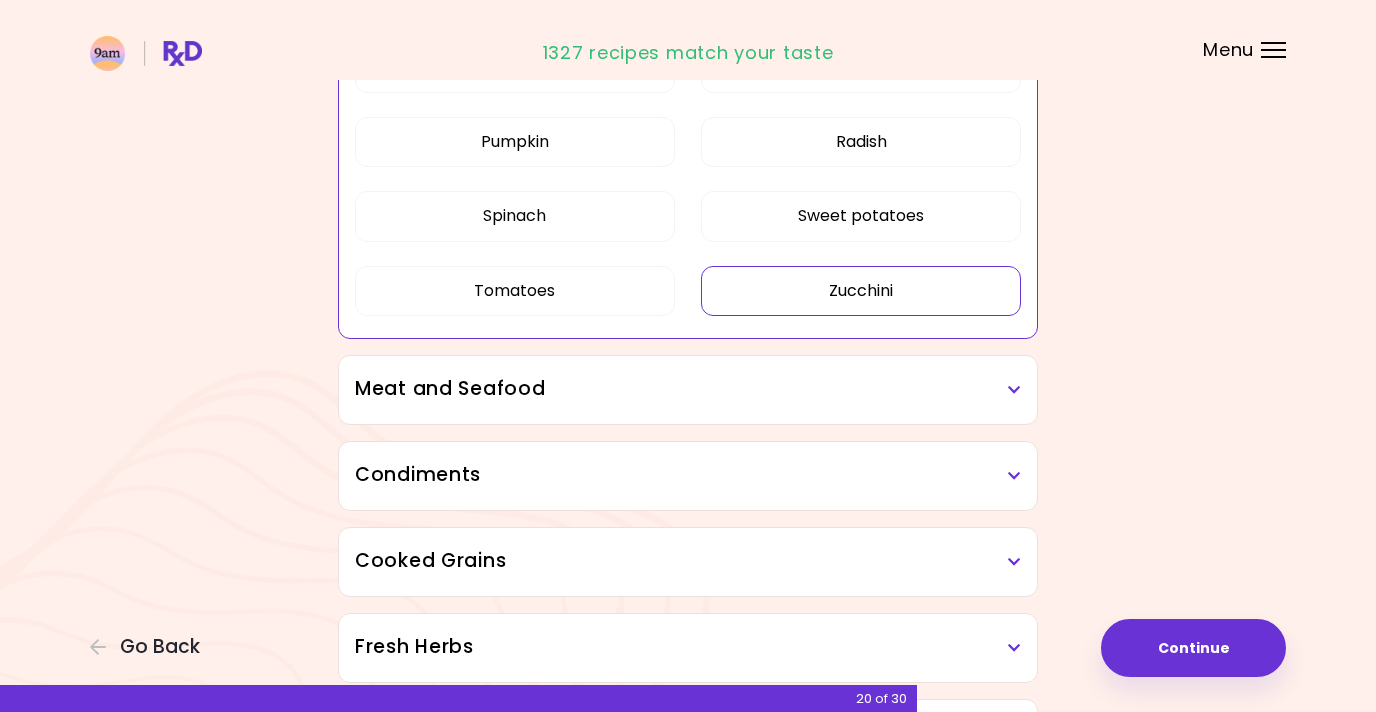 scroll, scrollTop: 1432, scrollLeft: 0, axis: vertical 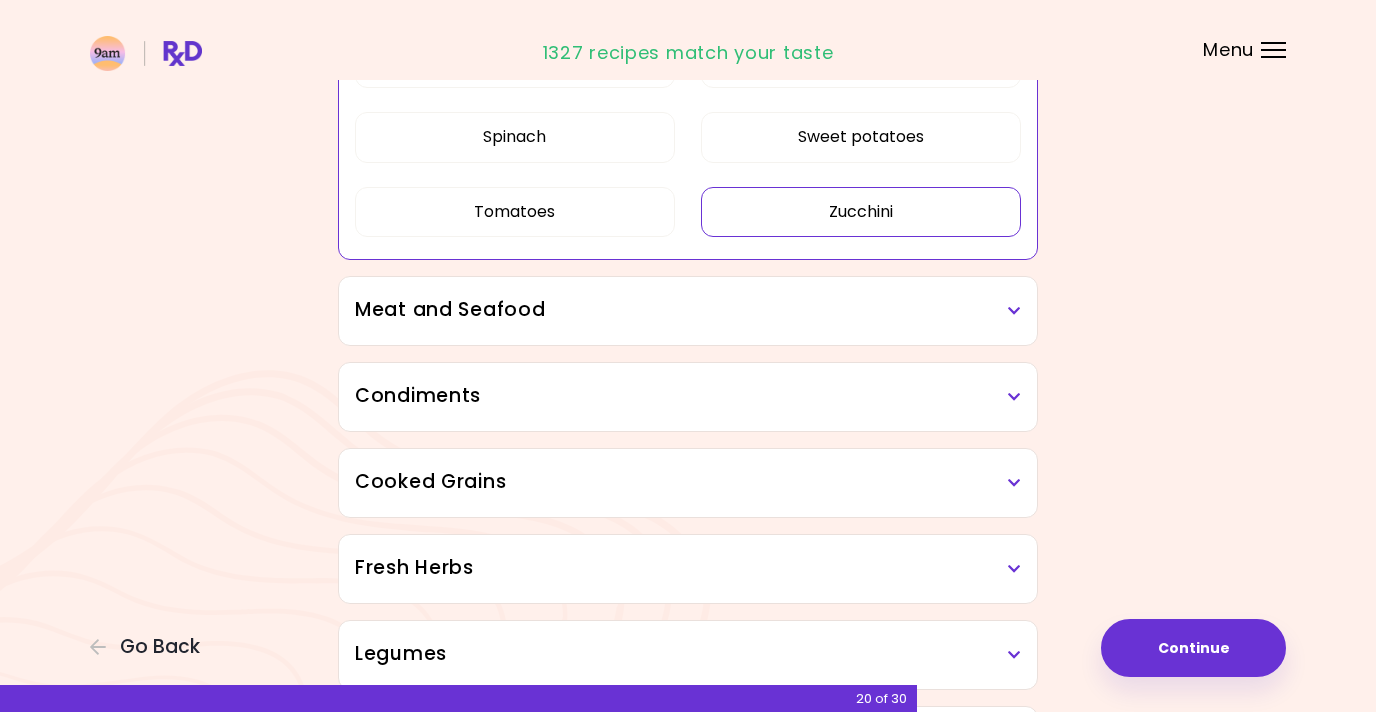 click on "Meat and Seafood" at bounding box center (688, 310) 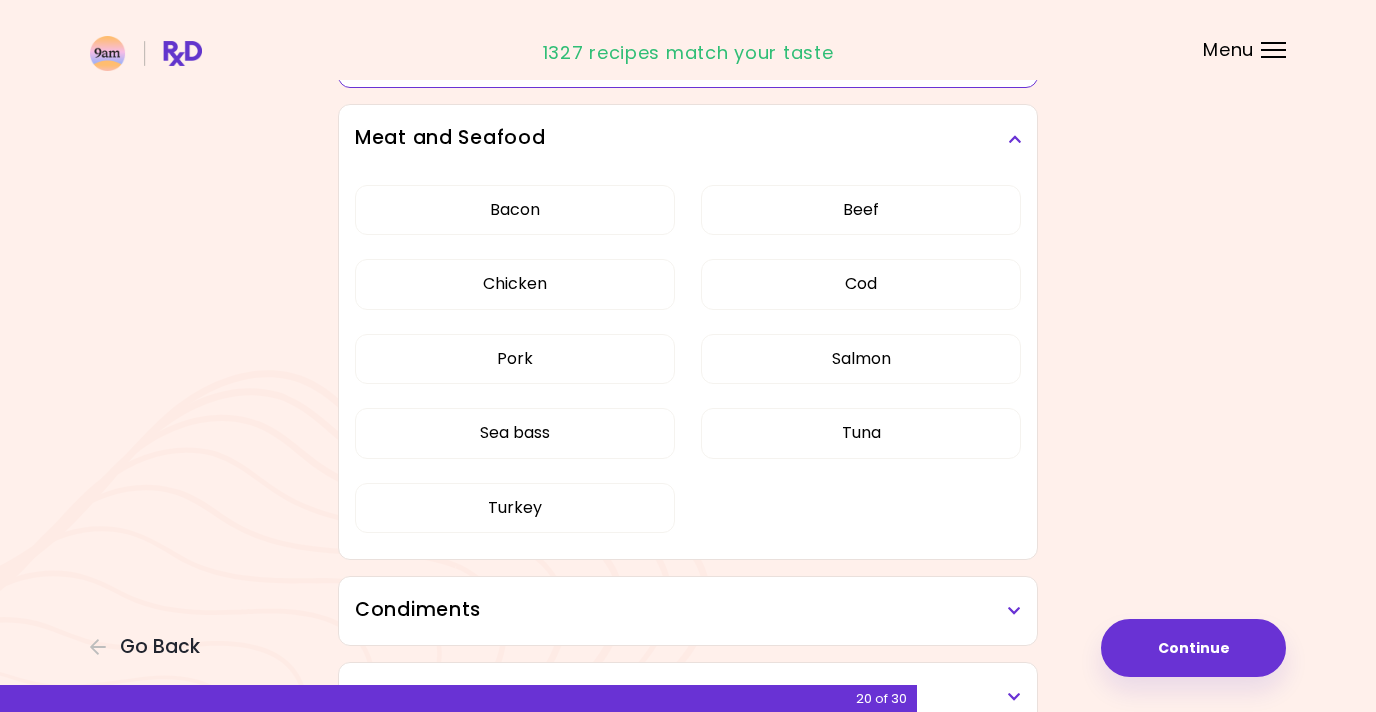 scroll, scrollTop: 1594, scrollLeft: 0, axis: vertical 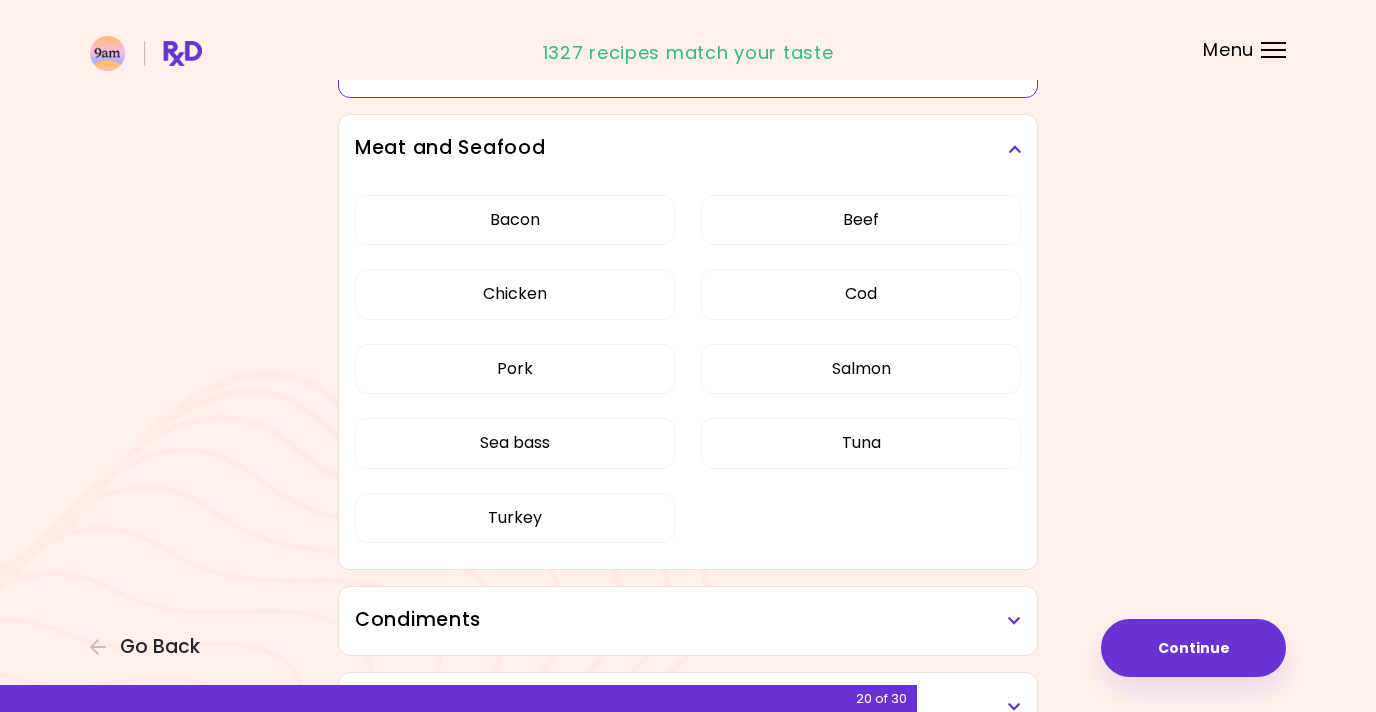 click on "Condiments" at bounding box center (688, 620) 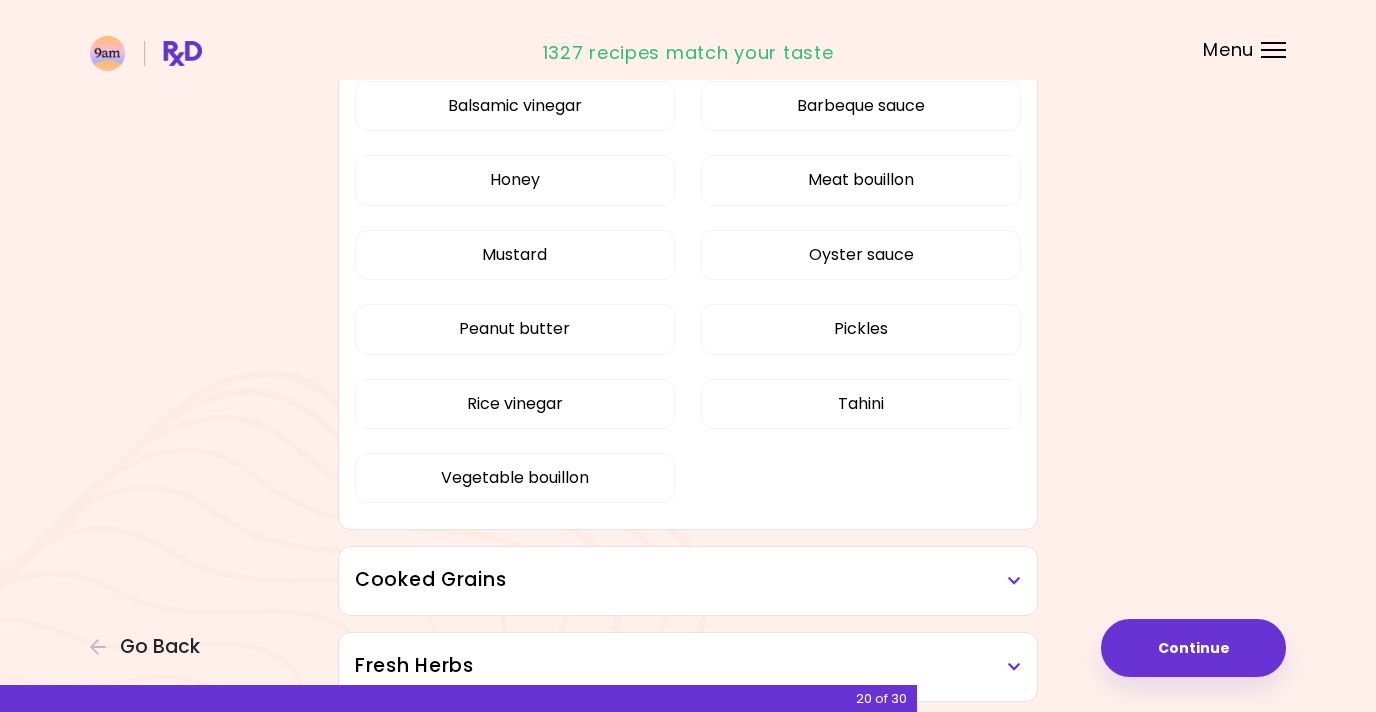 scroll, scrollTop: 2223, scrollLeft: 0, axis: vertical 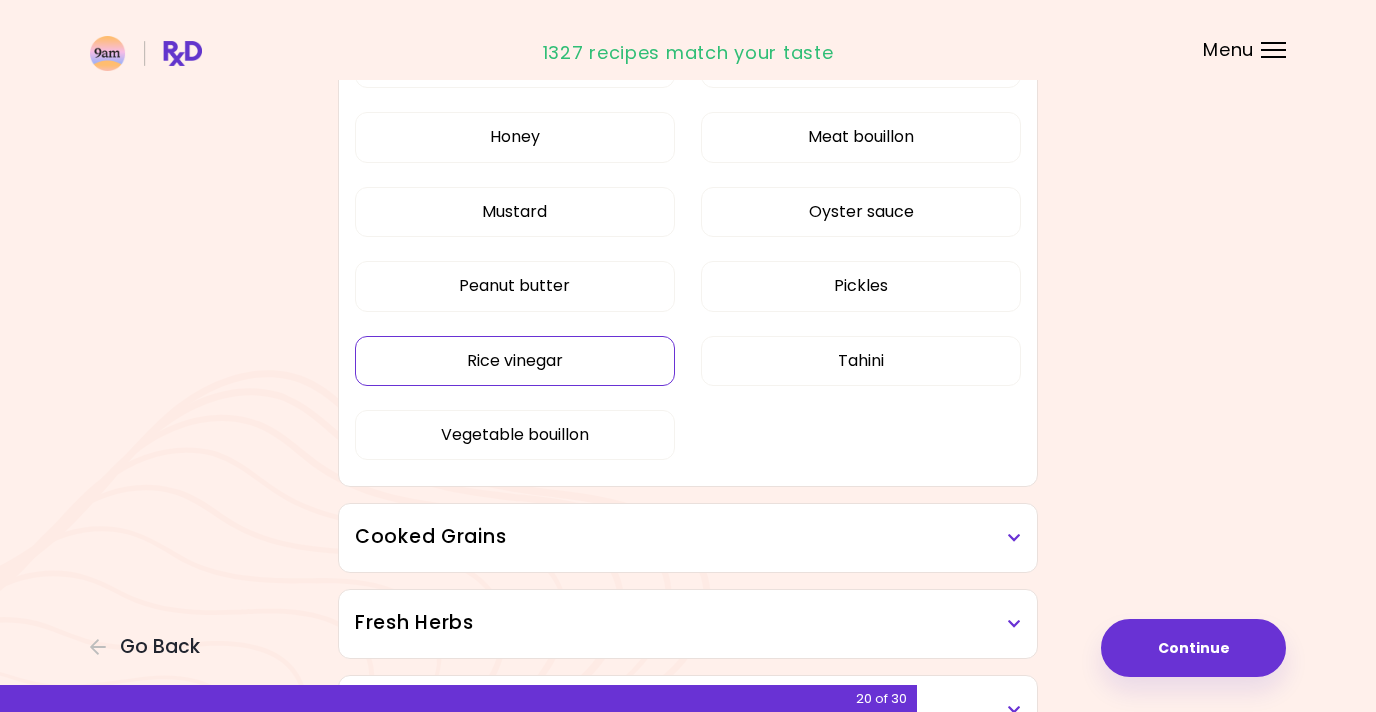 click on "Rice vinegar" at bounding box center (515, 361) 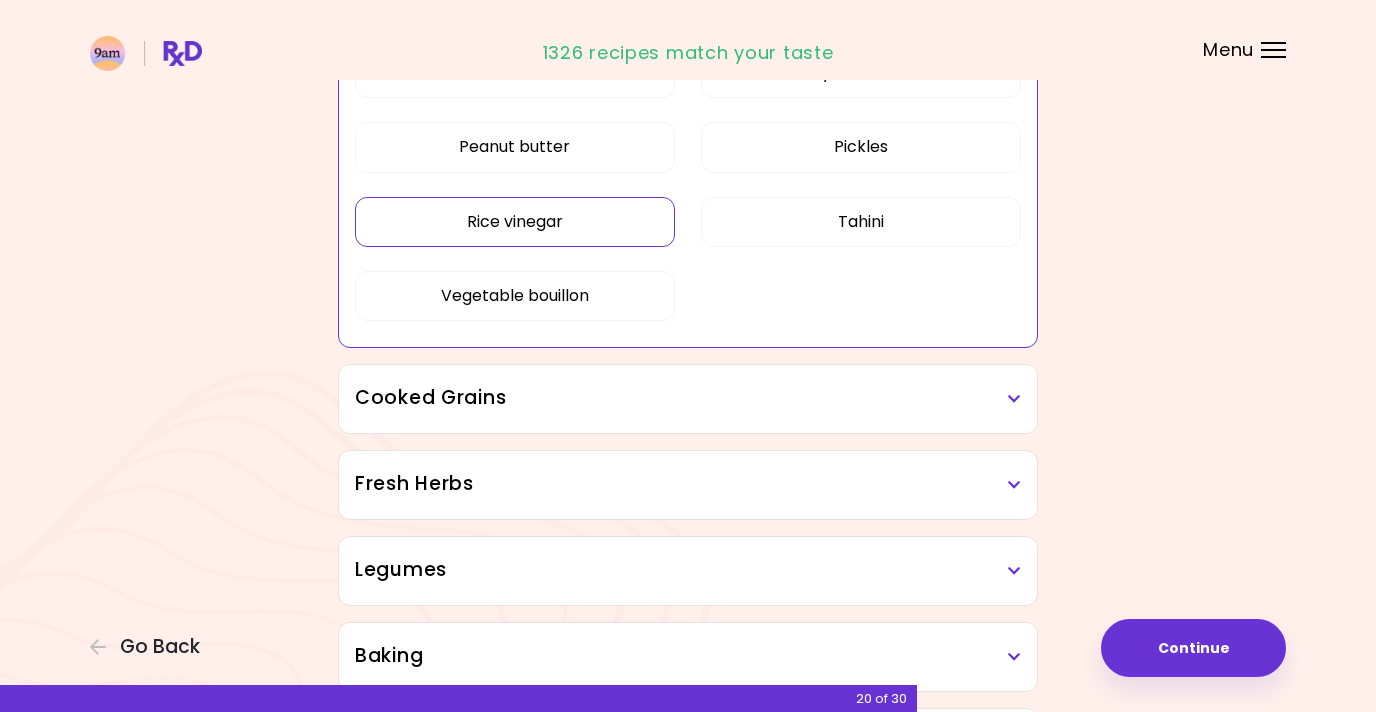 scroll, scrollTop: 2371, scrollLeft: 0, axis: vertical 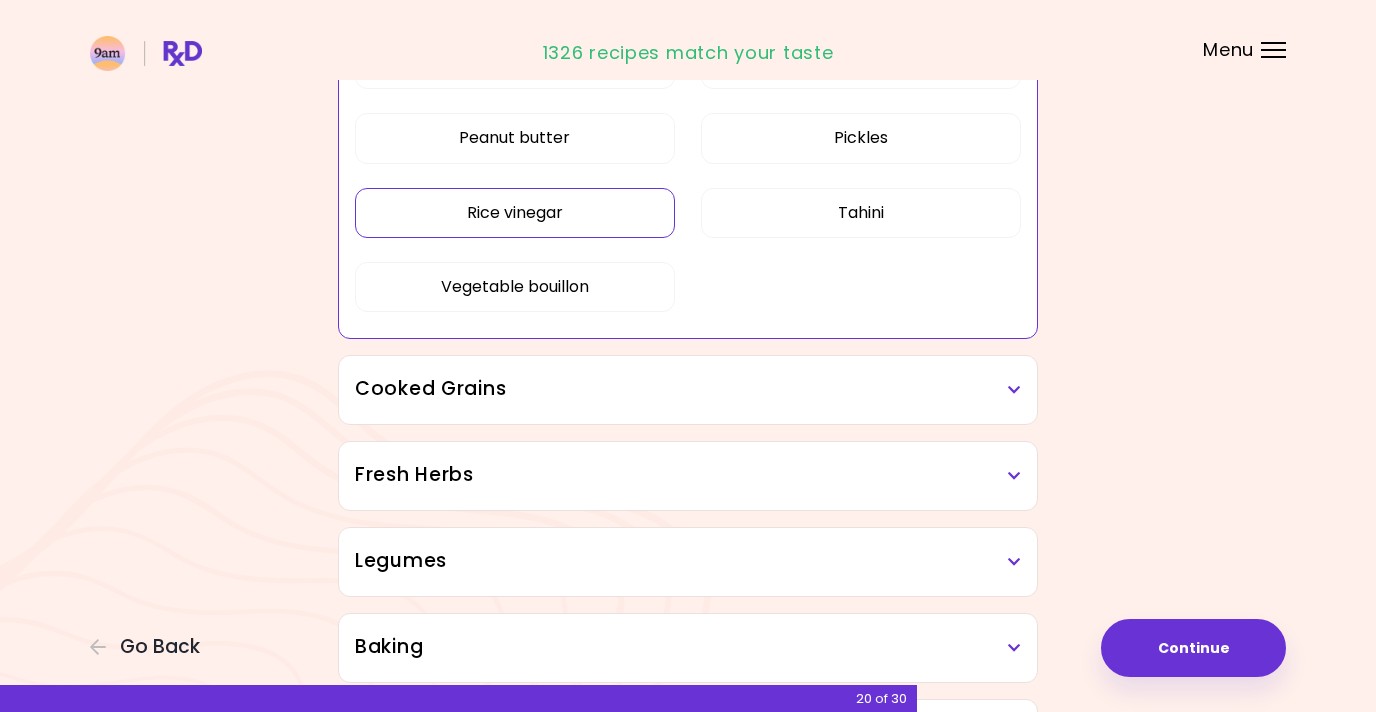 click on "Cooked Grains" at bounding box center [688, 389] 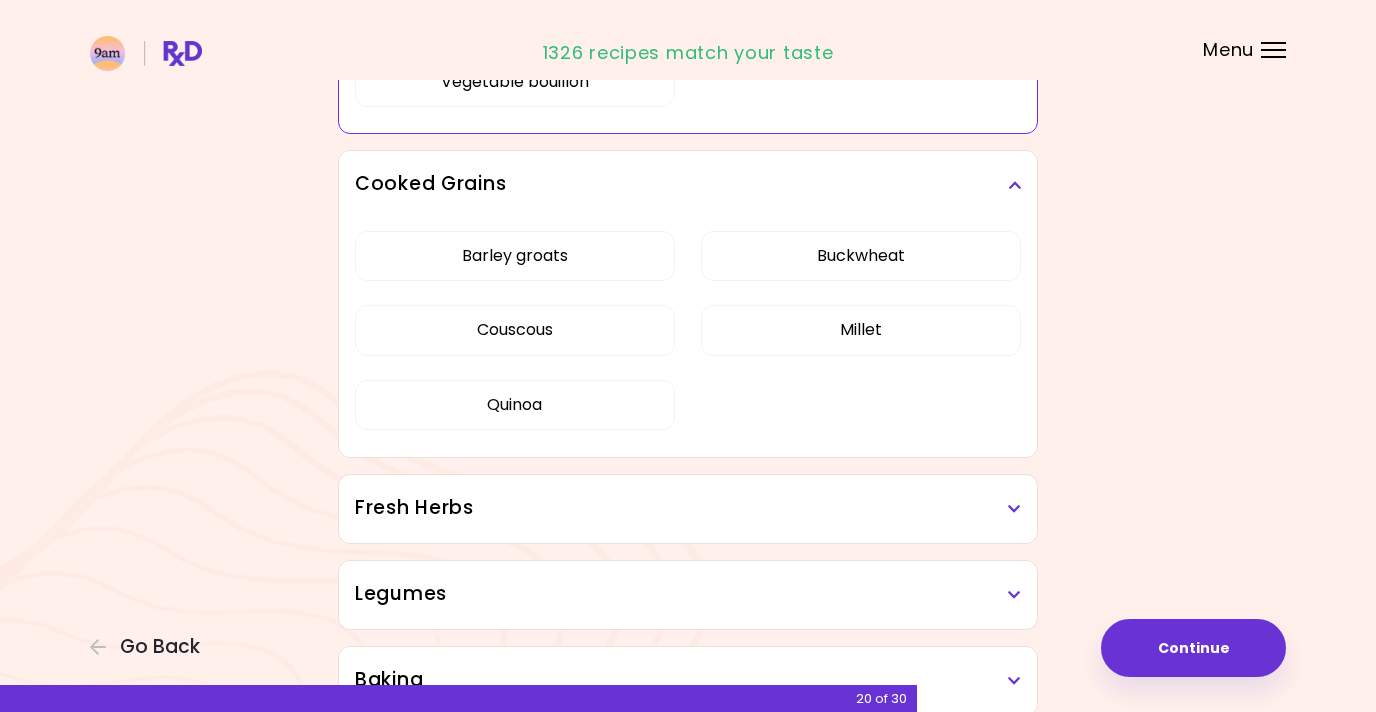 scroll, scrollTop: 2597, scrollLeft: 0, axis: vertical 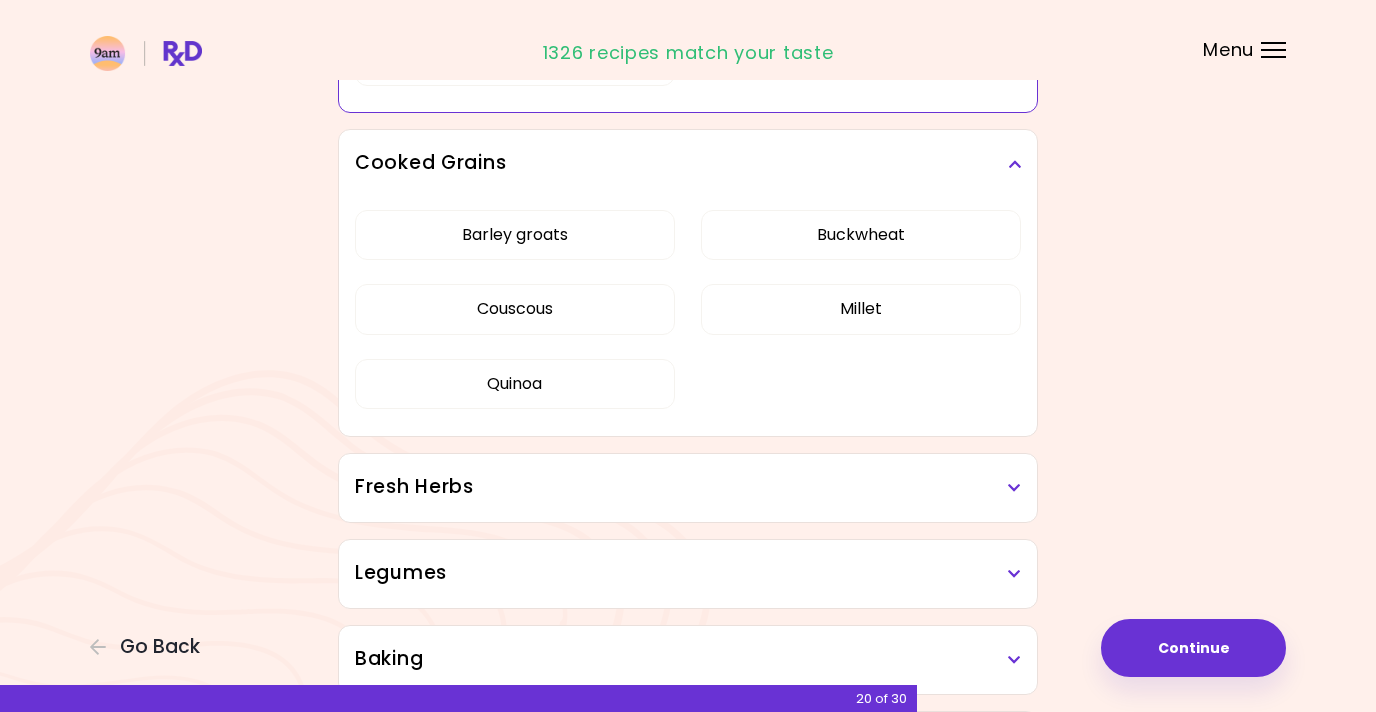 click on "Fresh Herbs" at bounding box center (688, 487) 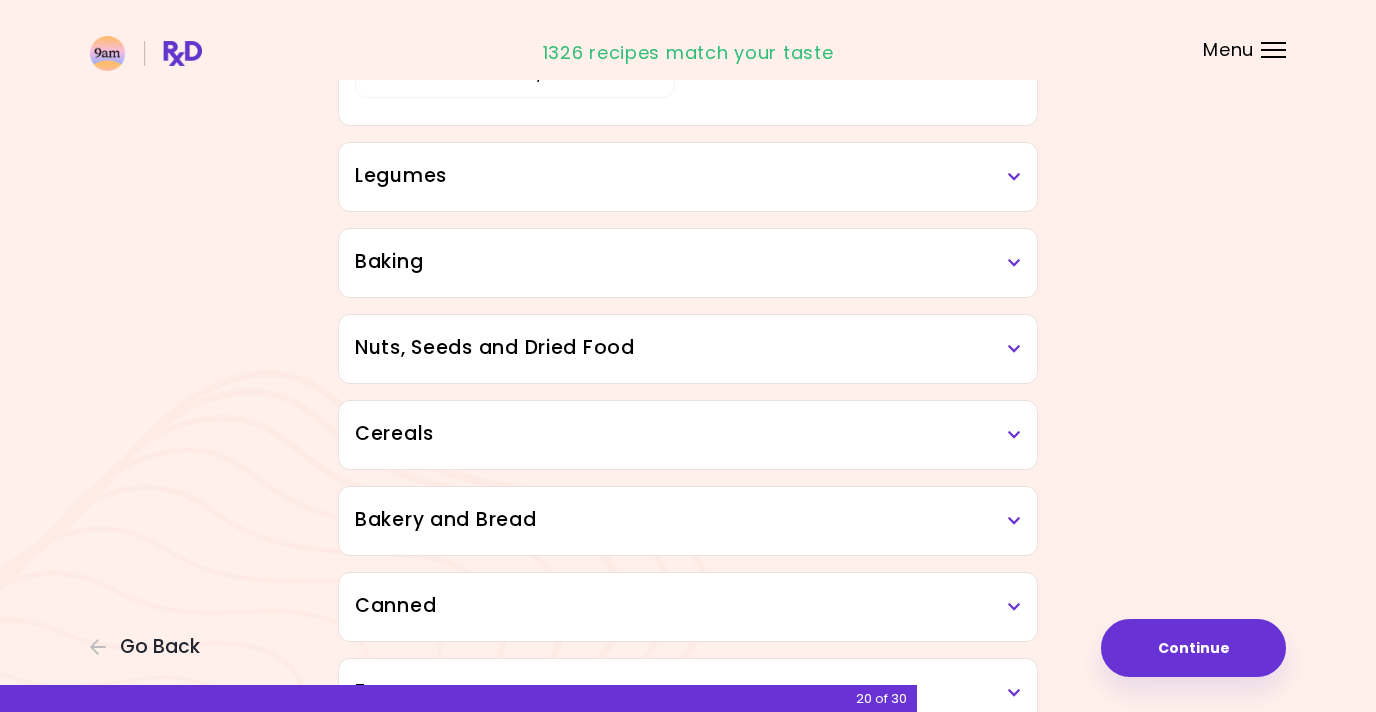scroll, scrollTop: 3234, scrollLeft: 0, axis: vertical 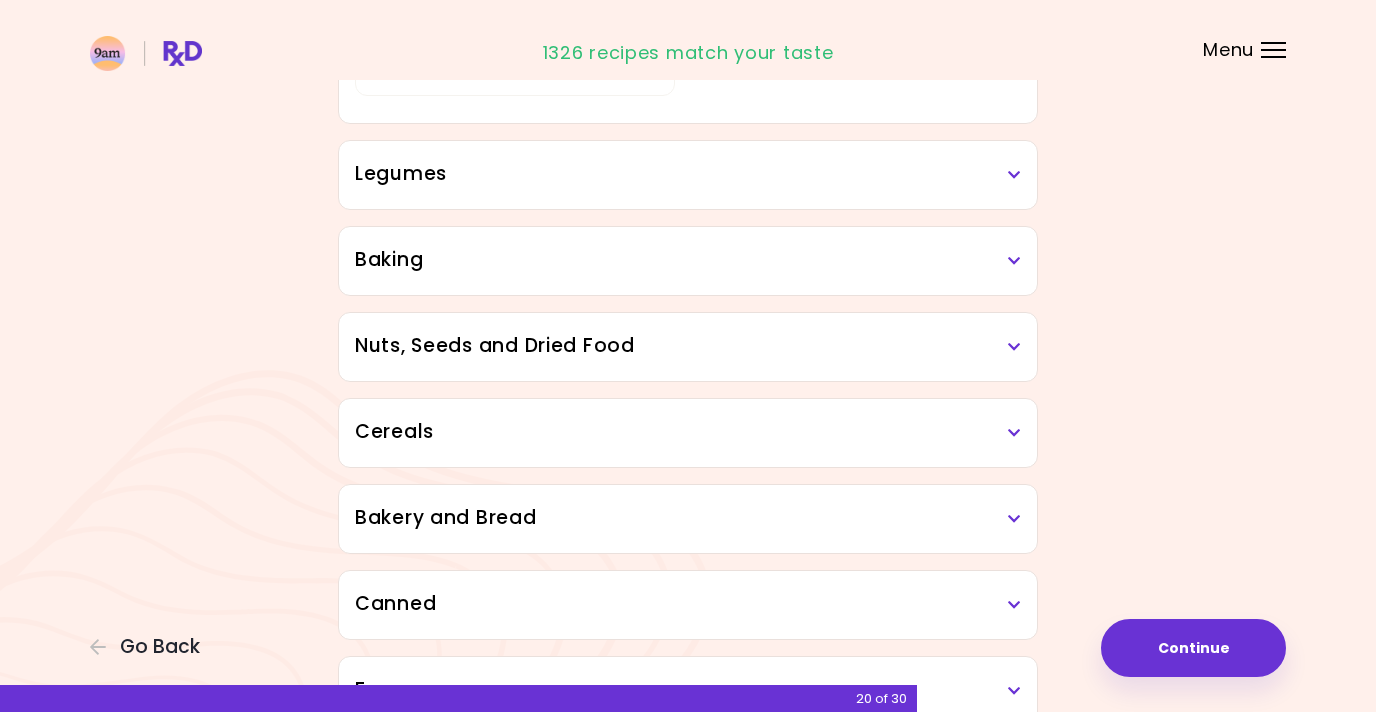 click on "Legumes" at bounding box center [688, 174] 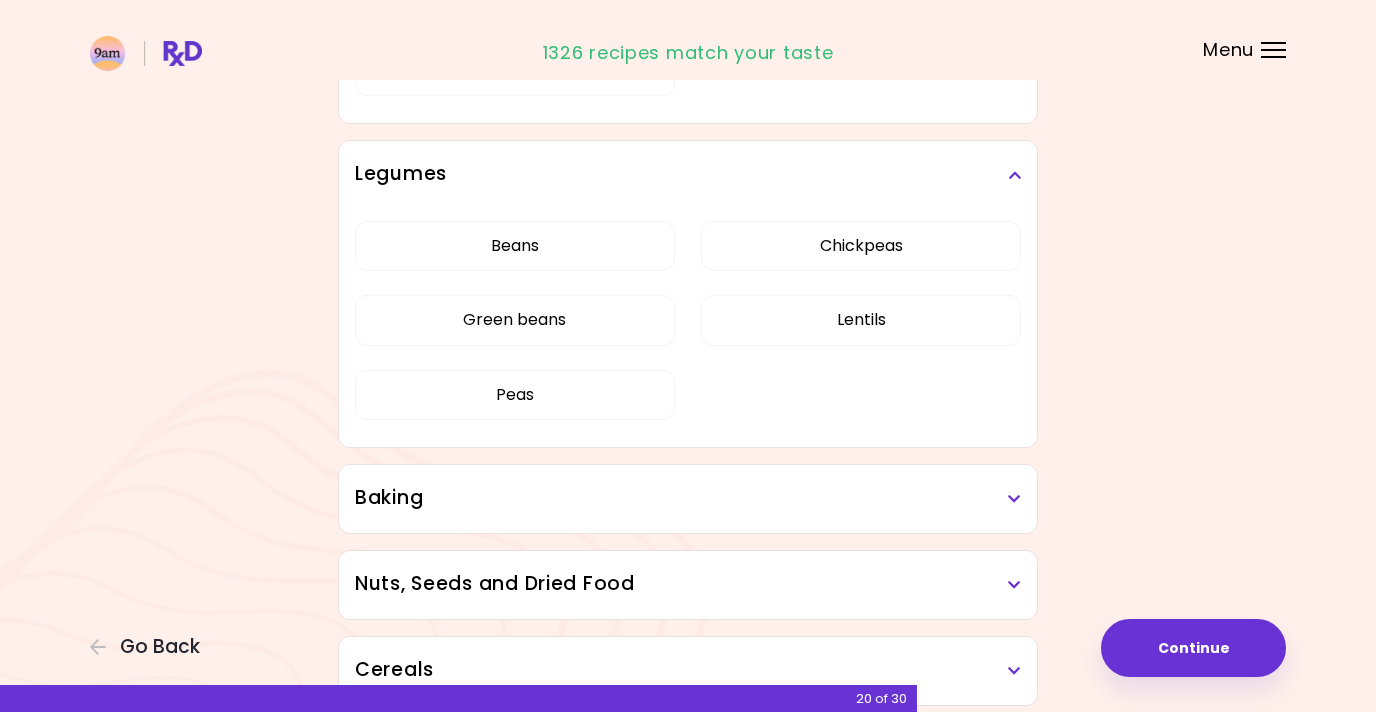 click on "Baking" at bounding box center [688, 498] 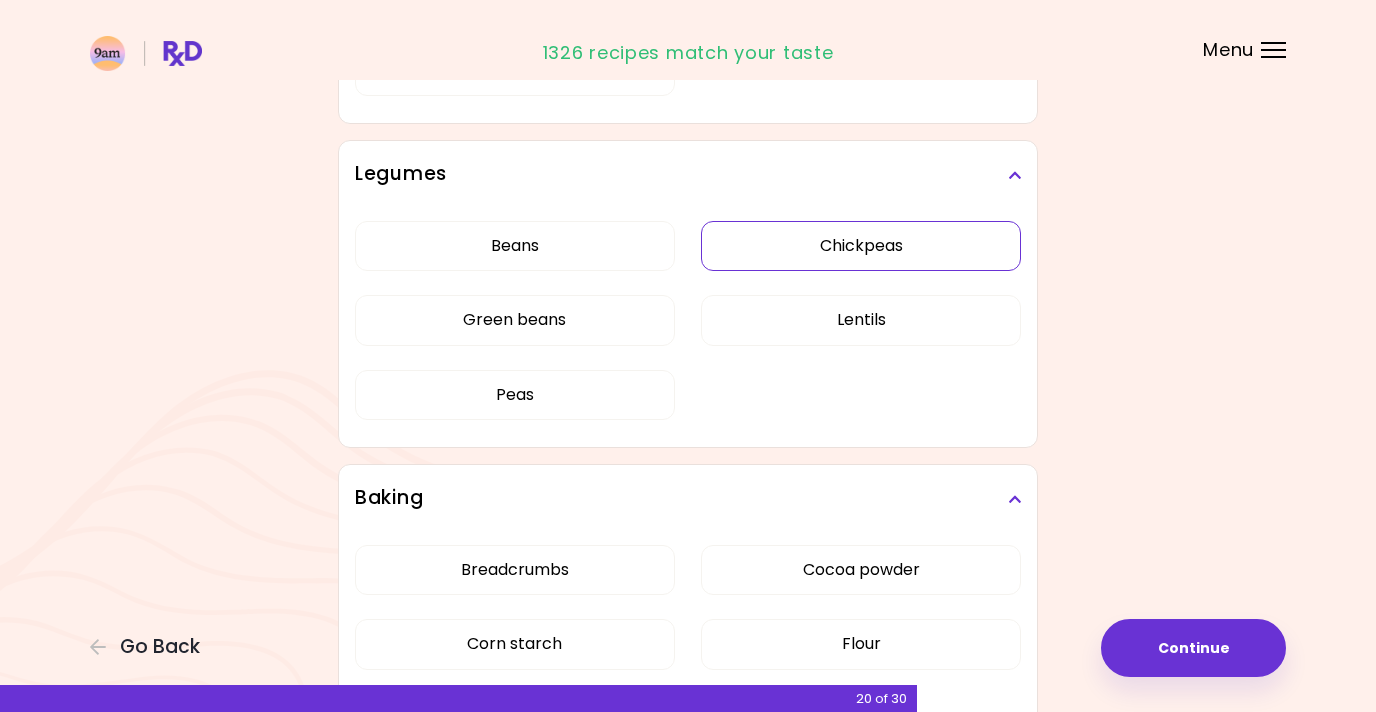 click on "Chickpeas" at bounding box center (861, 246) 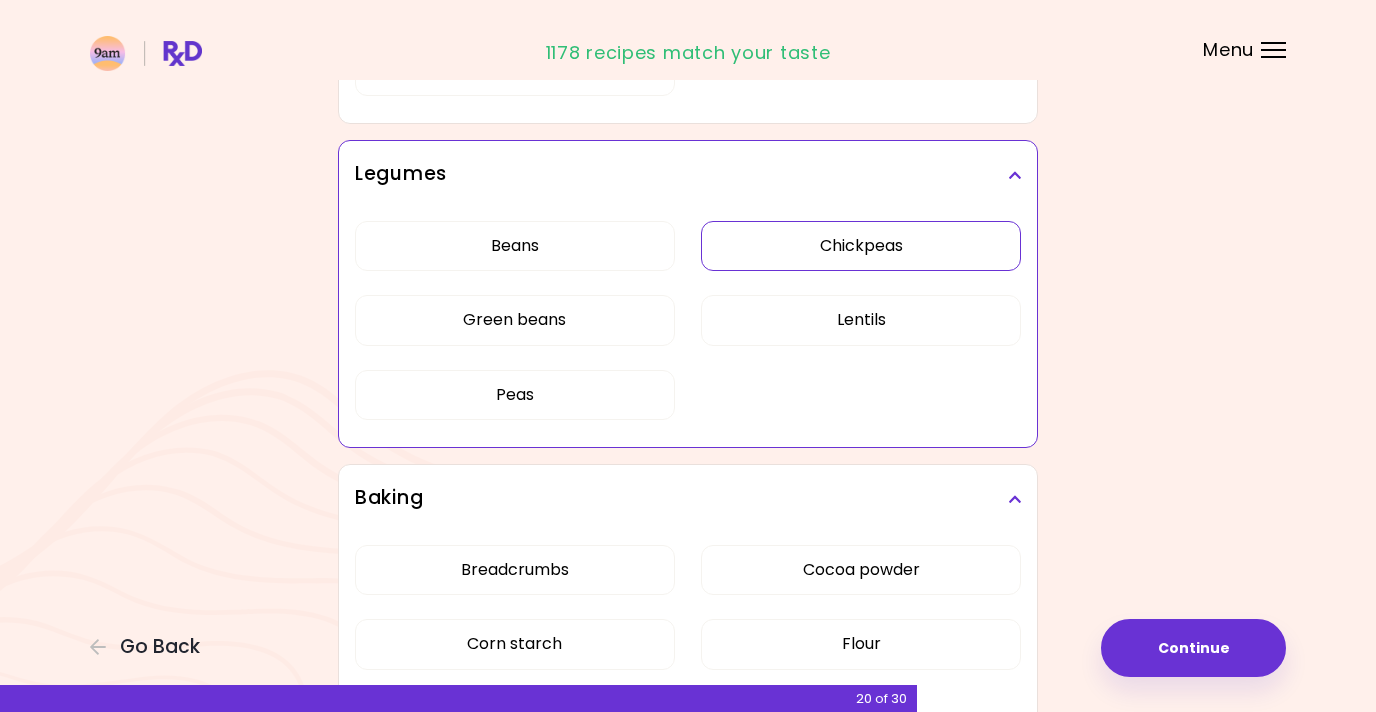 click on "Chickpeas" at bounding box center [861, 246] 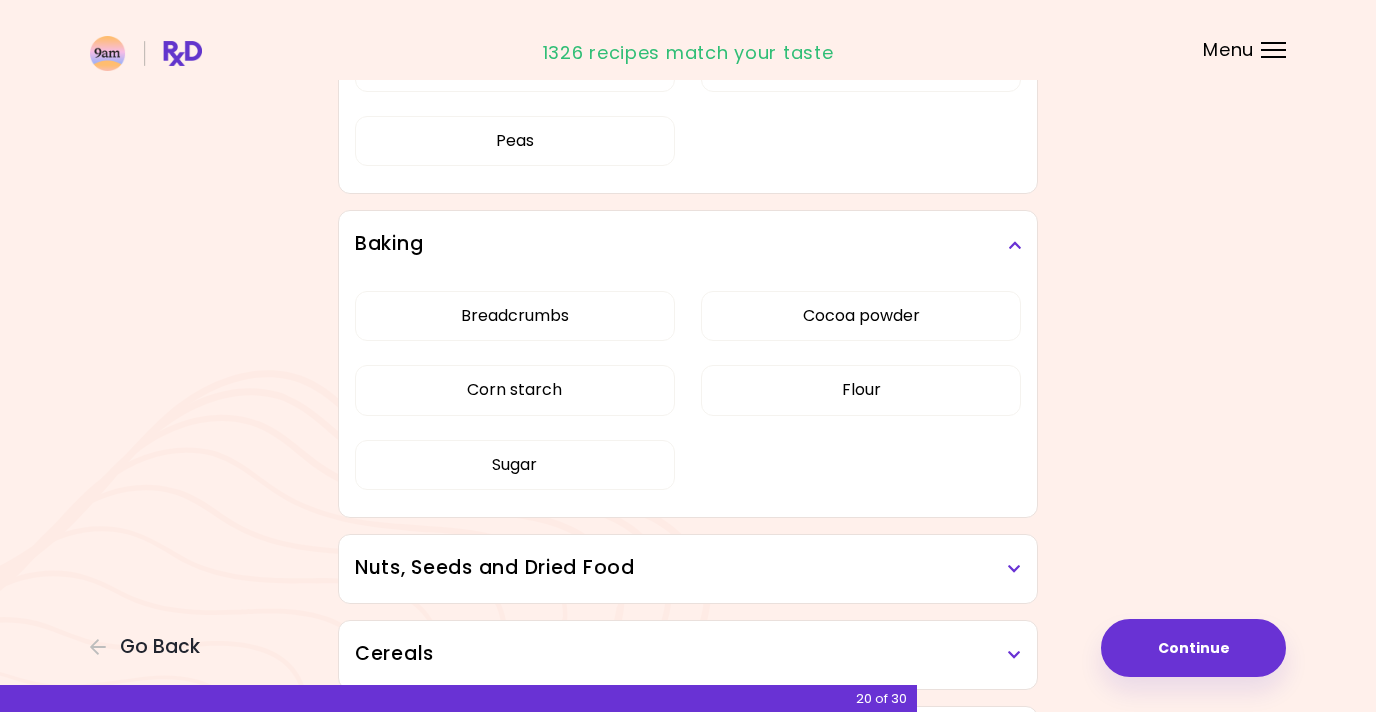 scroll, scrollTop: 3494, scrollLeft: 0, axis: vertical 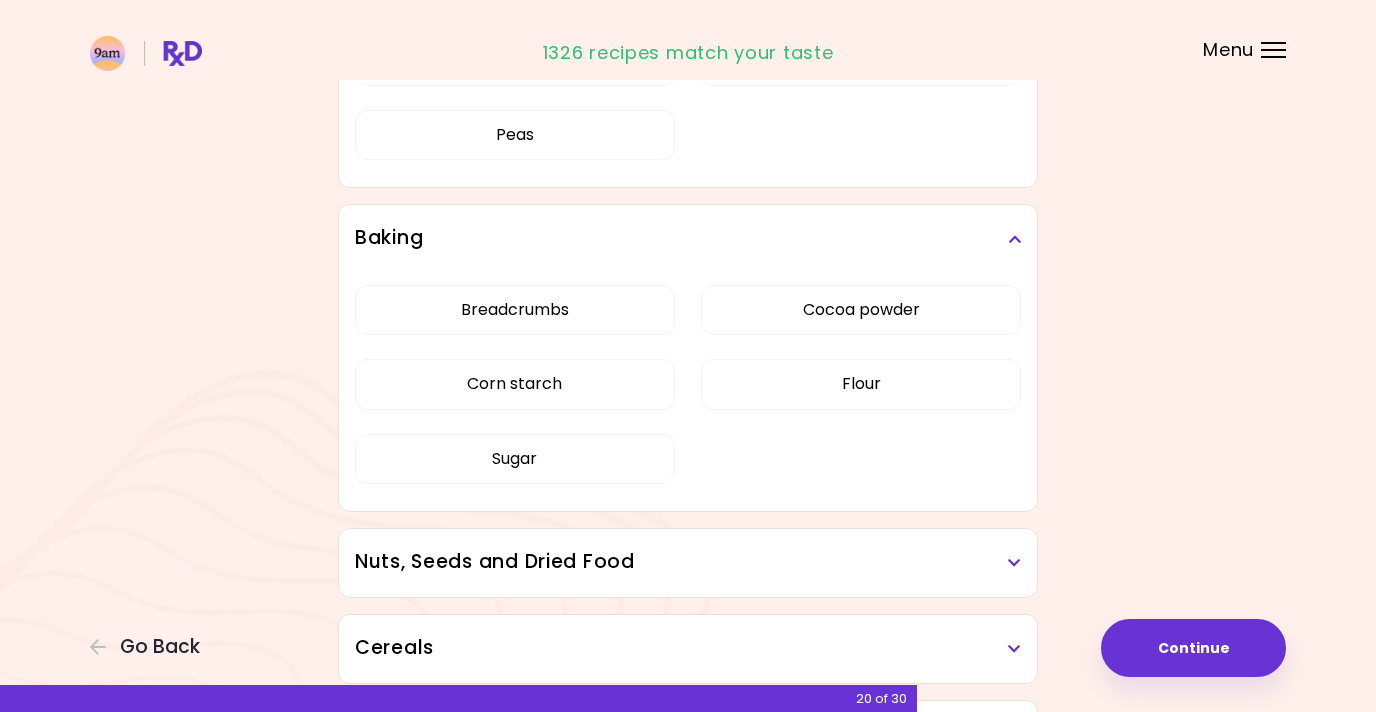 click on "Nuts, Seeds and Dried Food" at bounding box center [688, 563] 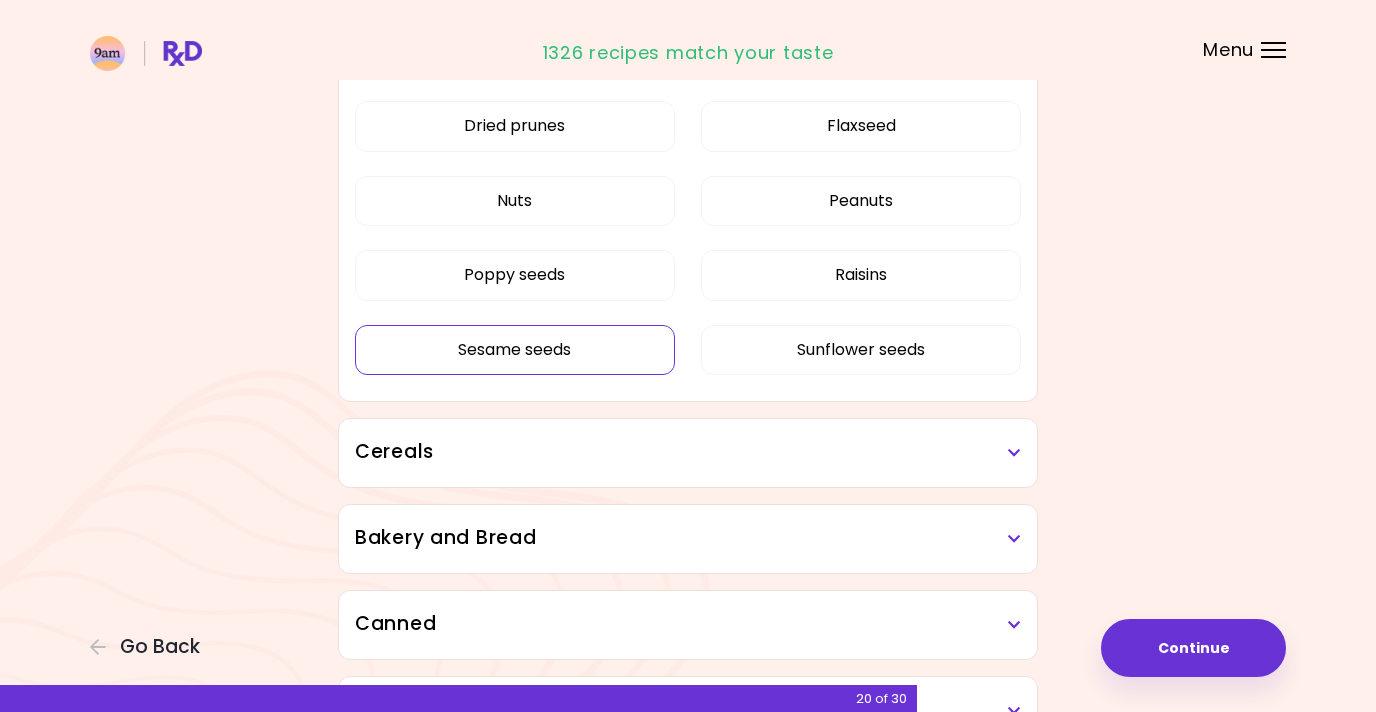 scroll, scrollTop: 4090, scrollLeft: 0, axis: vertical 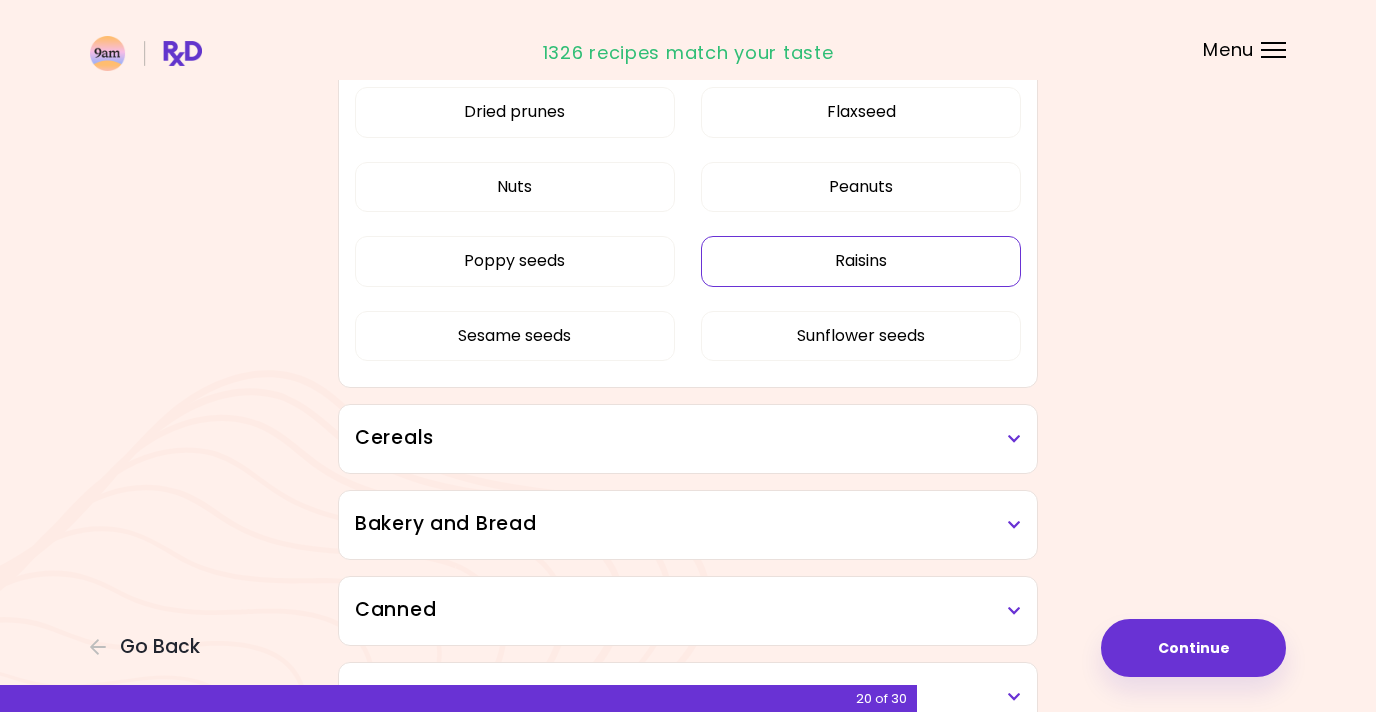 click on "Raisins" at bounding box center [861, 261] 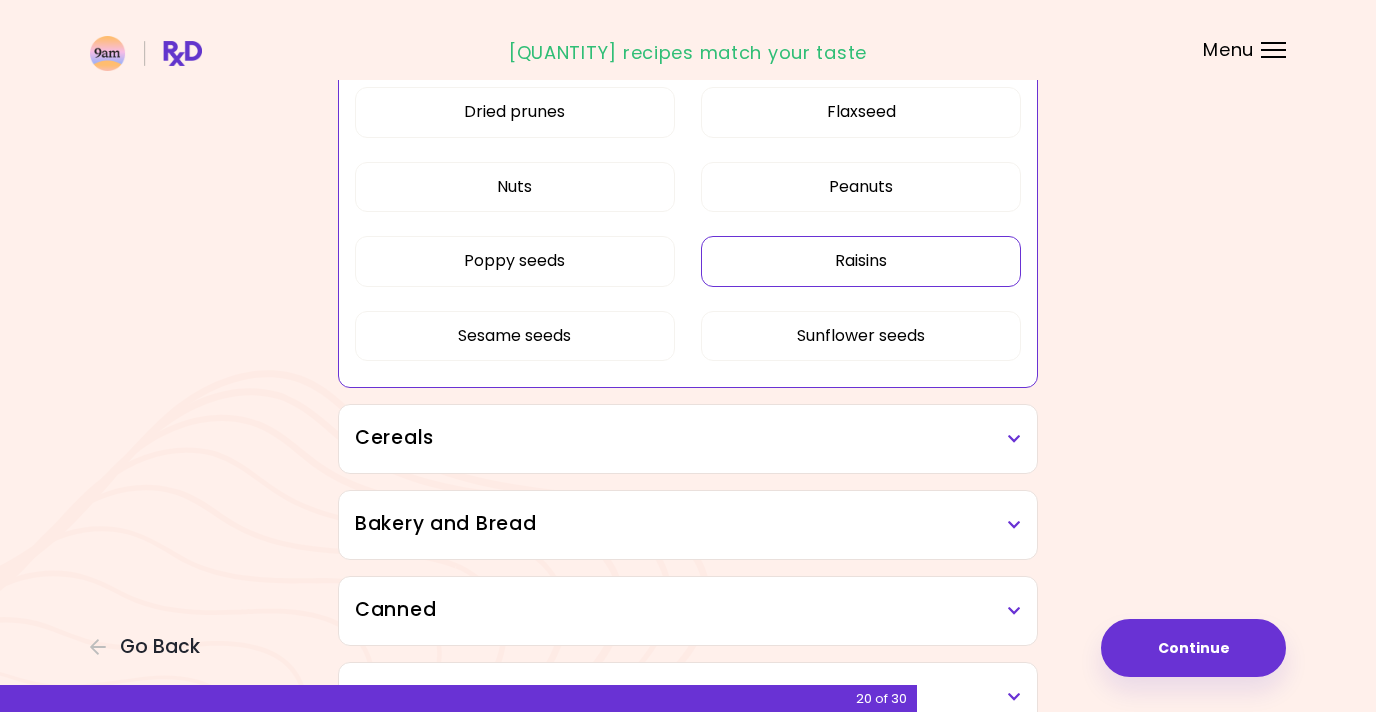 click on "Cereals" at bounding box center (688, 439) 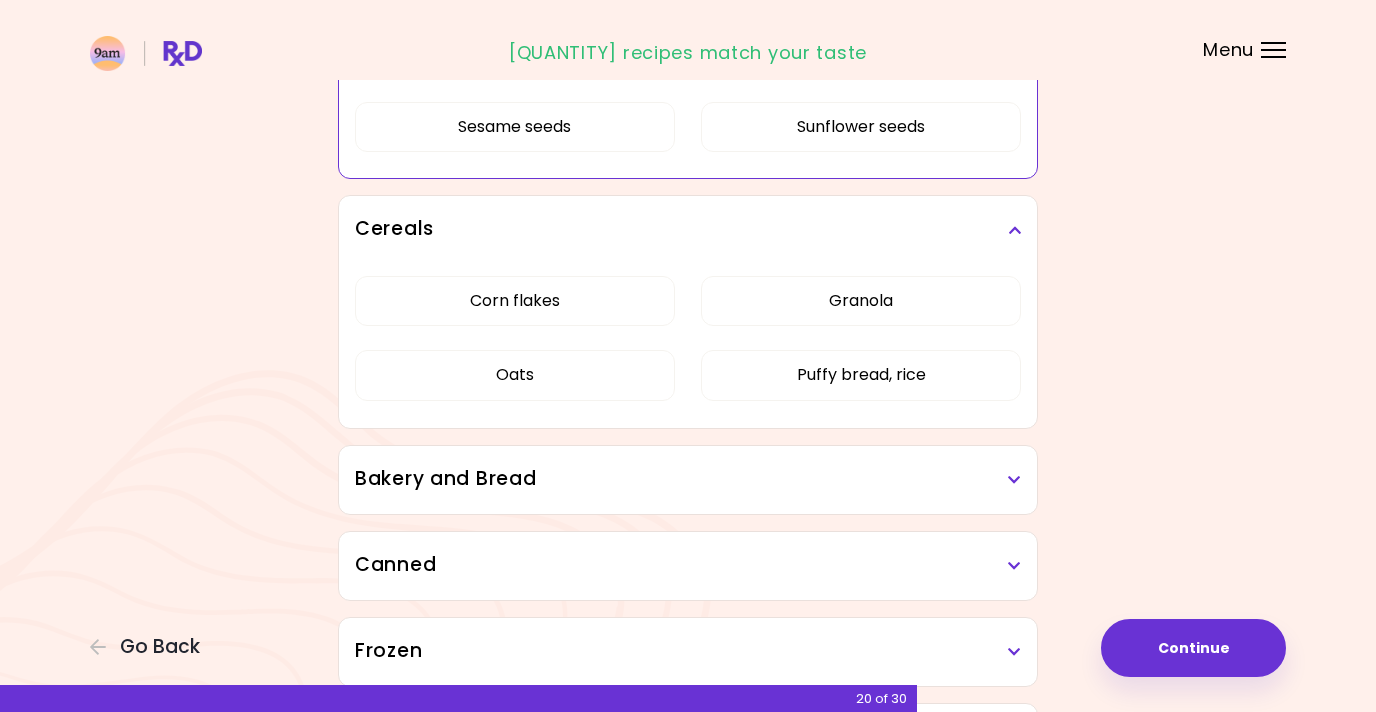 scroll, scrollTop: 4302, scrollLeft: 0, axis: vertical 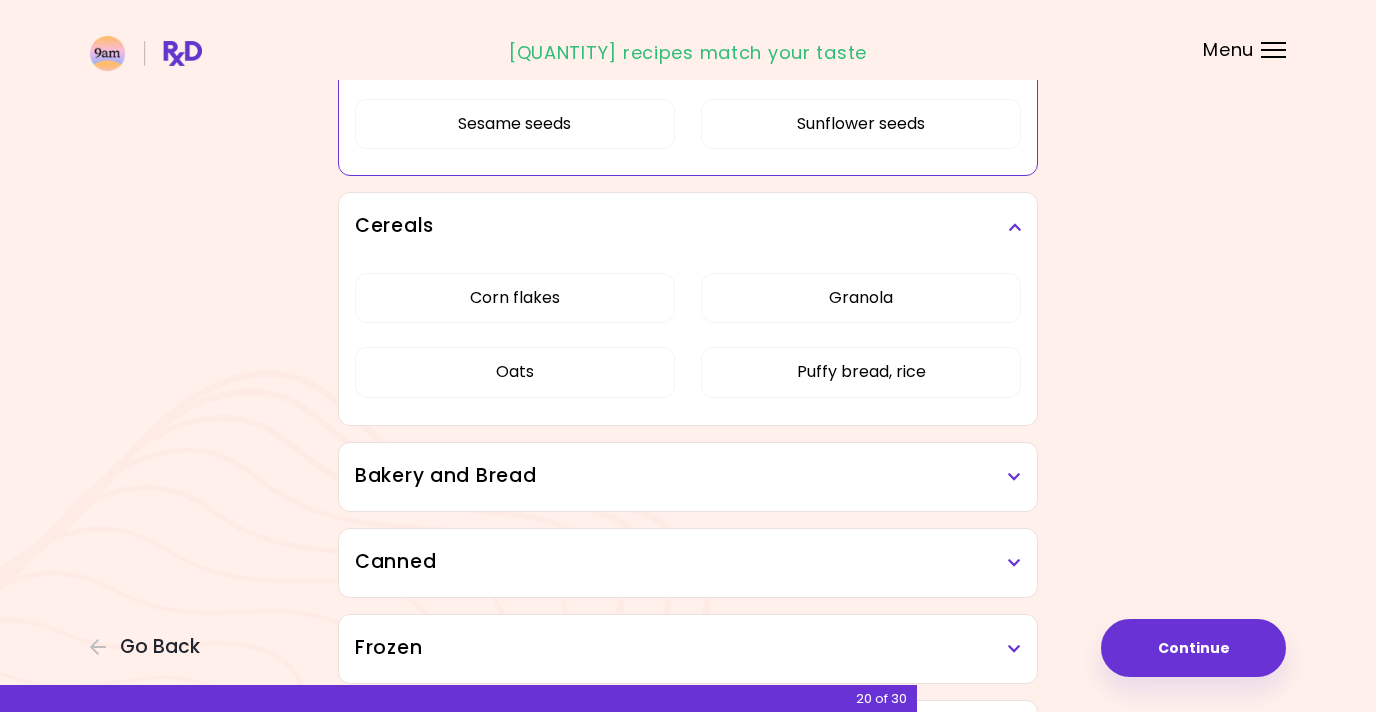 click on "Bakery and Bread" at bounding box center (688, 476) 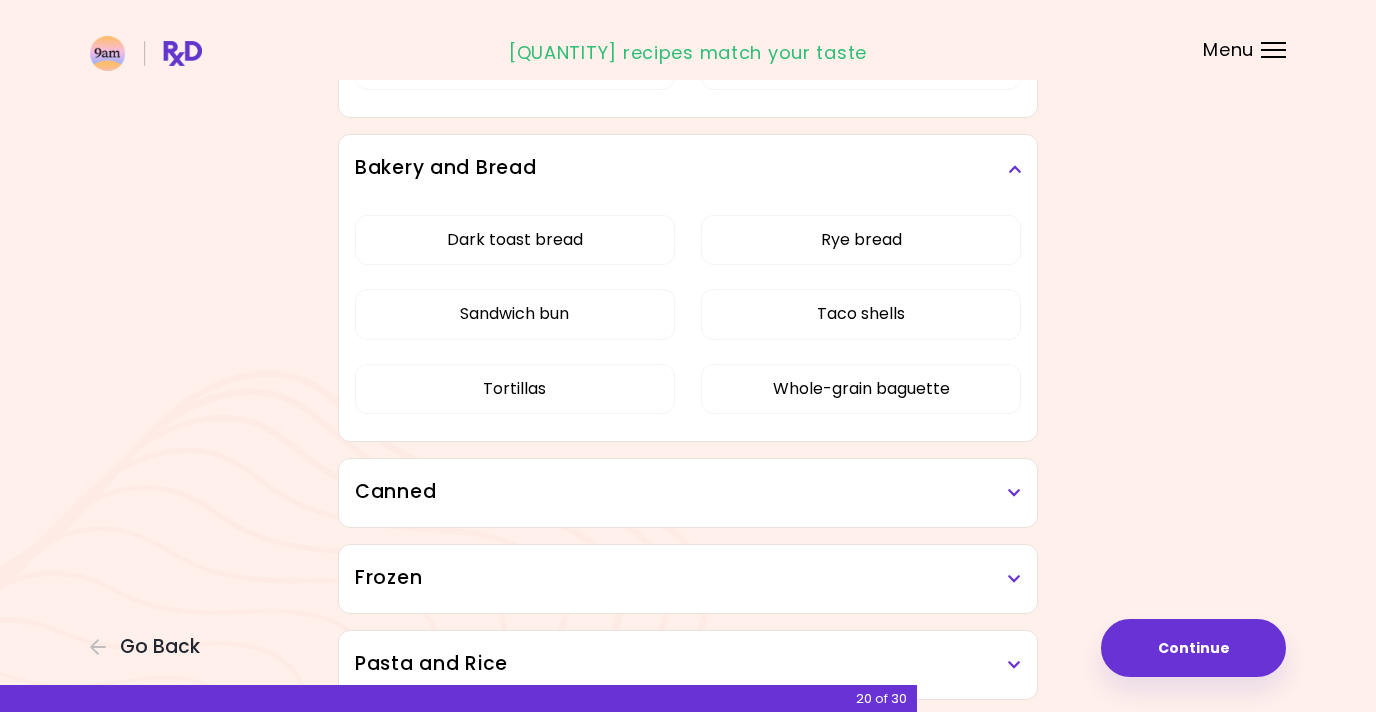 scroll, scrollTop: 4611, scrollLeft: 0, axis: vertical 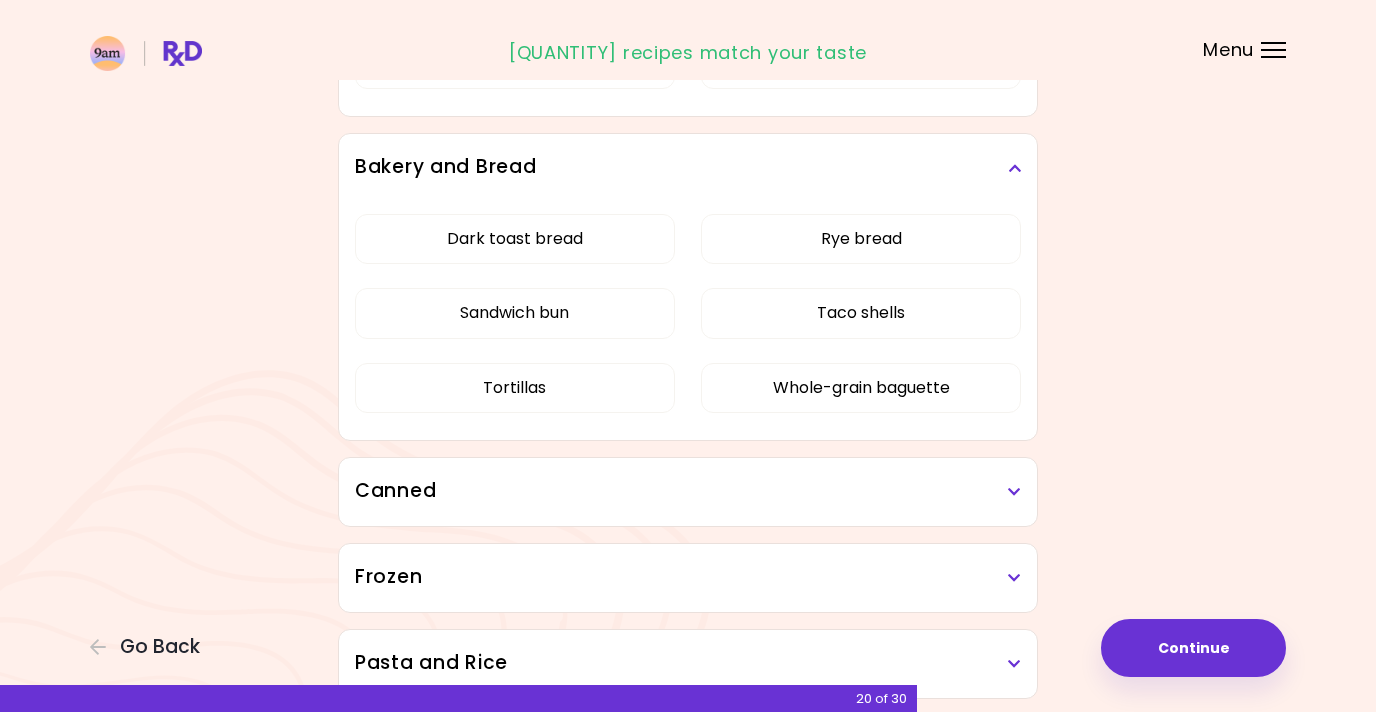 click on "Canned" at bounding box center (688, 491) 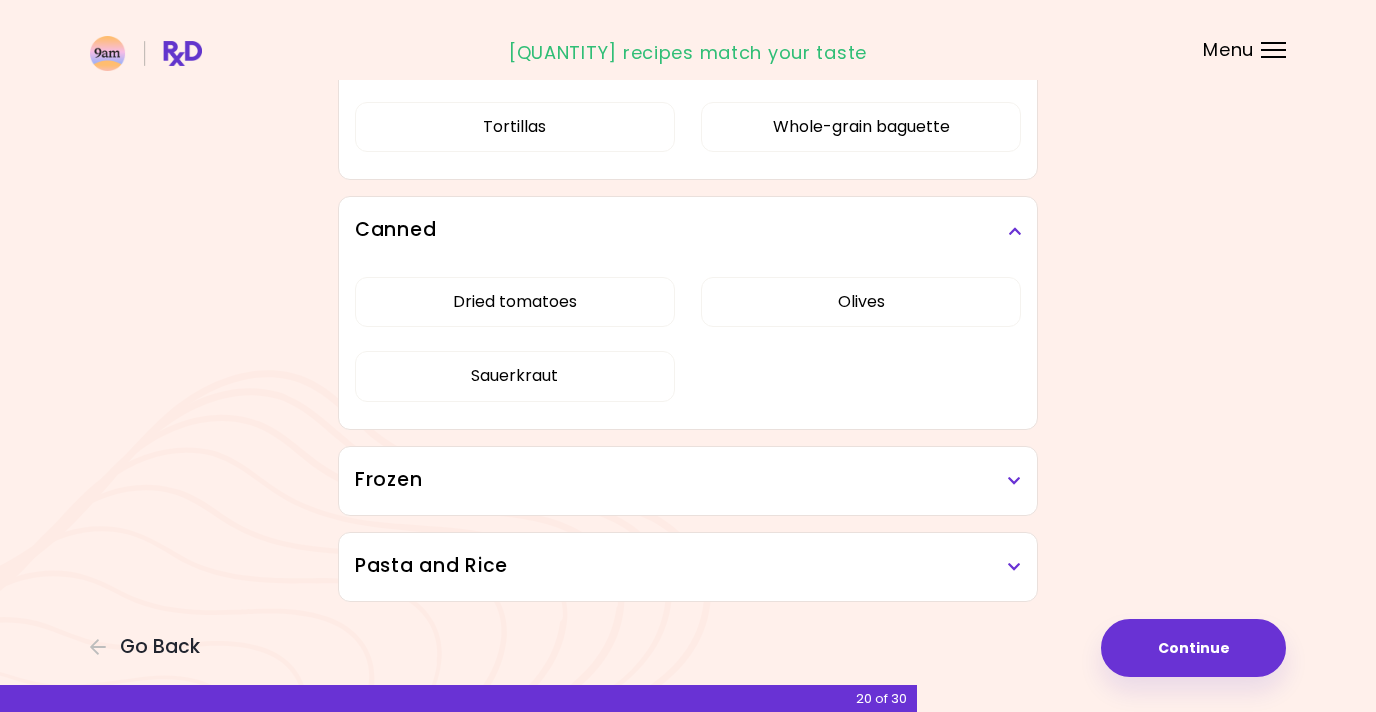 scroll, scrollTop: 4872, scrollLeft: 0, axis: vertical 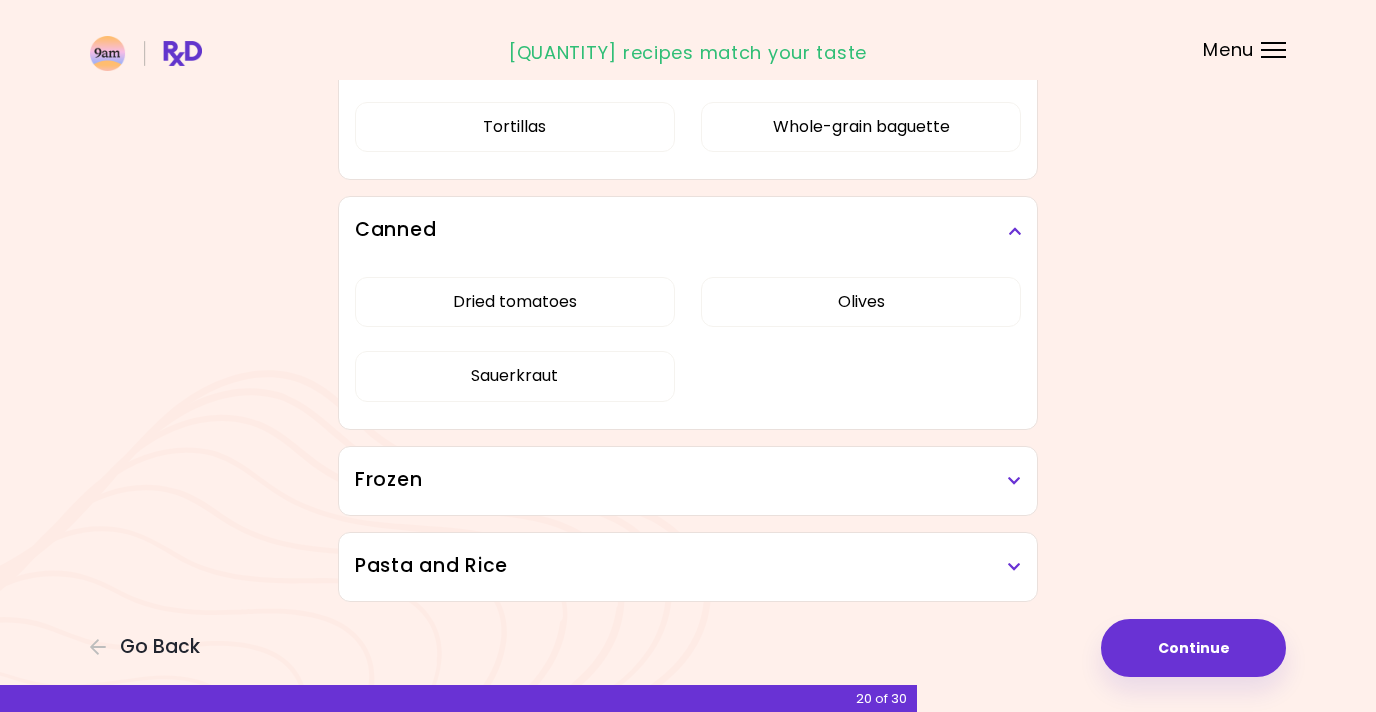 click on "Frozen" at bounding box center [688, 480] 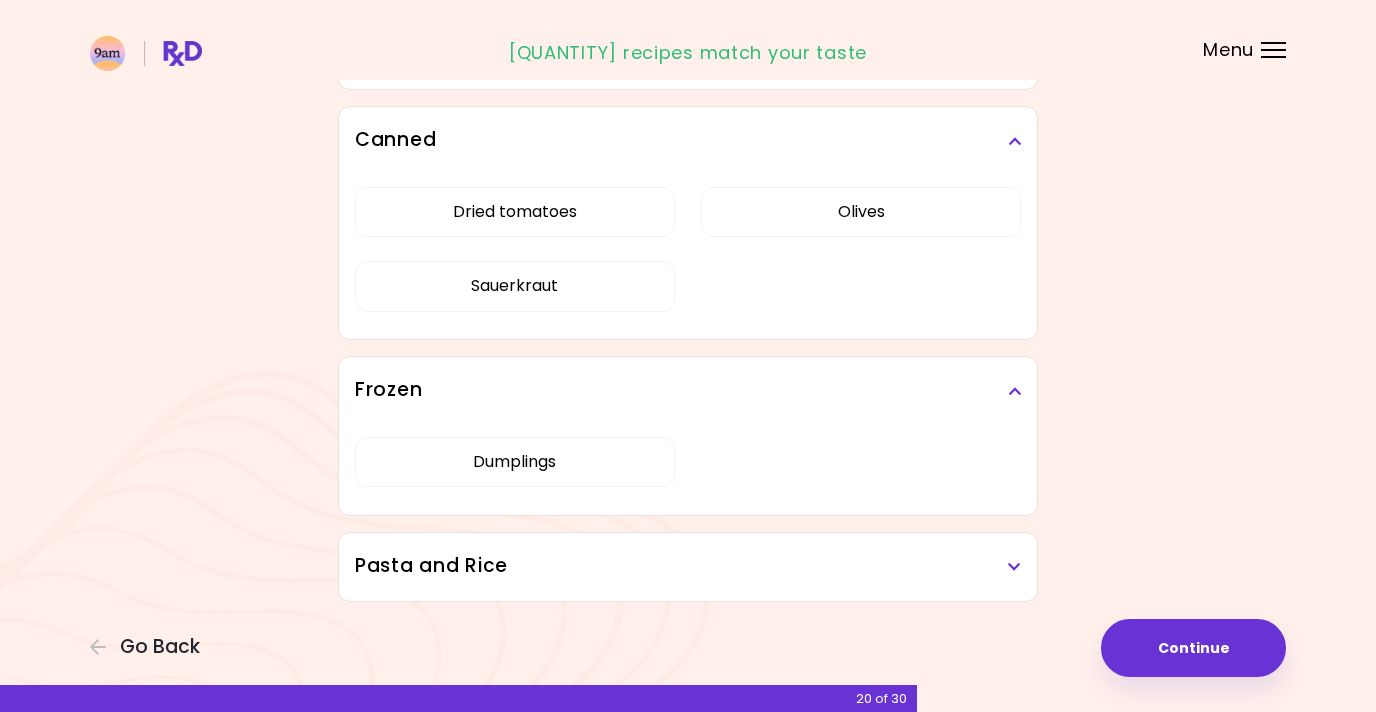 scroll, scrollTop: 4962, scrollLeft: 0, axis: vertical 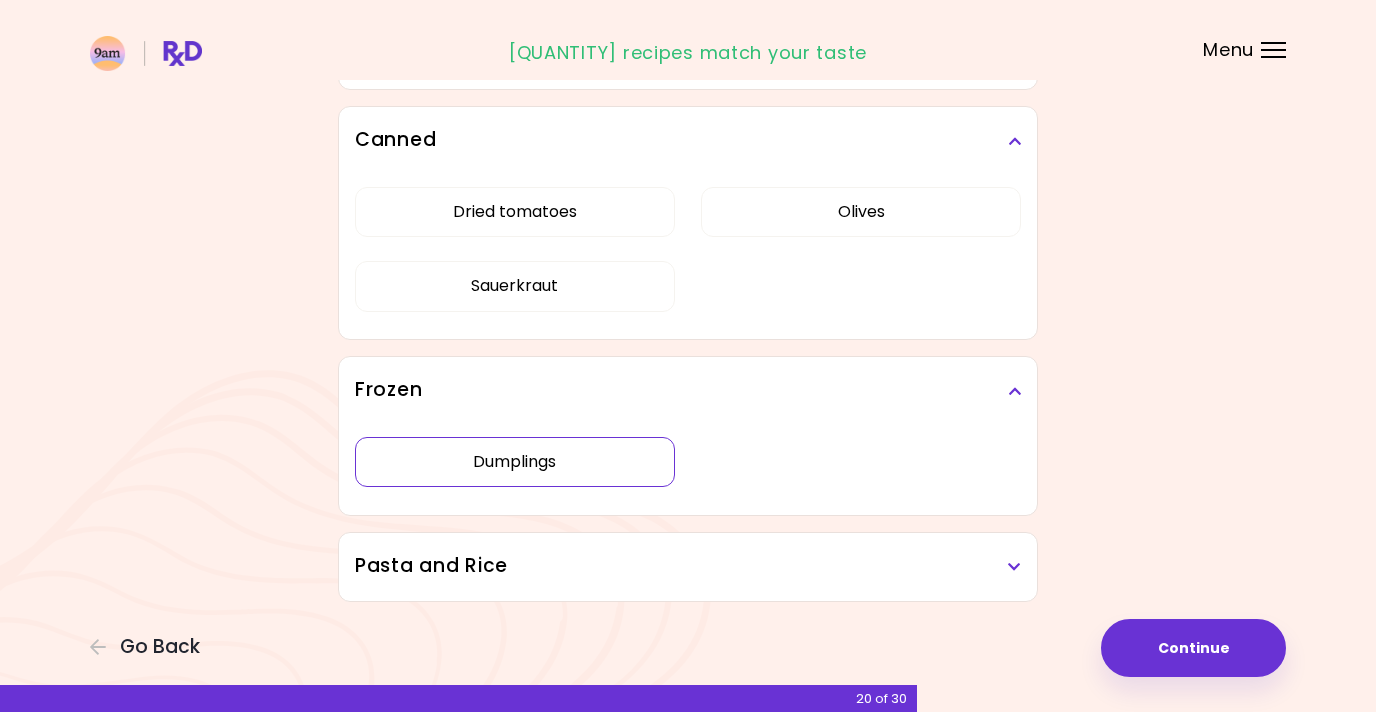 click on "Dumplings" at bounding box center (515, 462) 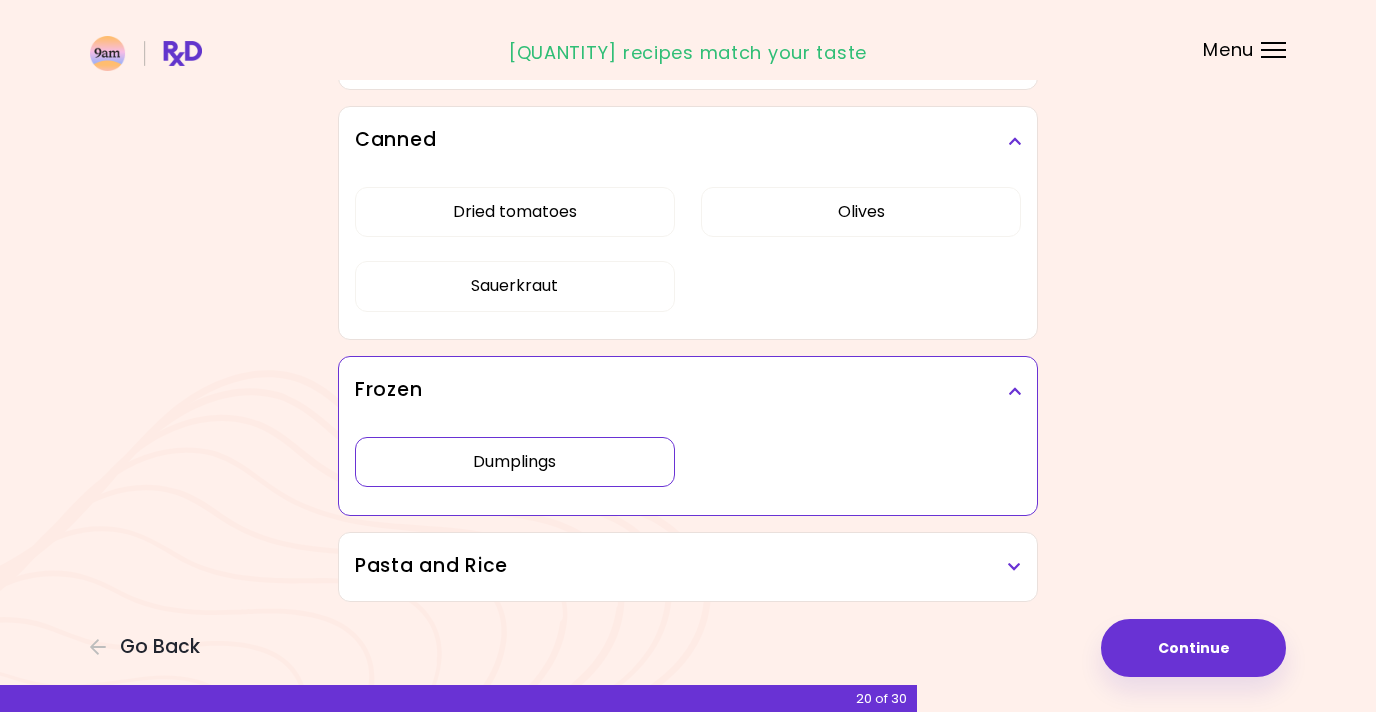 click on "Pasta and Rice" at bounding box center (688, 567) 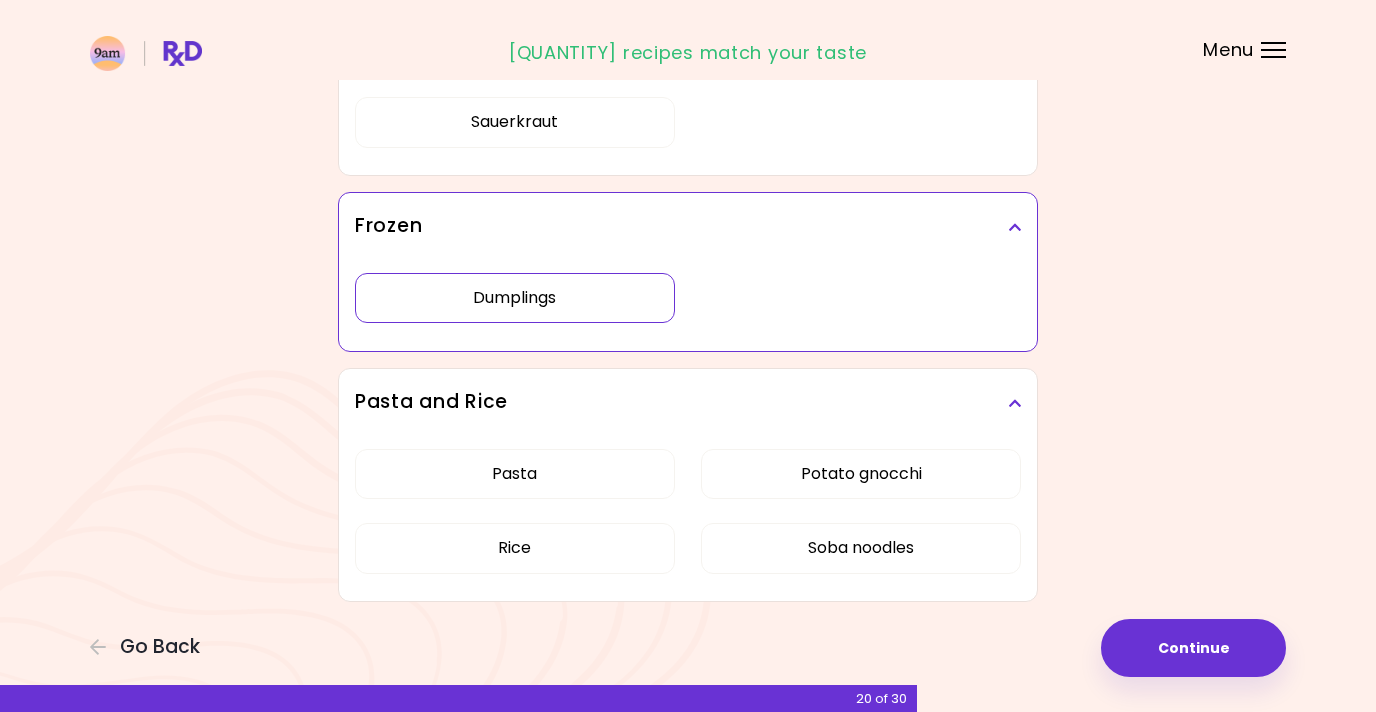 scroll, scrollTop: 5126, scrollLeft: 0, axis: vertical 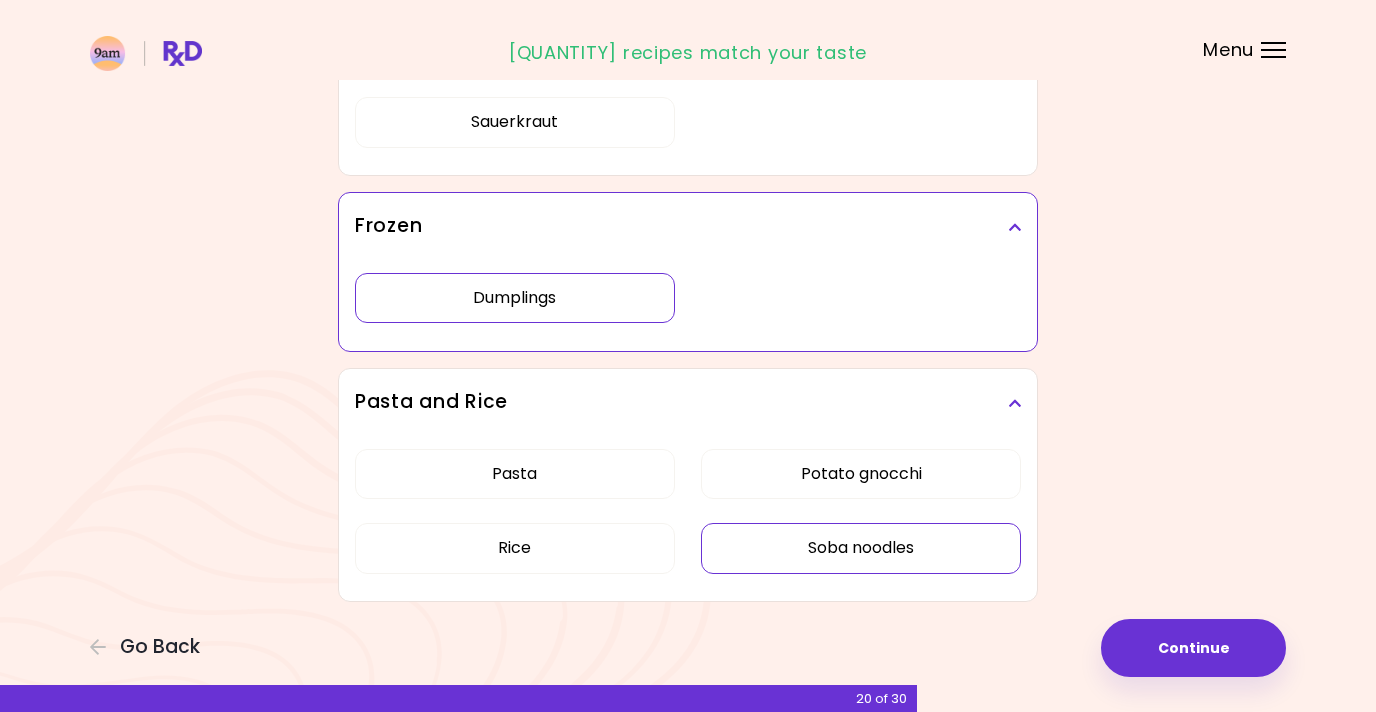 click on "Soba noodles" at bounding box center [861, 548] 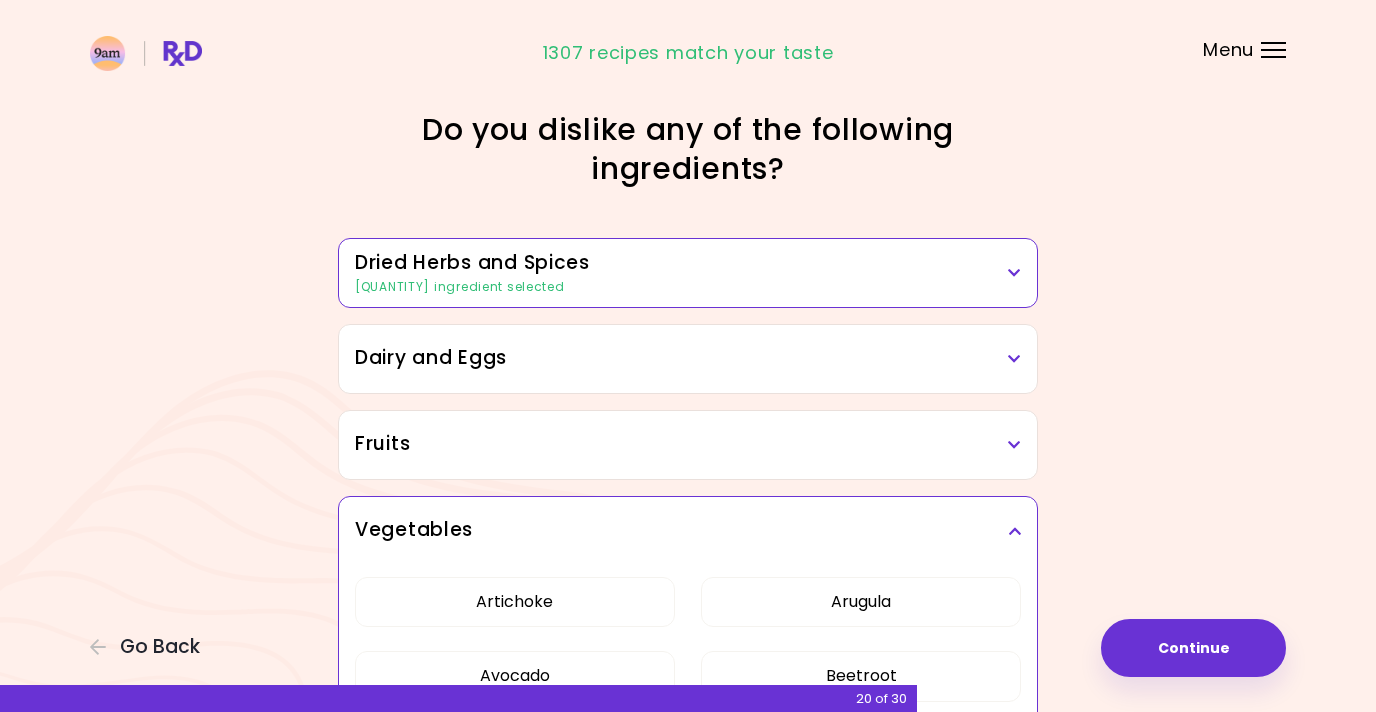 scroll, scrollTop: 0, scrollLeft: 0, axis: both 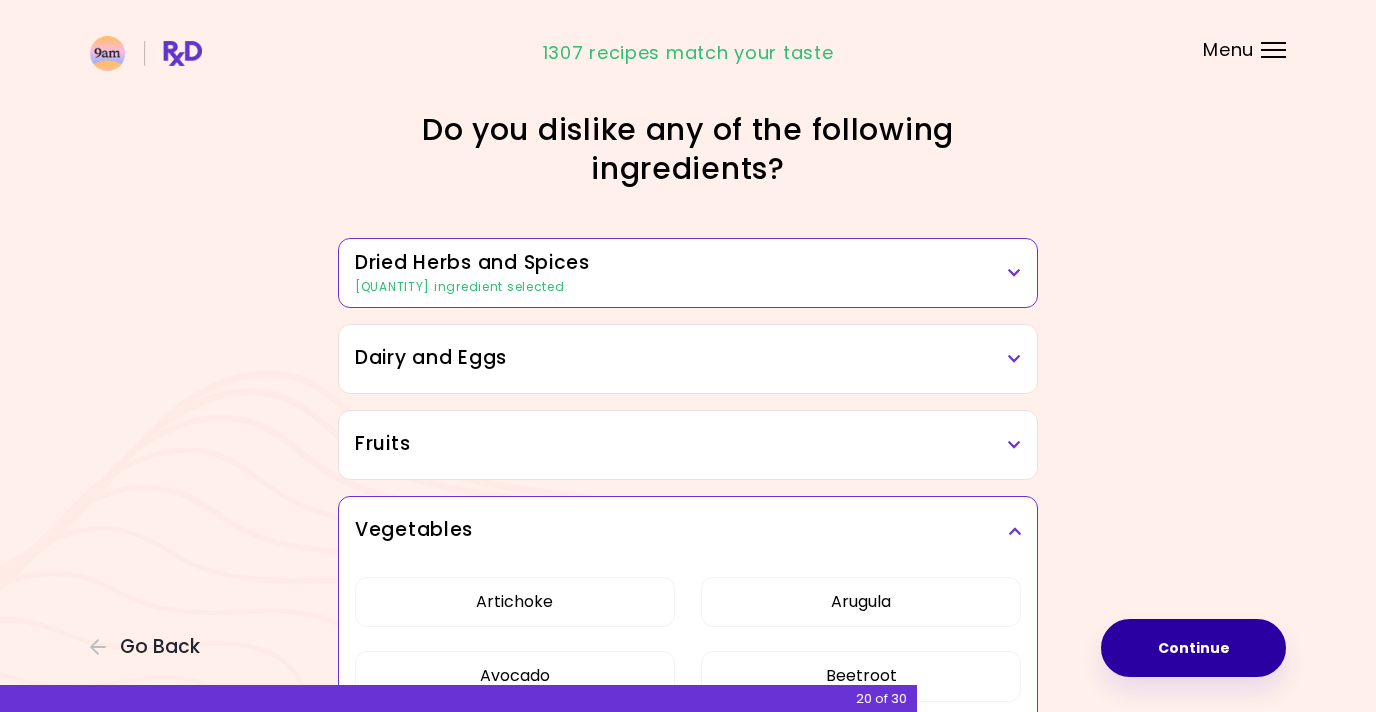 click on "Continue" at bounding box center [1193, 648] 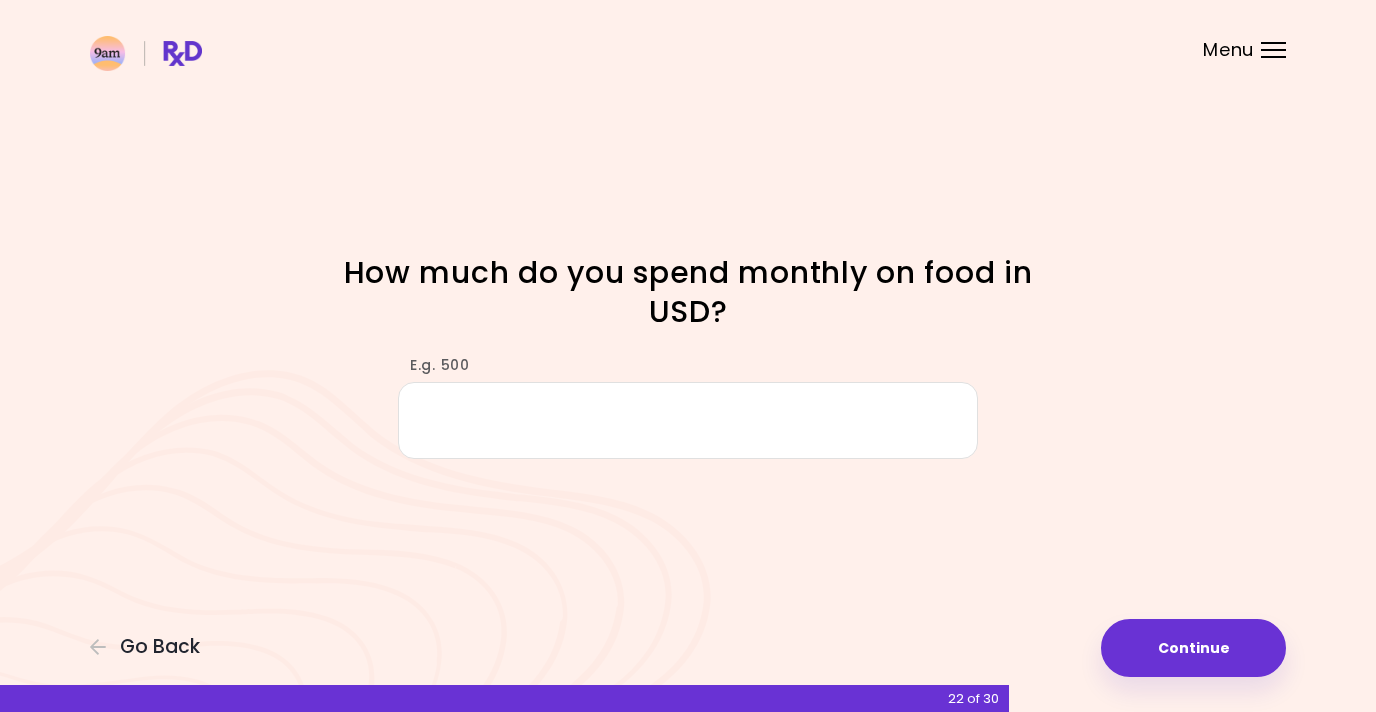 click on "E.g. 500" at bounding box center (688, 420) 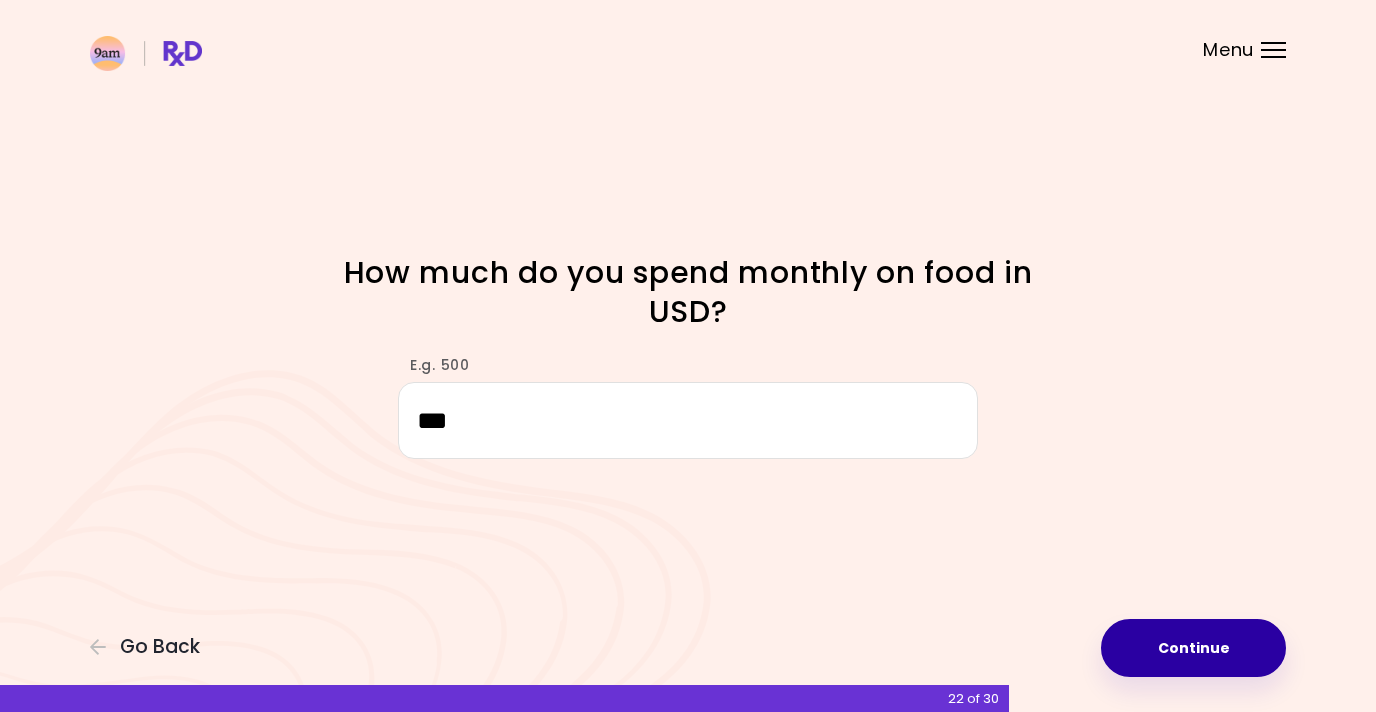 type on "***" 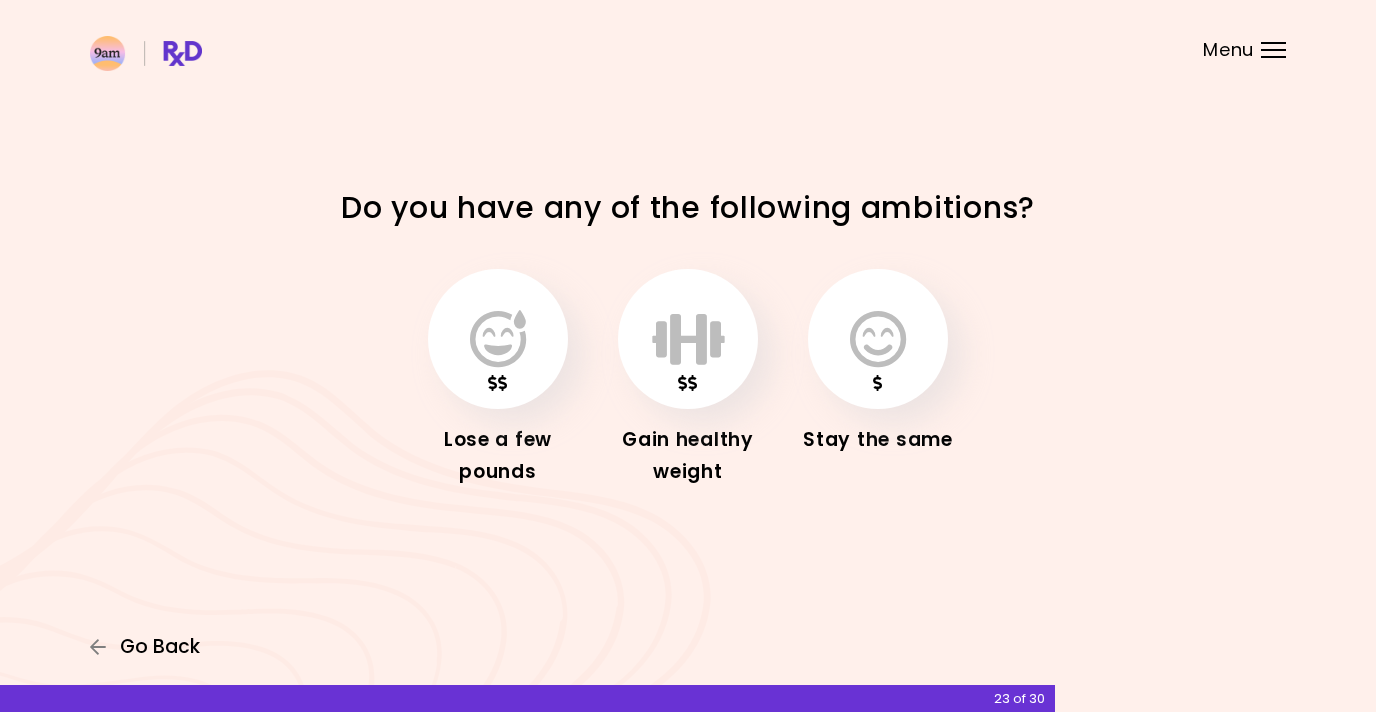 click on "Go Back" at bounding box center (160, 647) 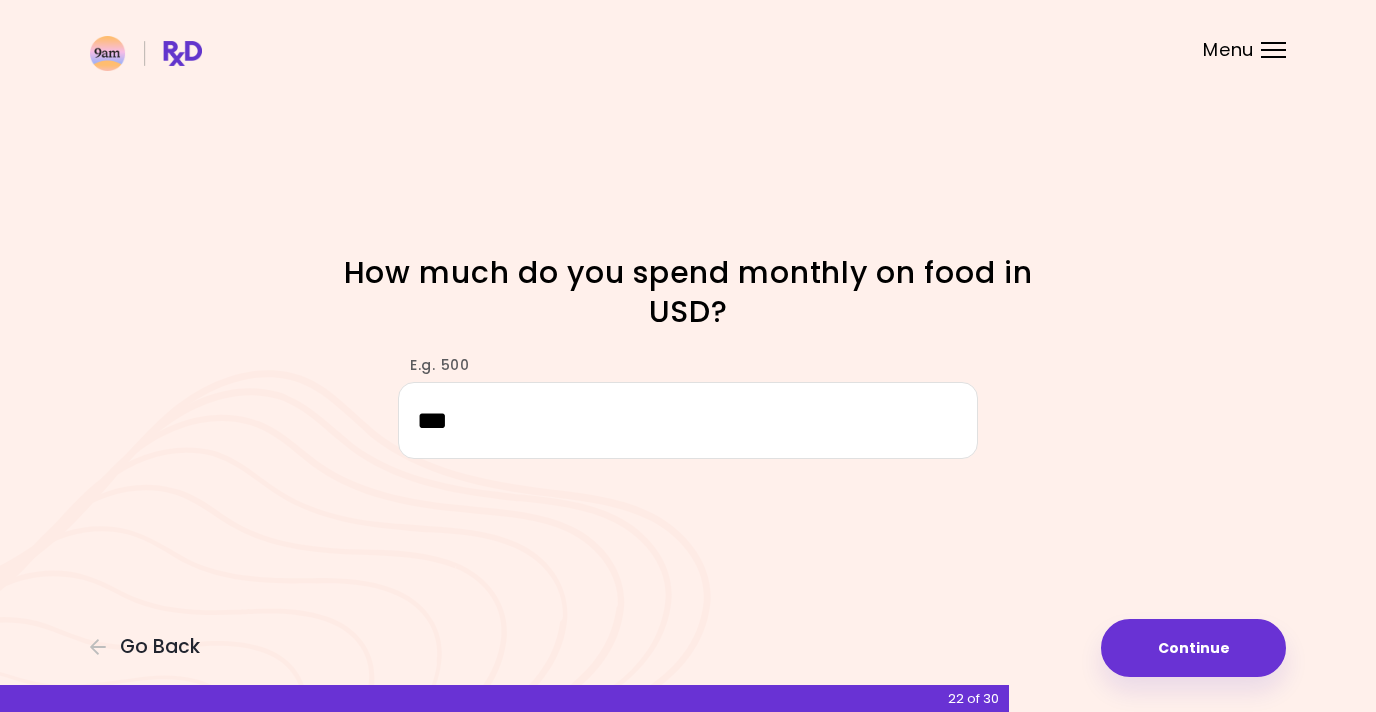 click on "***" at bounding box center (688, 420) 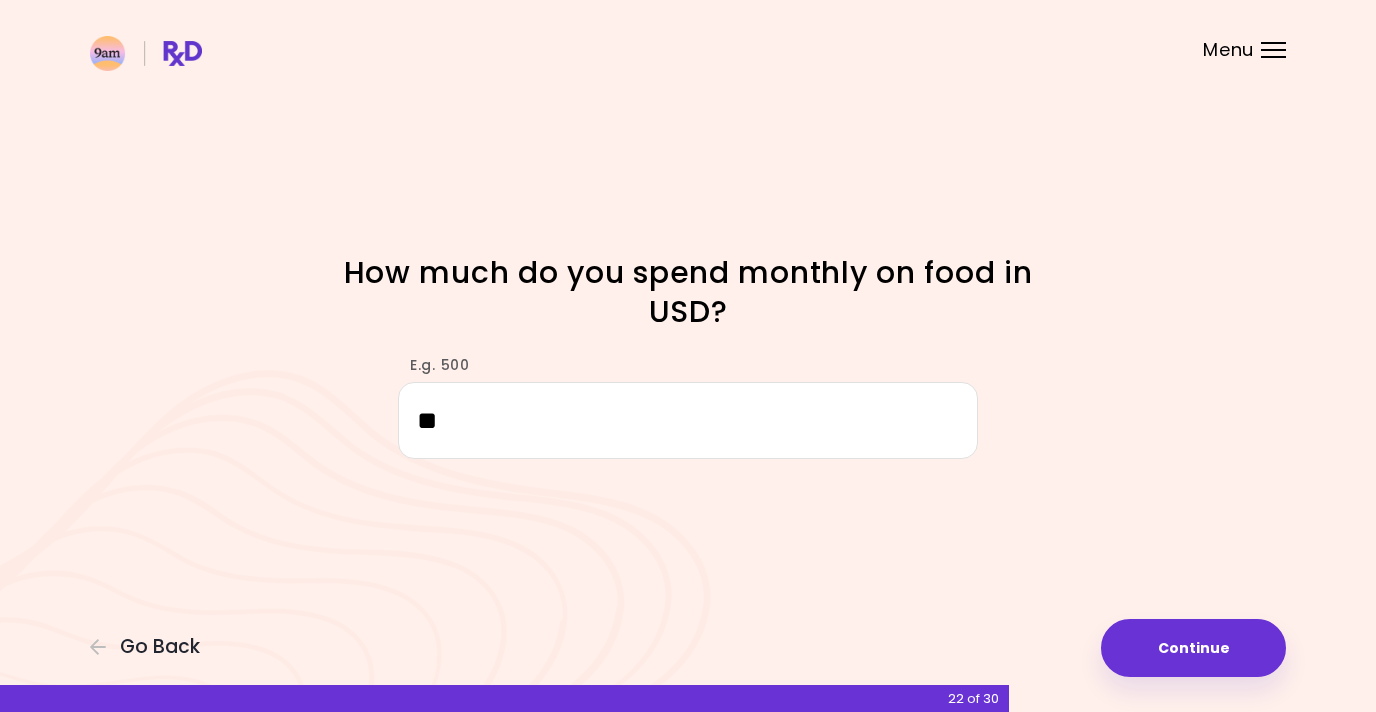 type on "*" 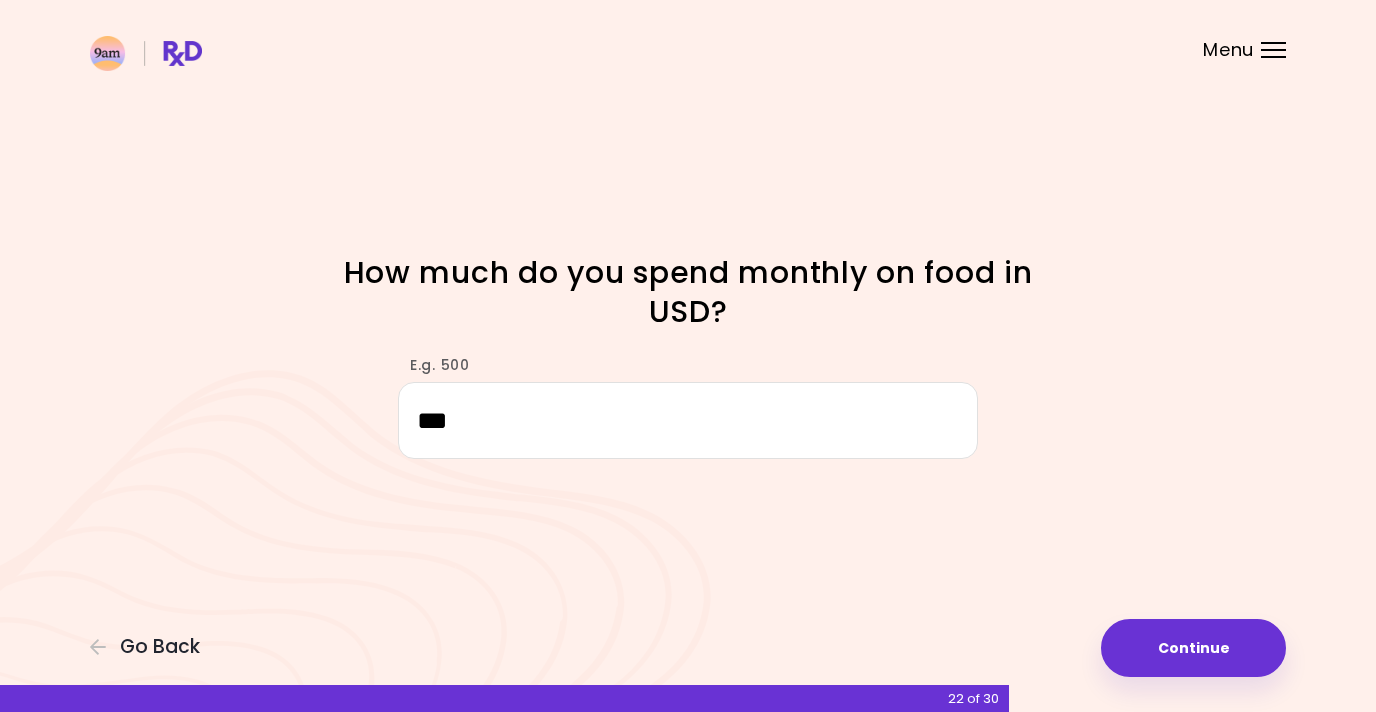 type on "***" 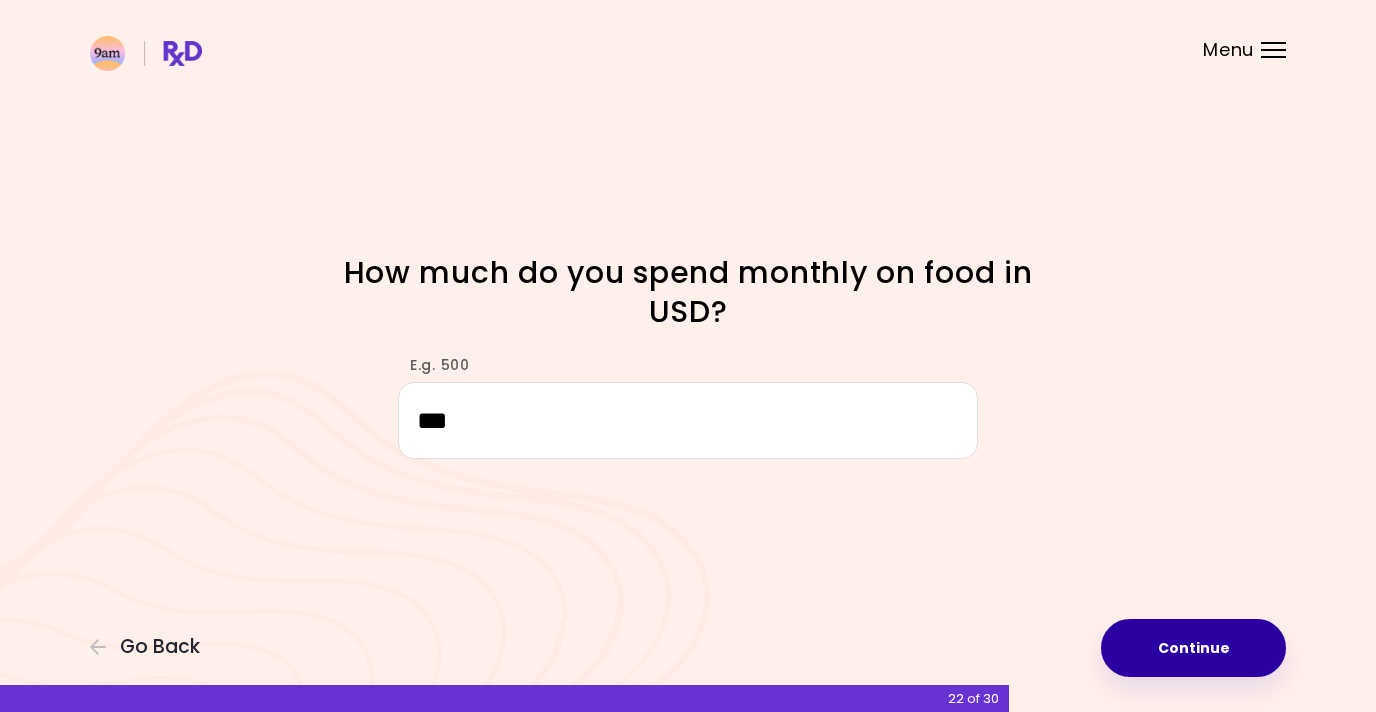 click on "Continue" at bounding box center [1193, 648] 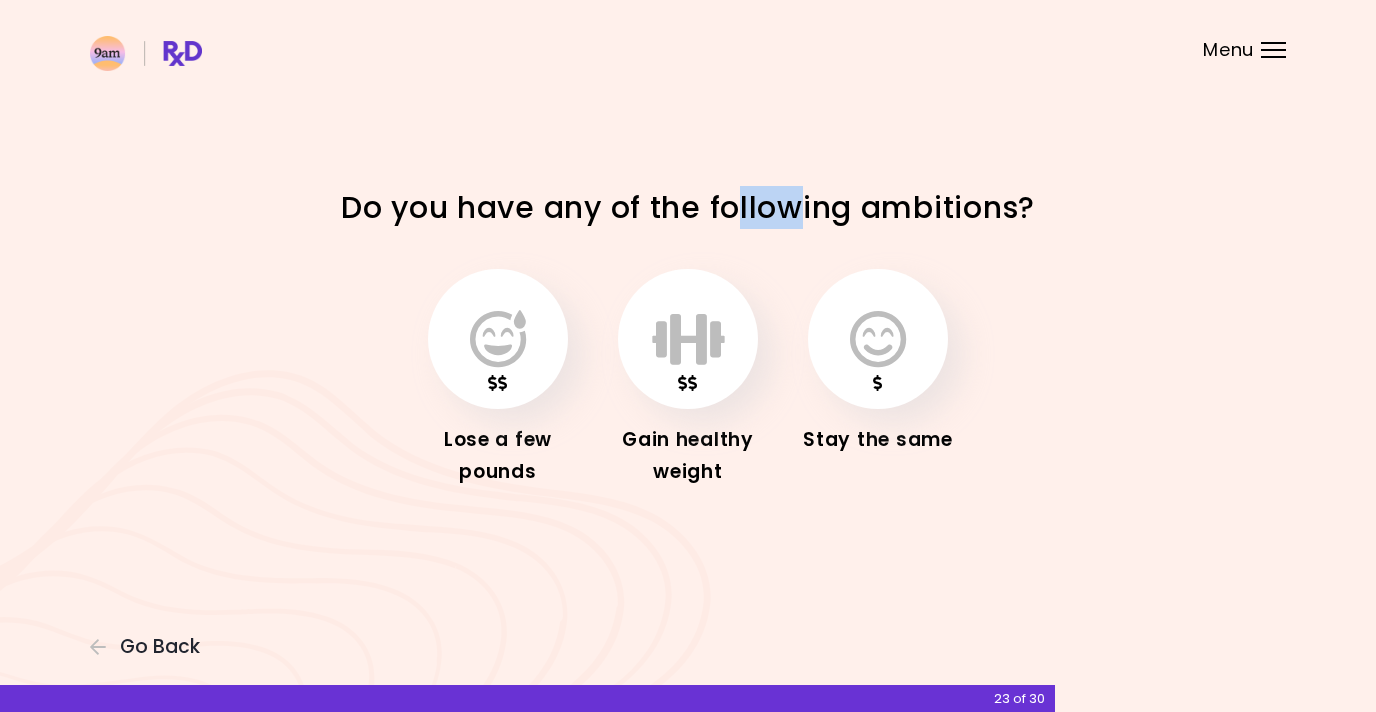 drag, startPoint x: 740, startPoint y: 214, endPoint x: 821, endPoint y: 191, distance: 84.20214 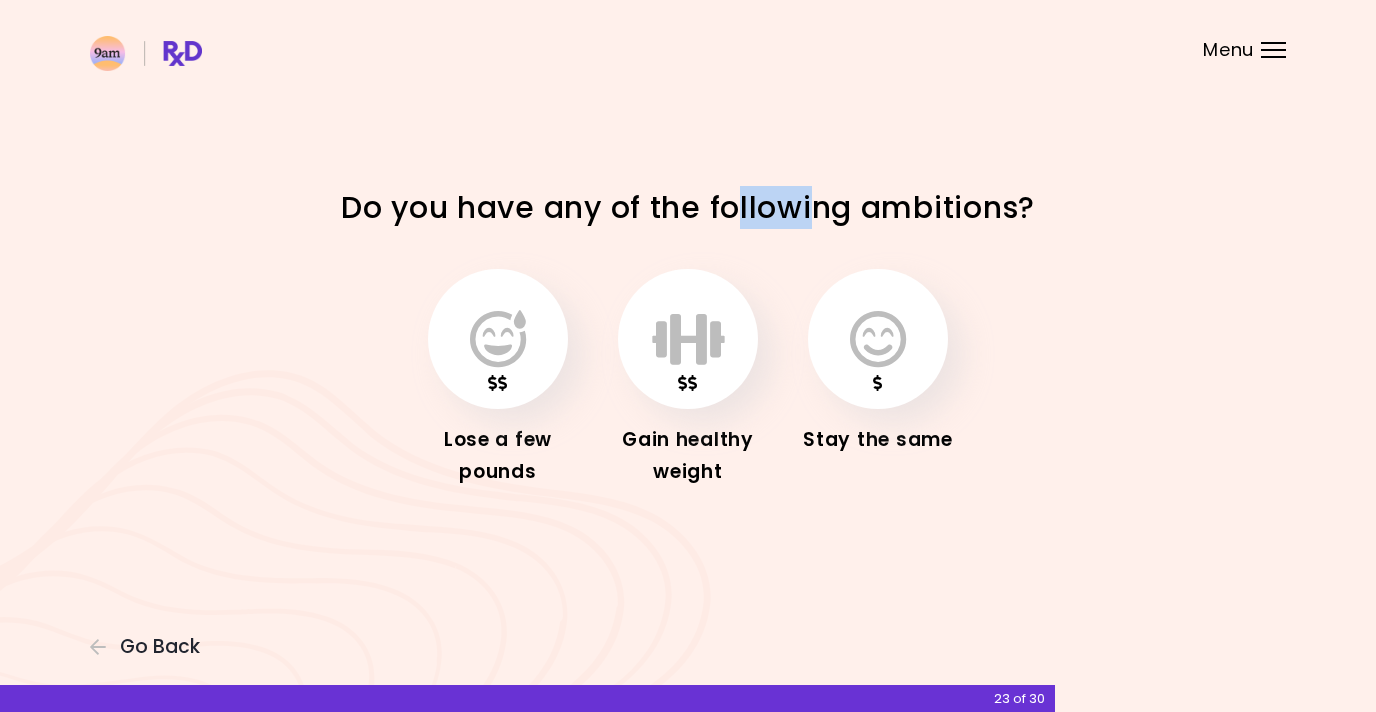 click on "Do you have any of the following ambitions?" at bounding box center (688, 207) 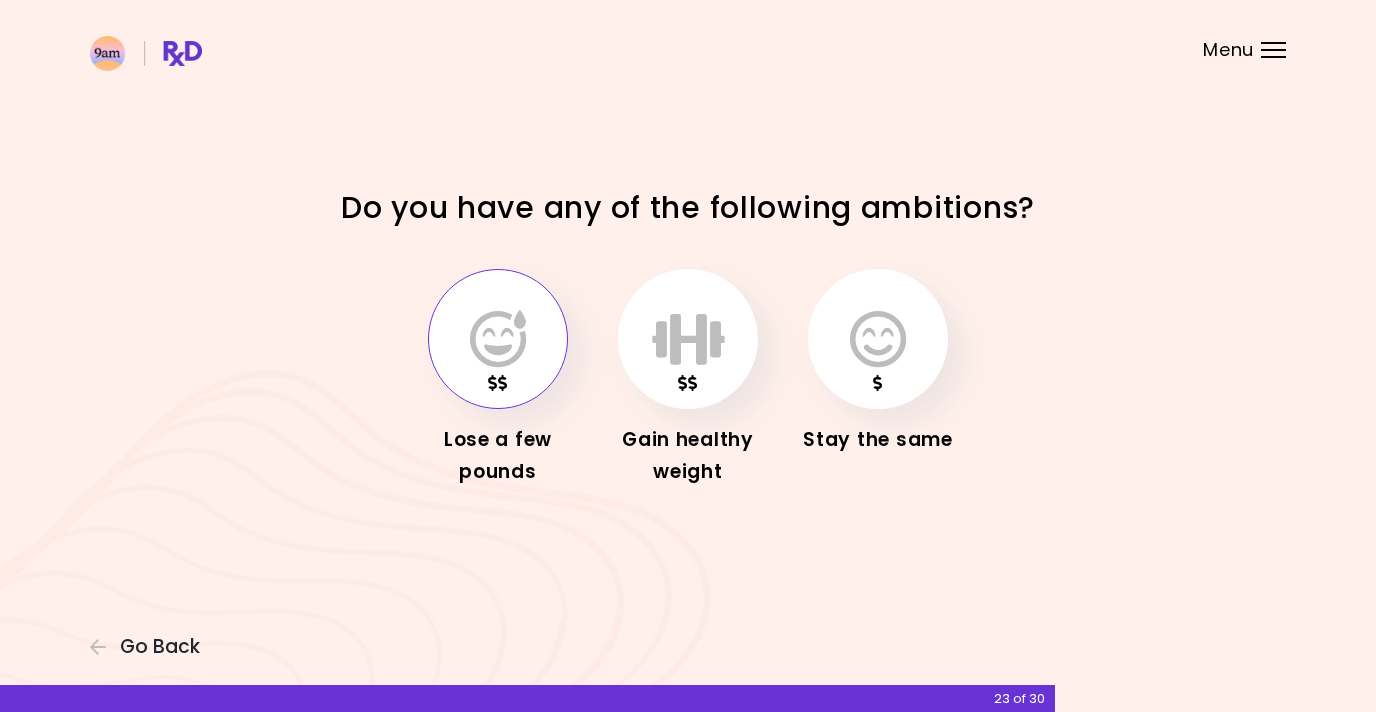 click at bounding box center (498, 339) 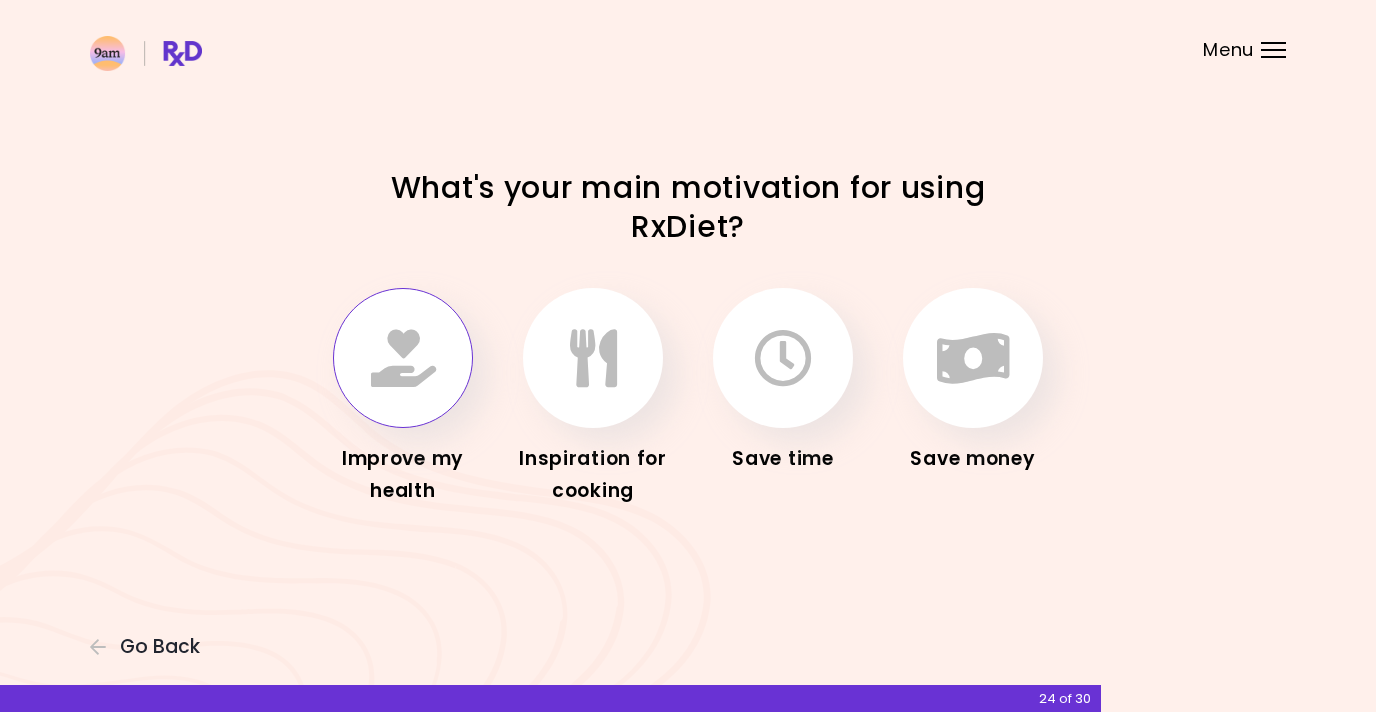 click at bounding box center [403, 358] 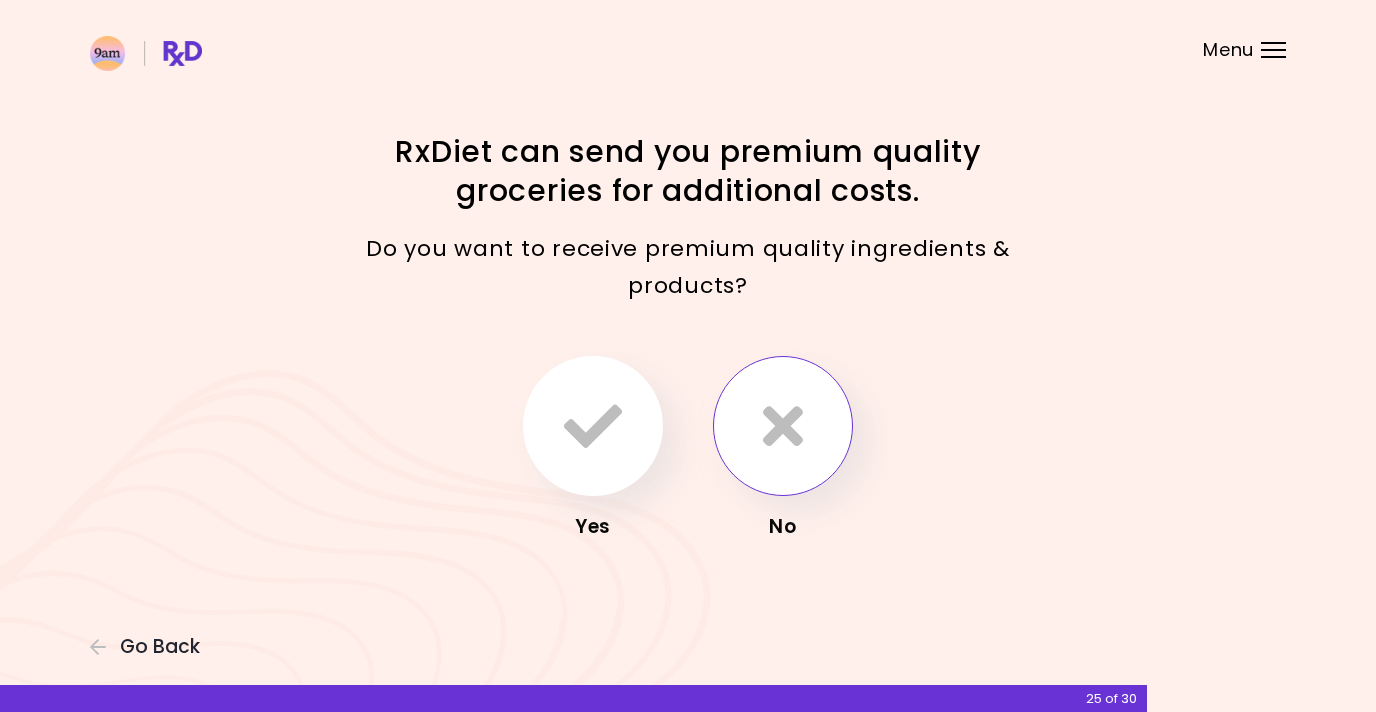 click at bounding box center (783, 426) 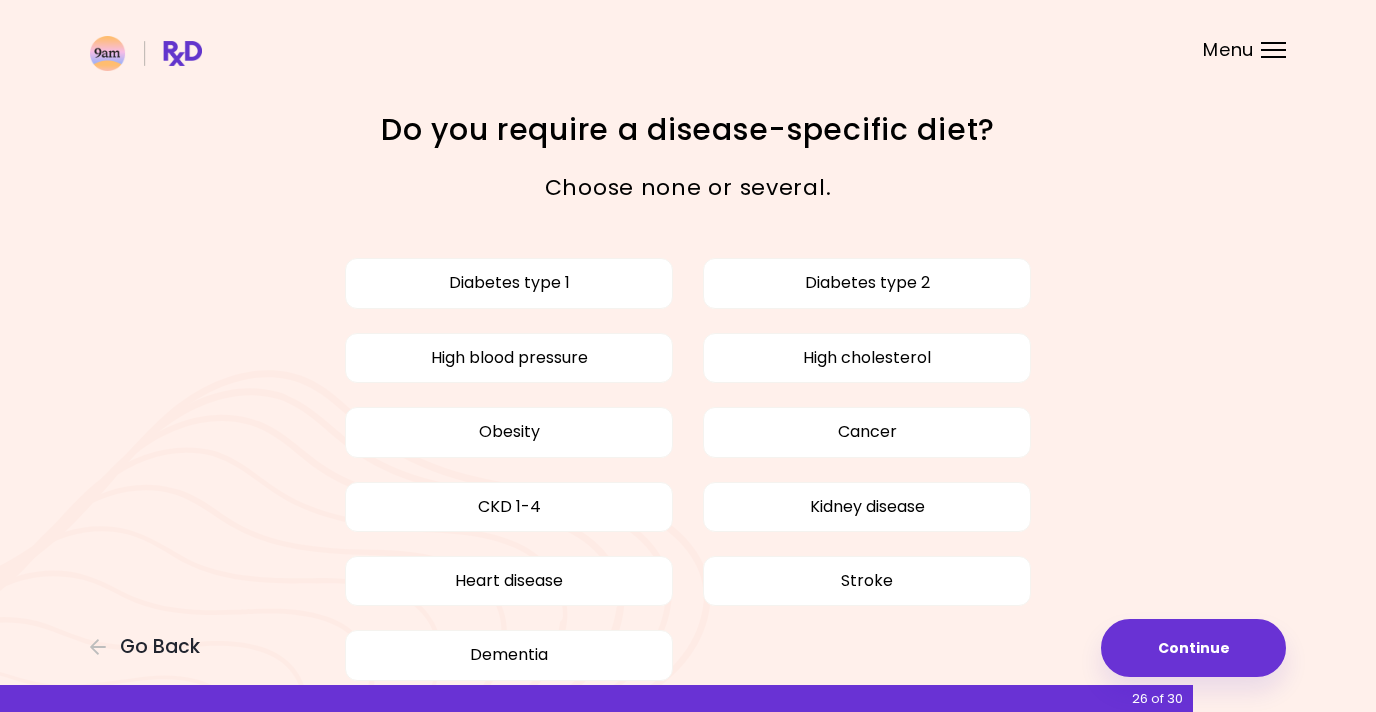 click on "Do you require a disease-specific diet?" at bounding box center [688, 129] 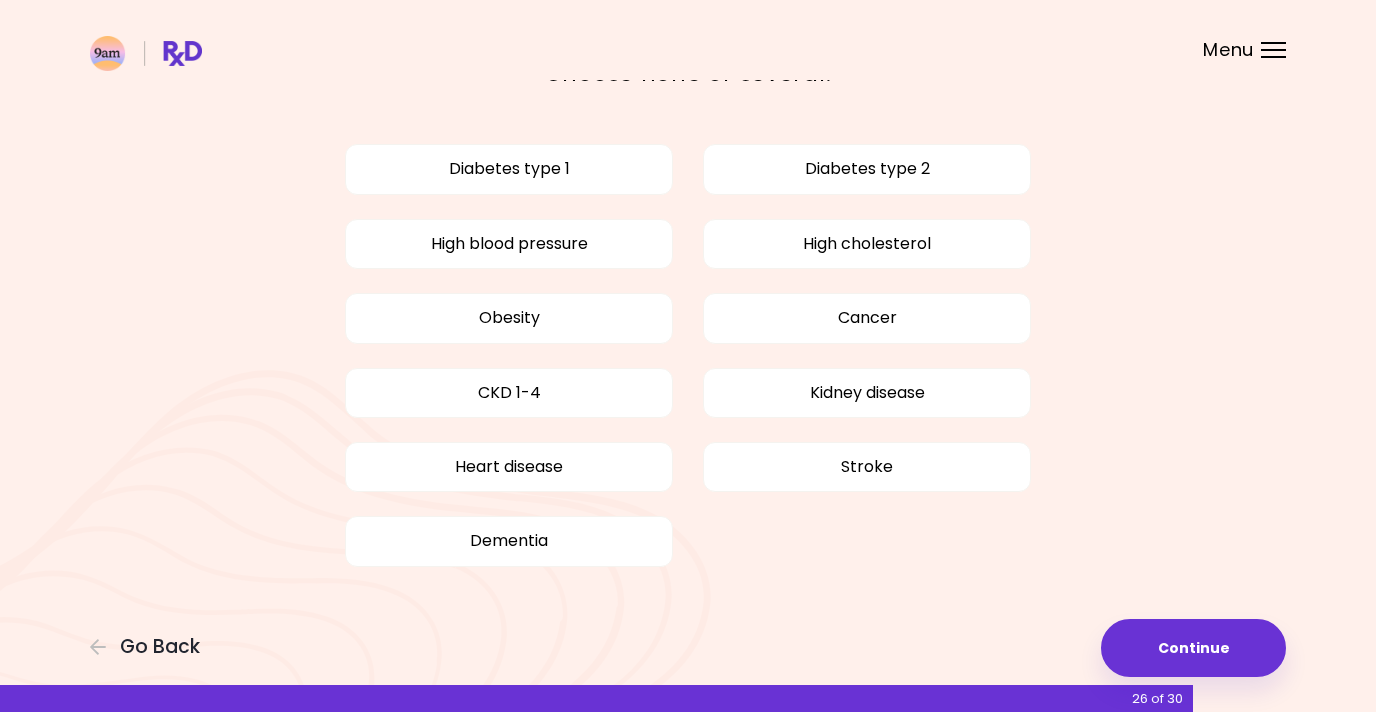scroll, scrollTop: 113, scrollLeft: 0, axis: vertical 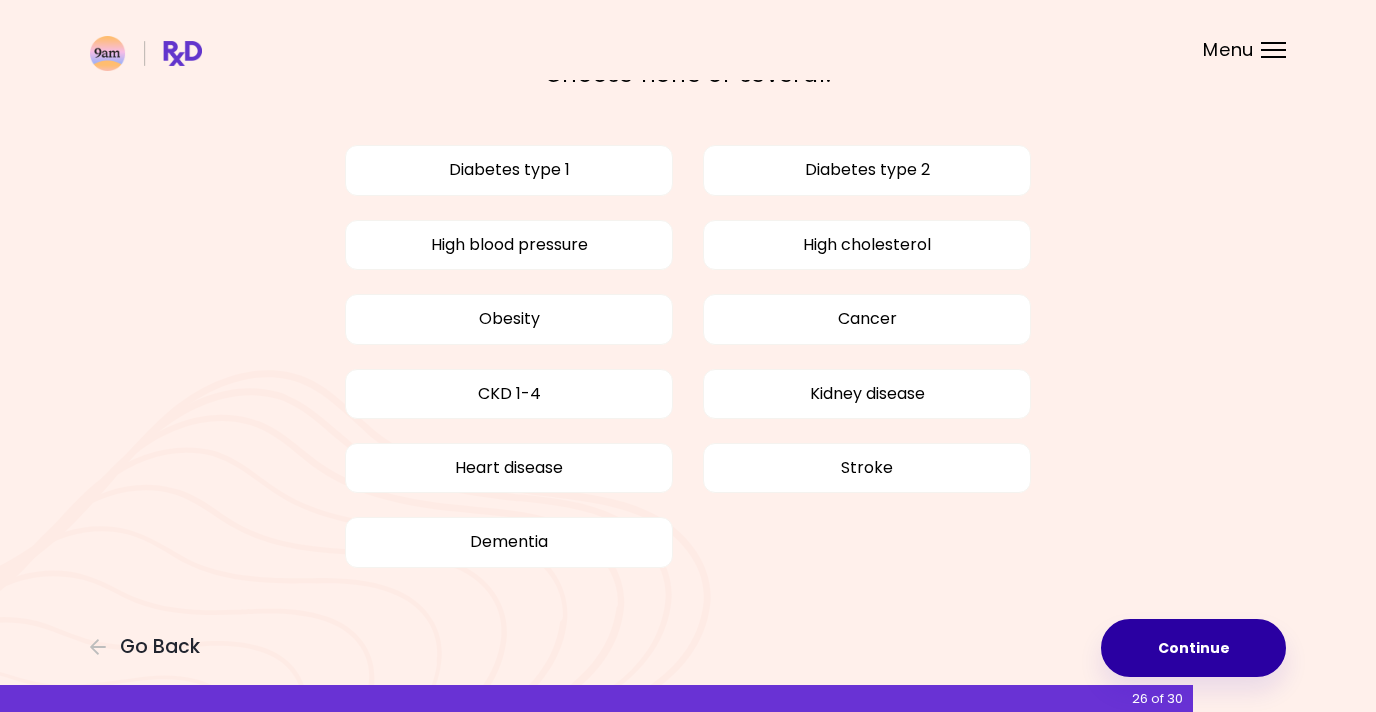 click on "Continue" at bounding box center (1193, 648) 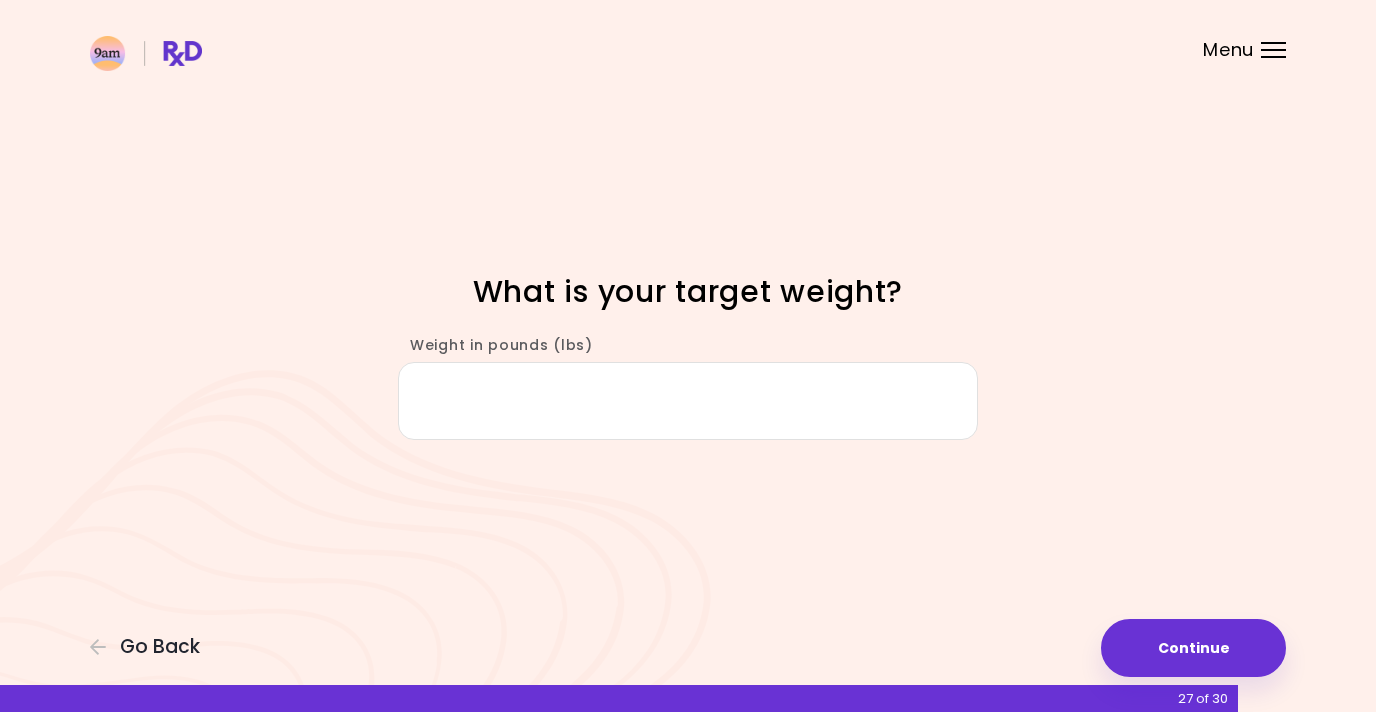 click on "Weight in pounds (lbs)" at bounding box center [688, 400] 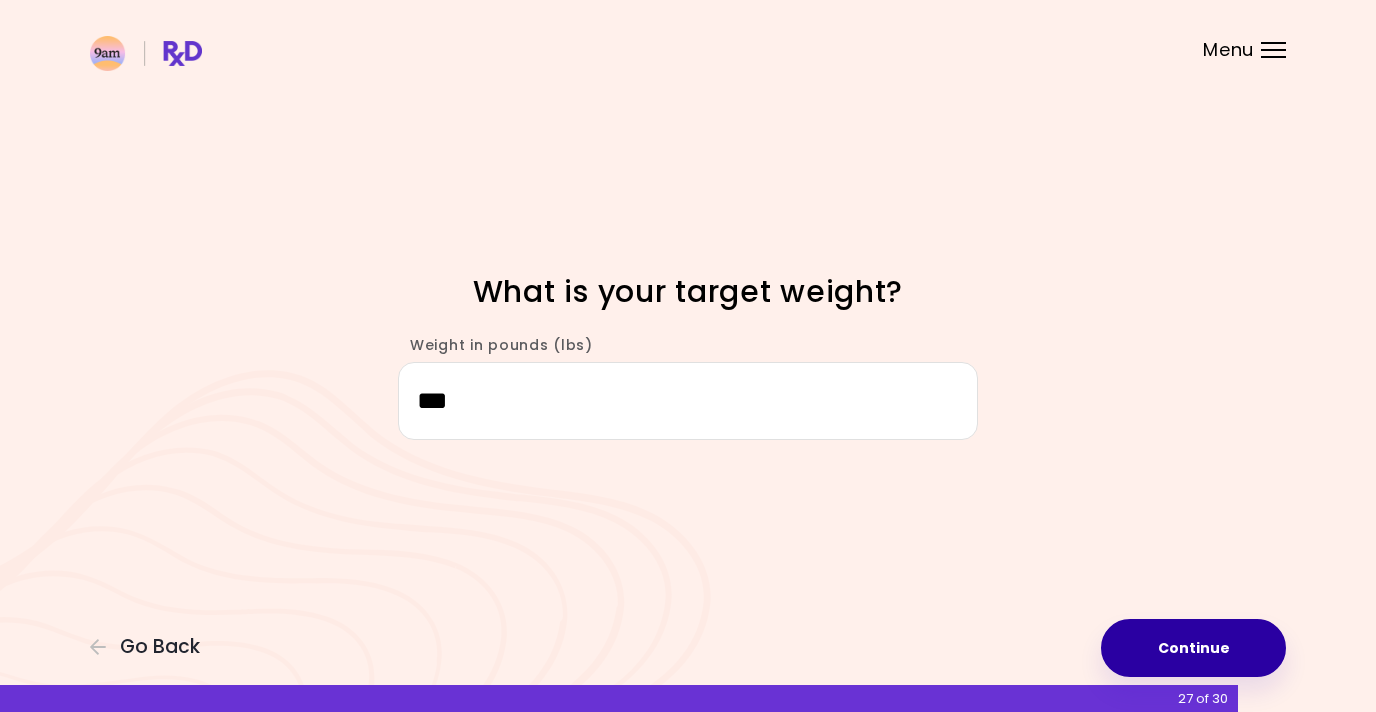 type on "***" 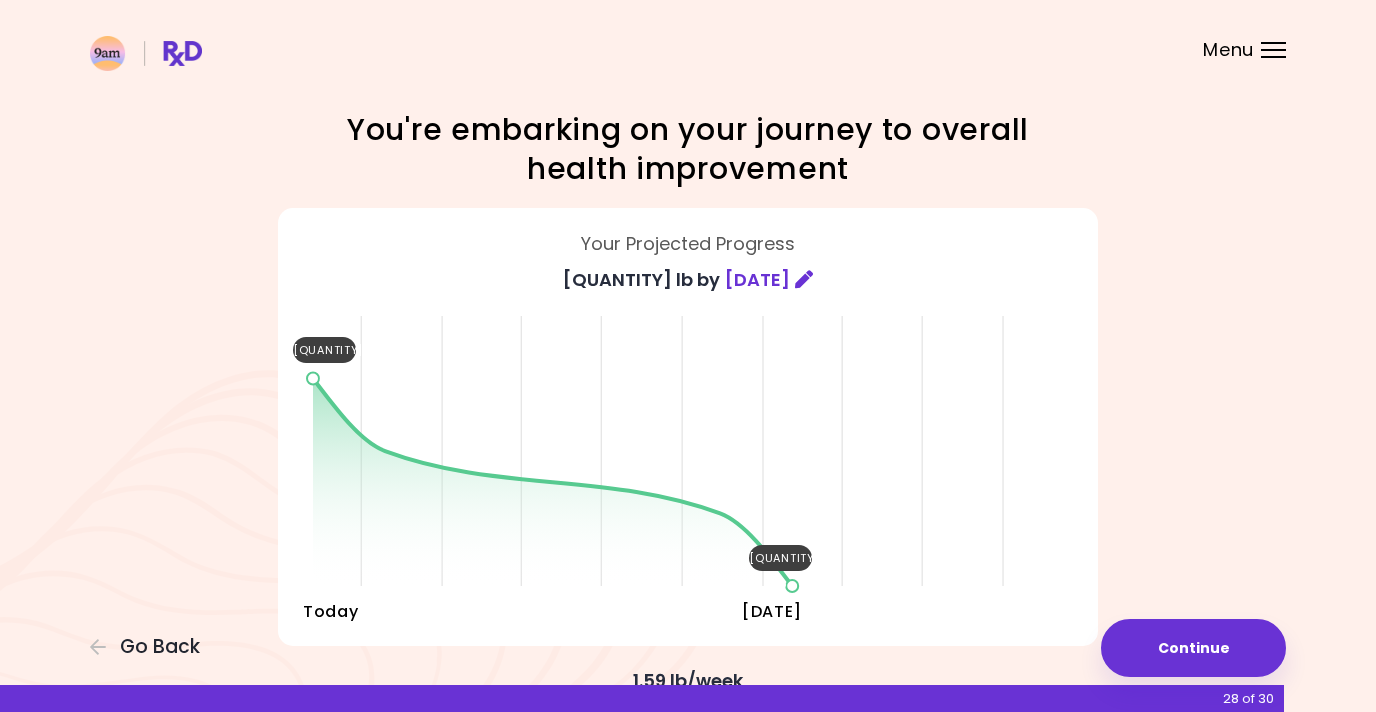 click at bounding box center [804, 279] 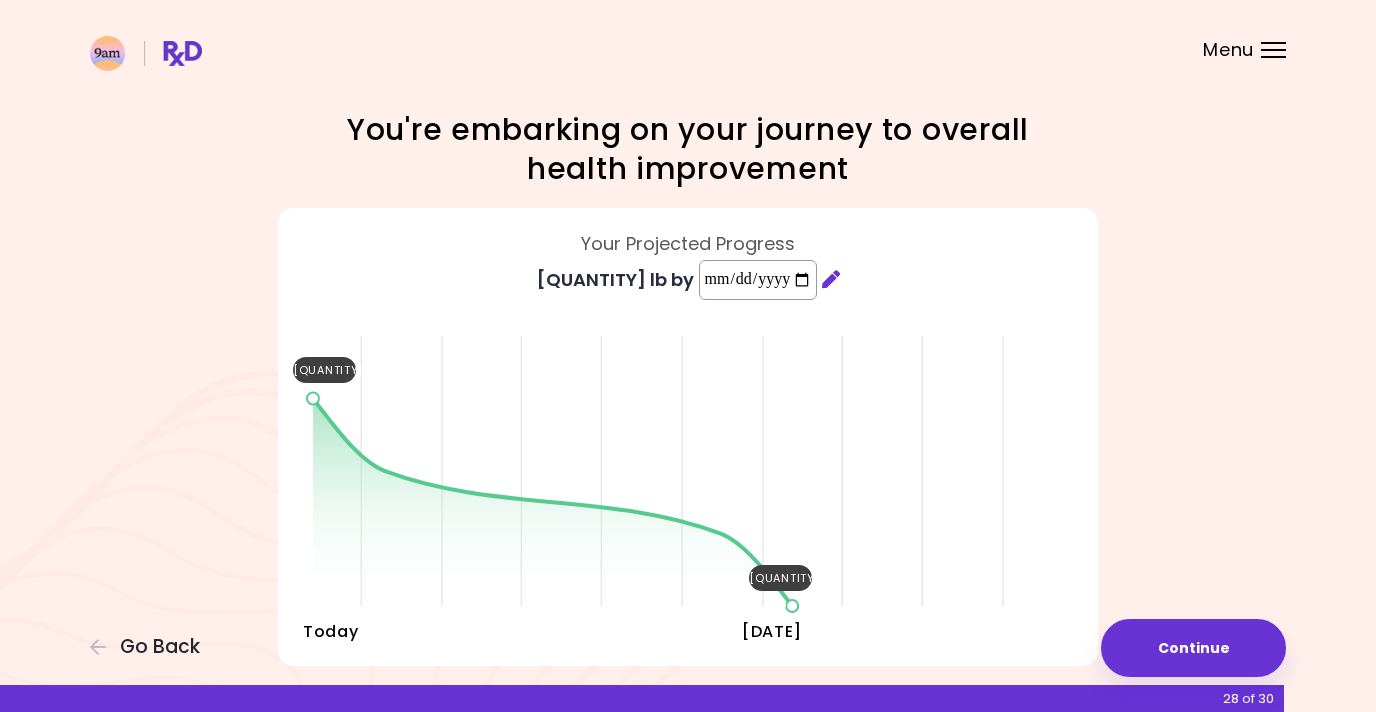 click on "**********" at bounding box center [758, 280] 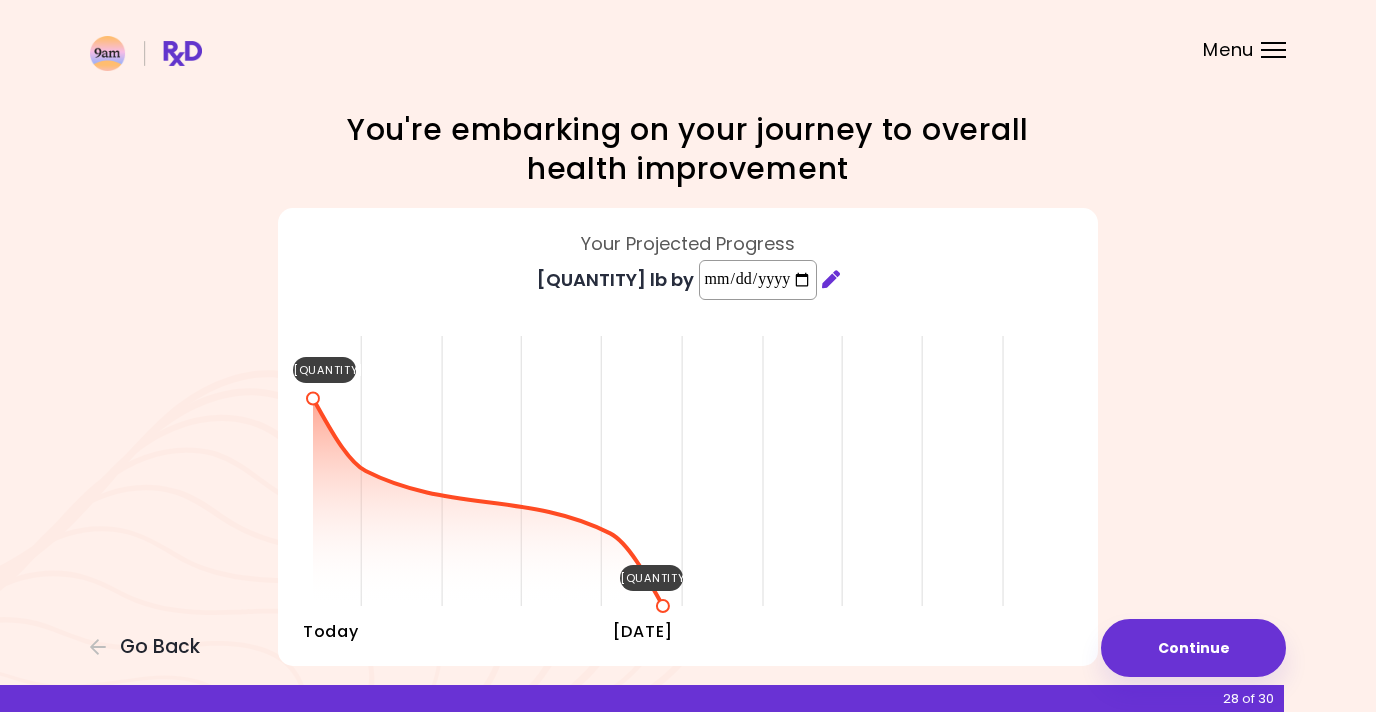 type on "**********" 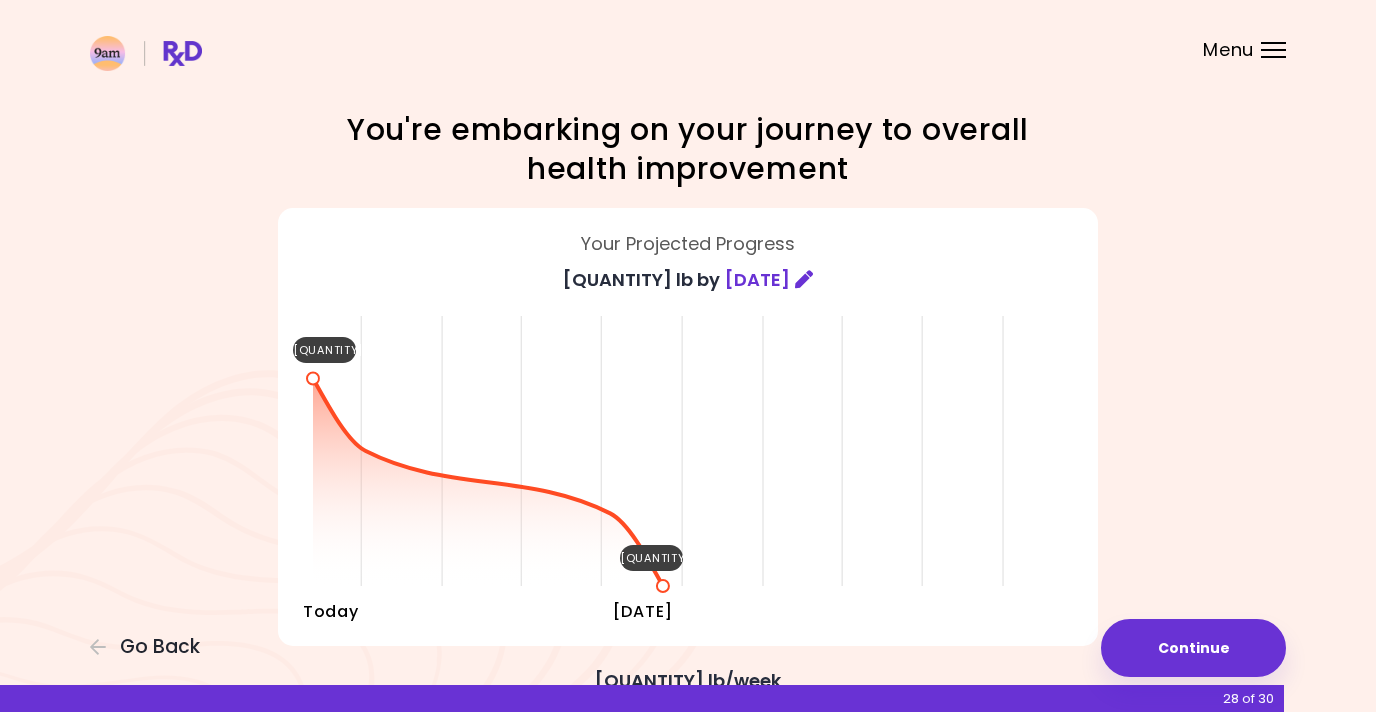 click on "Your Projected Progress" at bounding box center [688, 244] 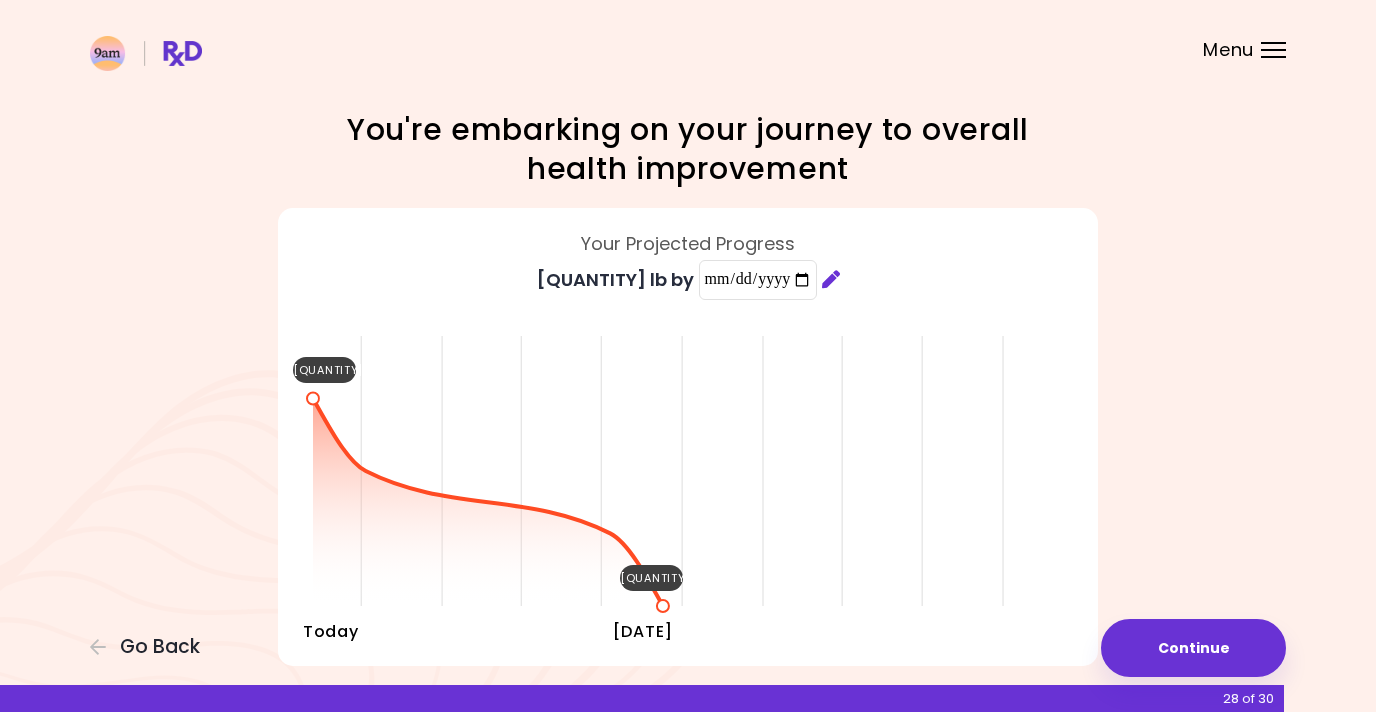 click on "[QUANTITY]   lb   by [DATE]" at bounding box center (688, 290) 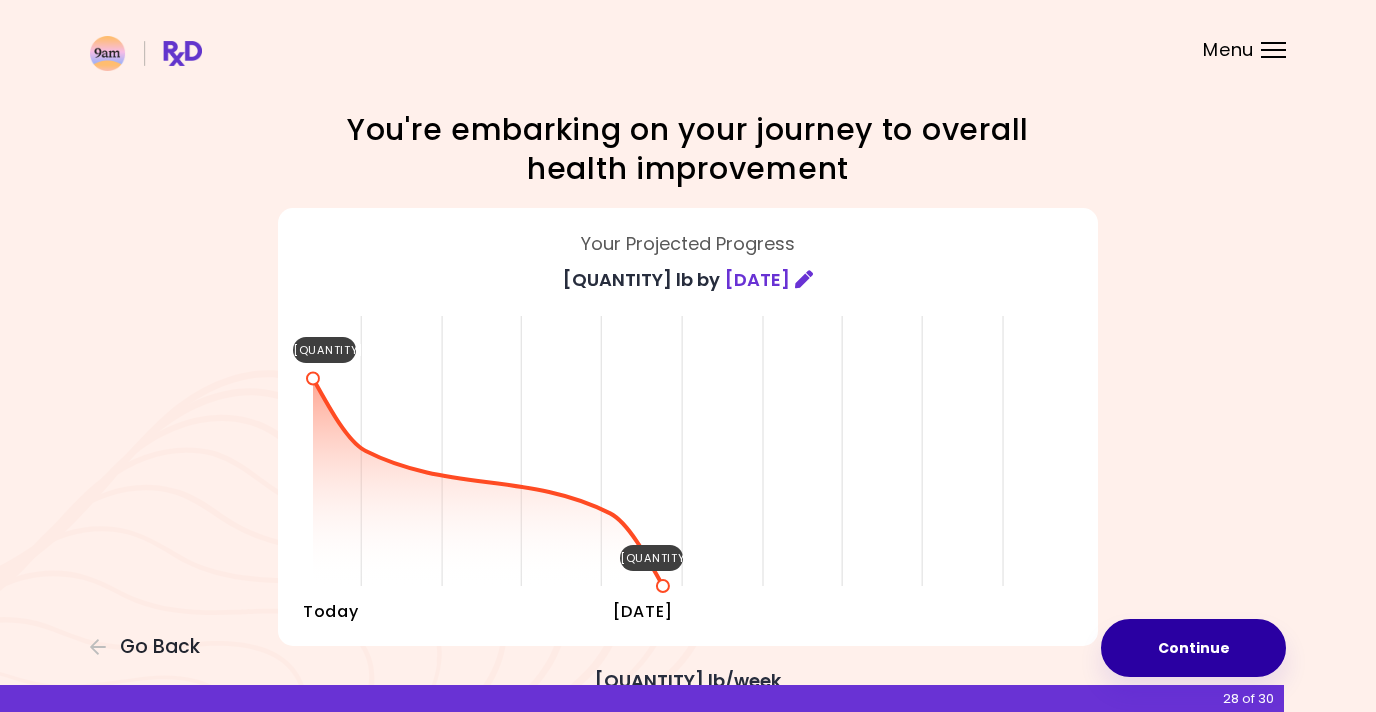 click on "Continue" at bounding box center [1193, 648] 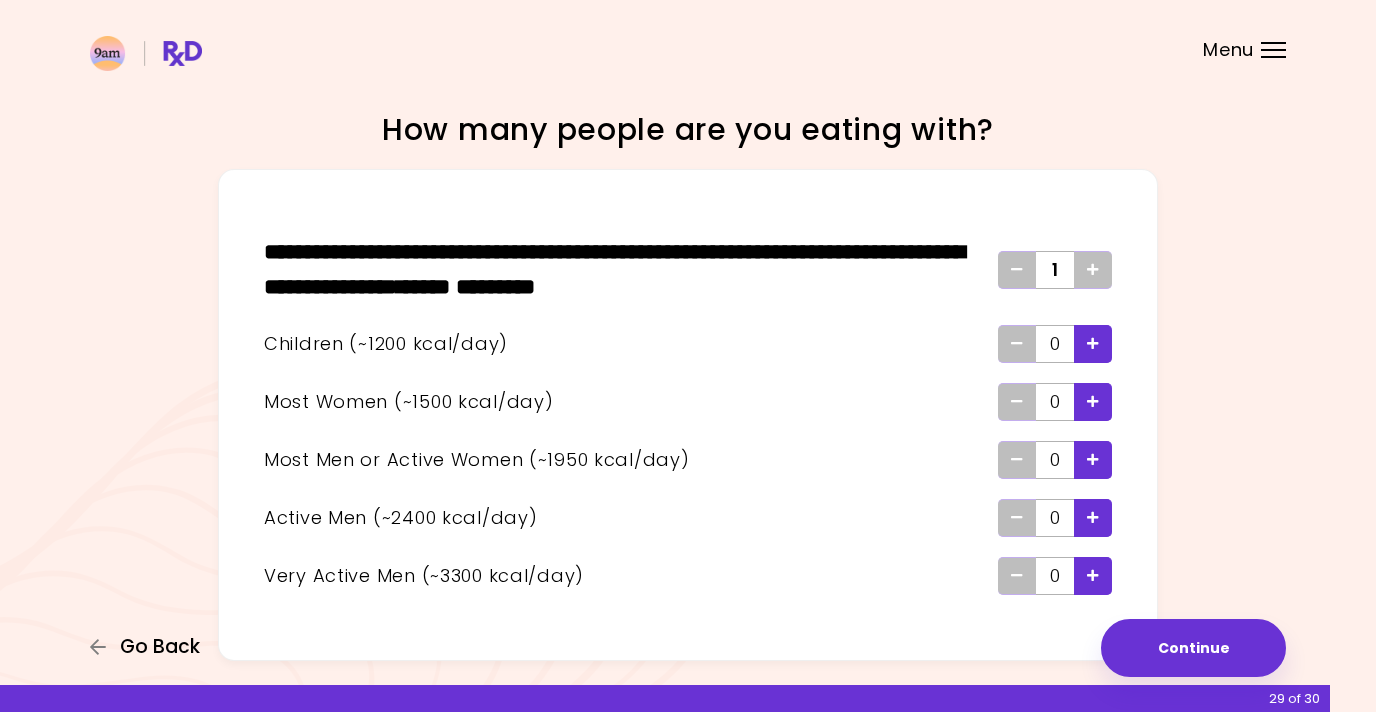 click on "Go Back" at bounding box center (160, 647) 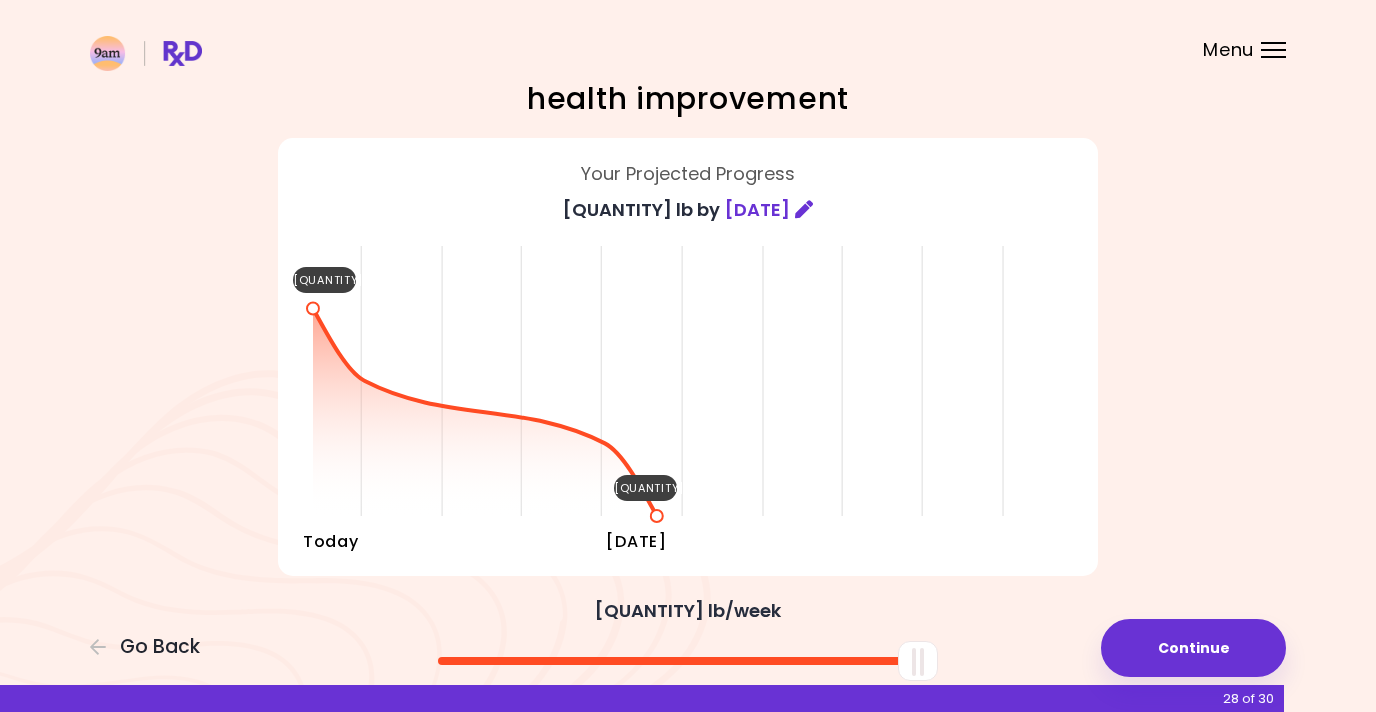 scroll, scrollTop: 86, scrollLeft: 0, axis: vertical 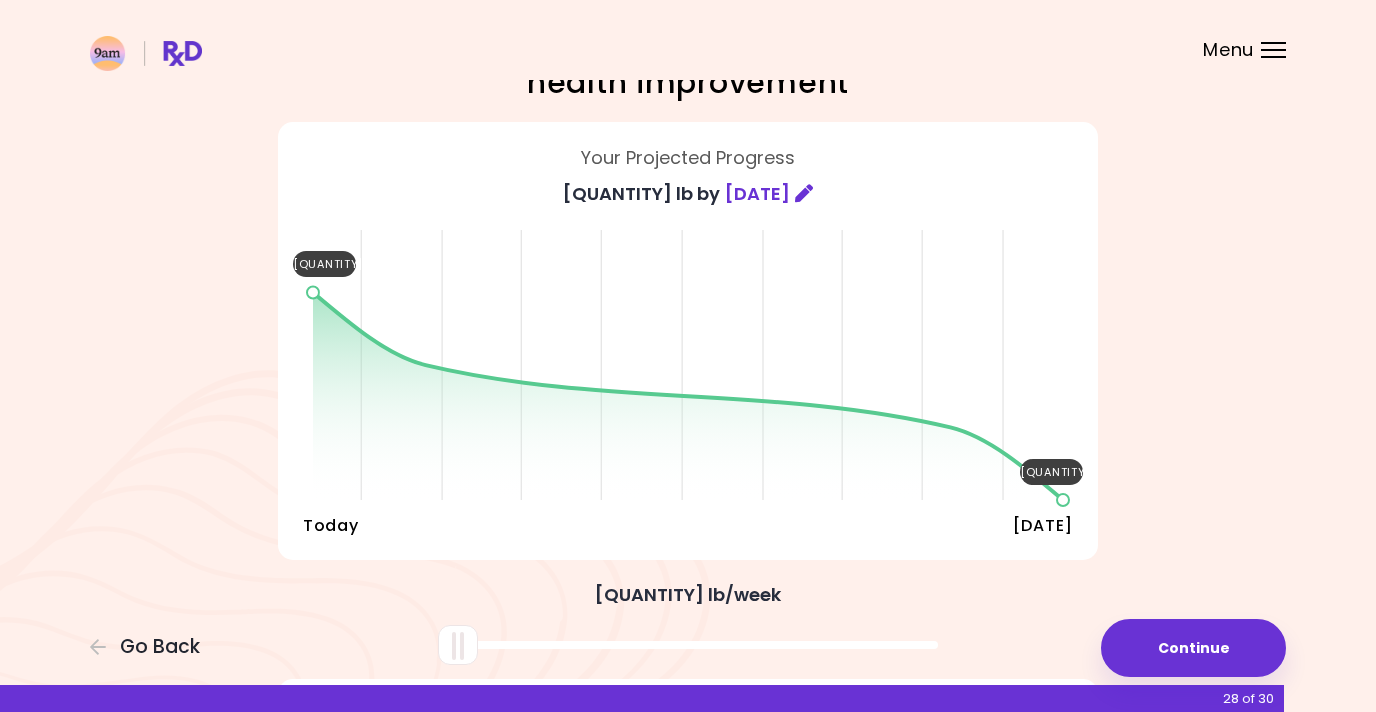 drag, startPoint x: 925, startPoint y: 636, endPoint x: 368, endPoint y: 636, distance: 557 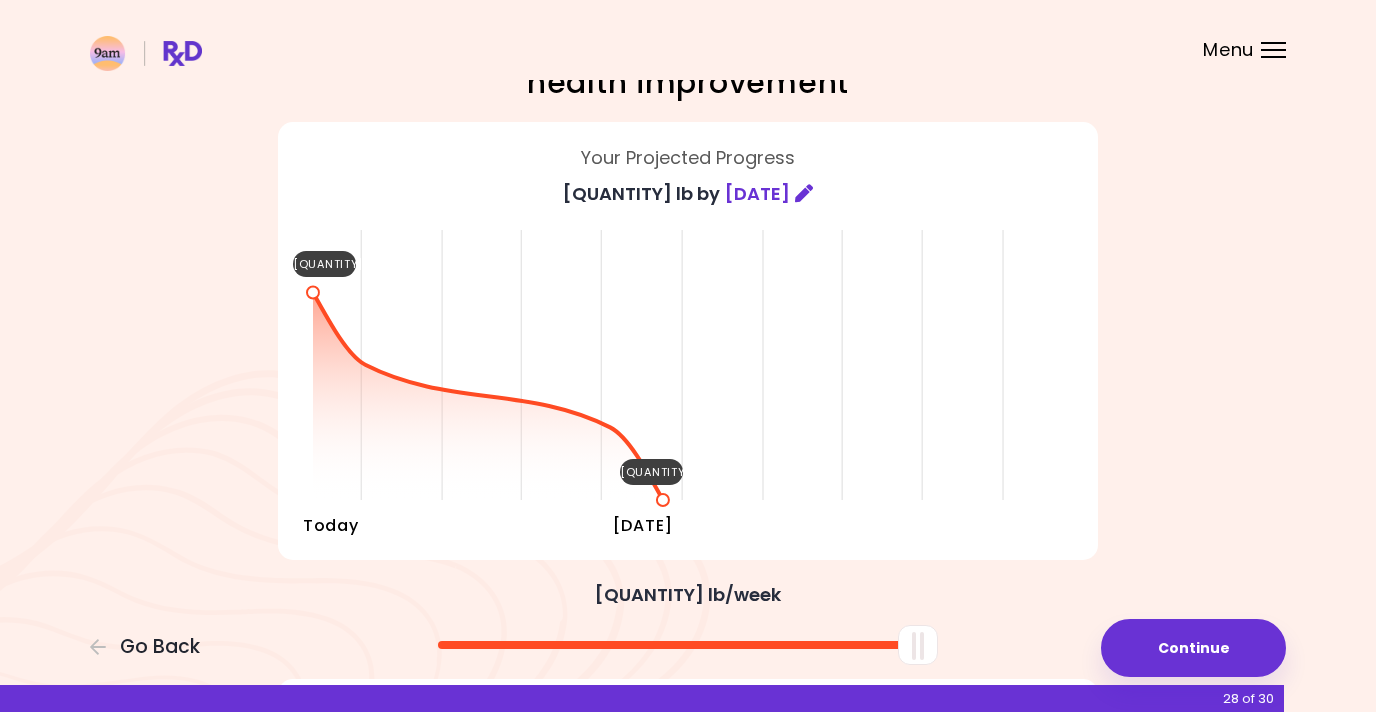 drag, startPoint x: 453, startPoint y: 647, endPoint x: 1136, endPoint y: 689, distance: 684.29016 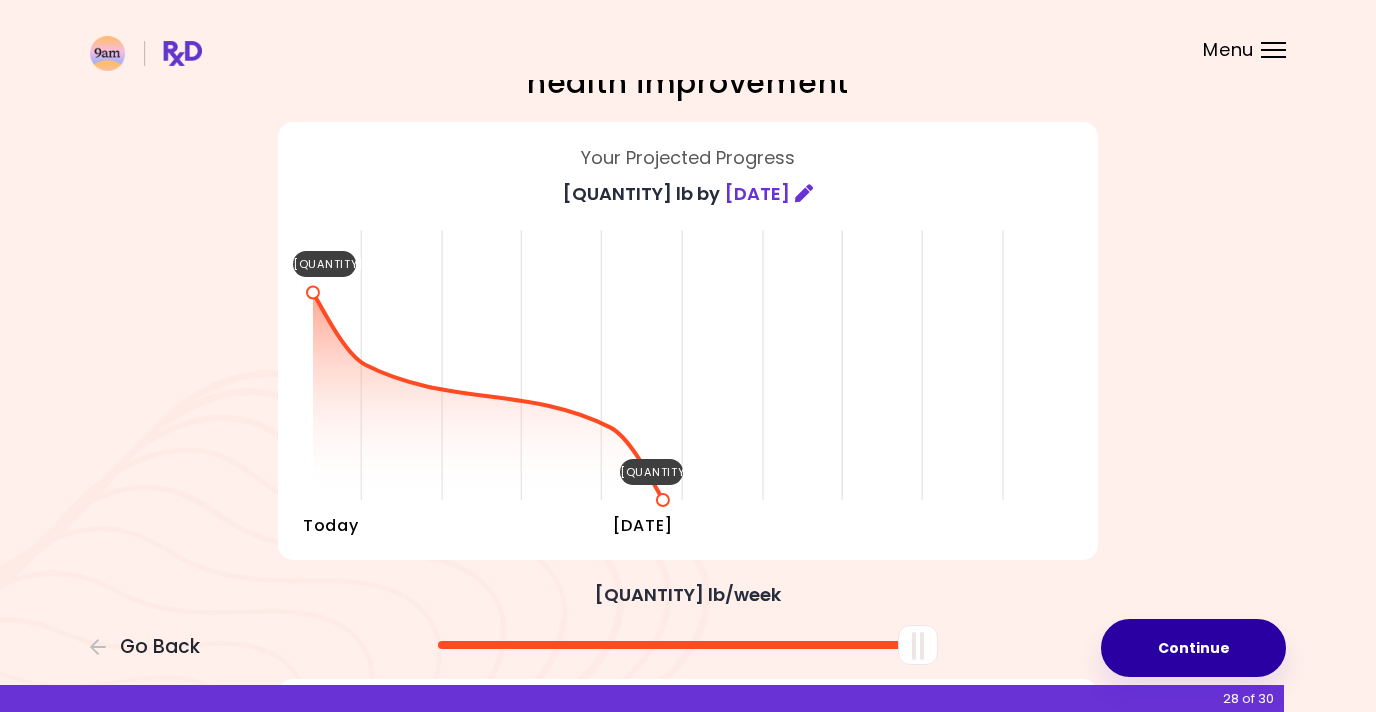 click on "Continue" at bounding box center [1193, 648] 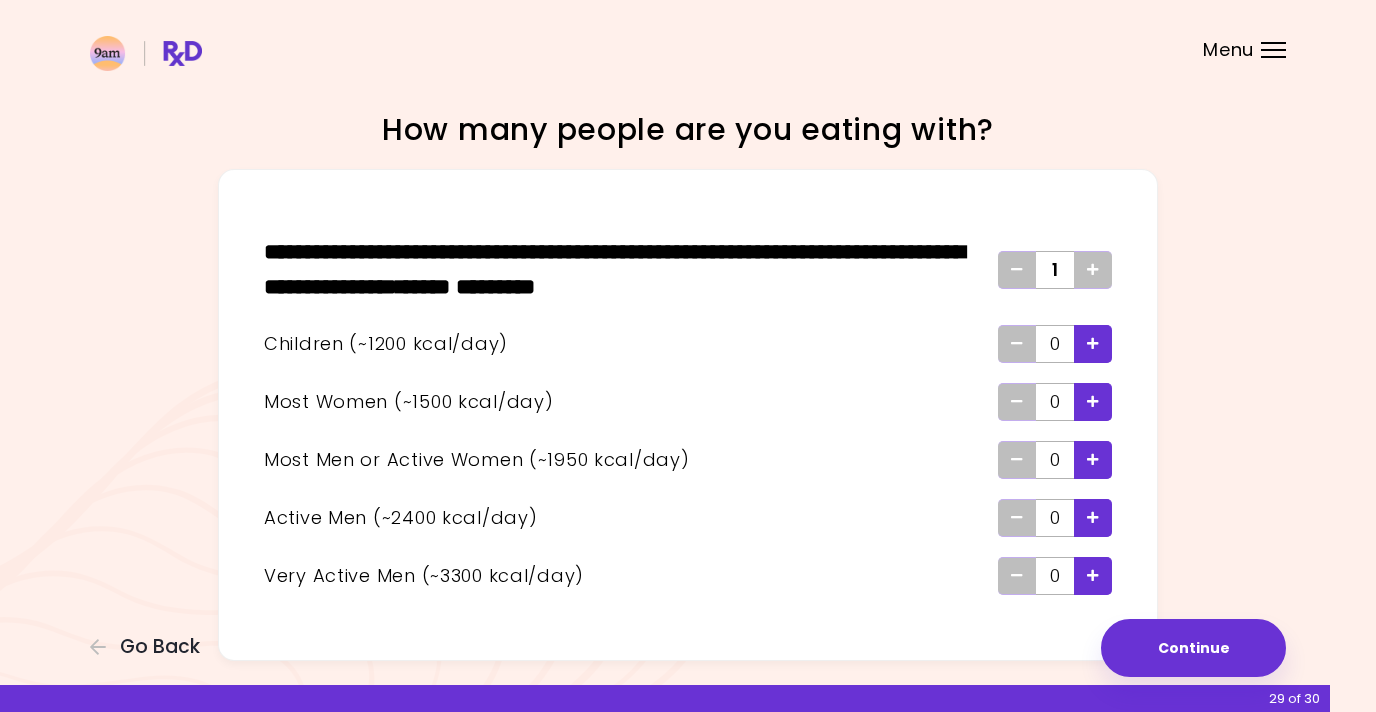 click at bounding box center (1093, 518) 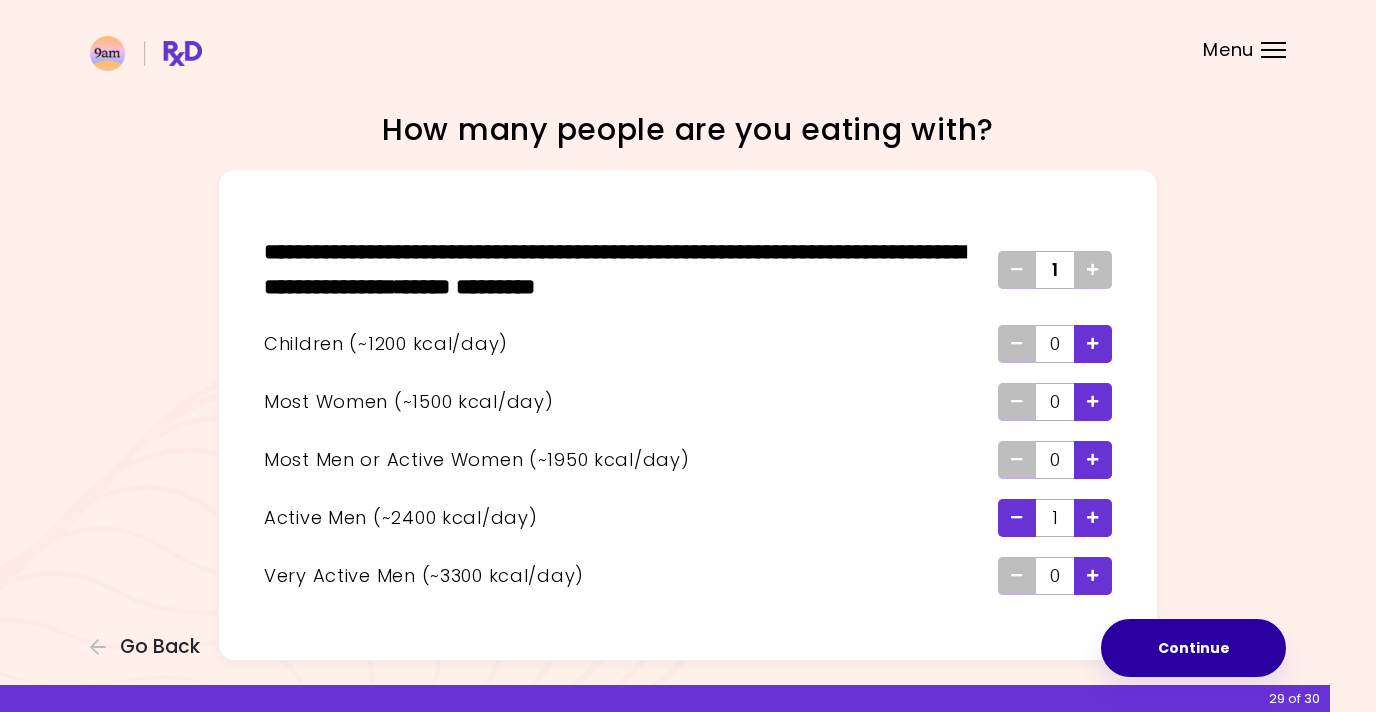 click on "Continue" at bounding box center (1193, 648) 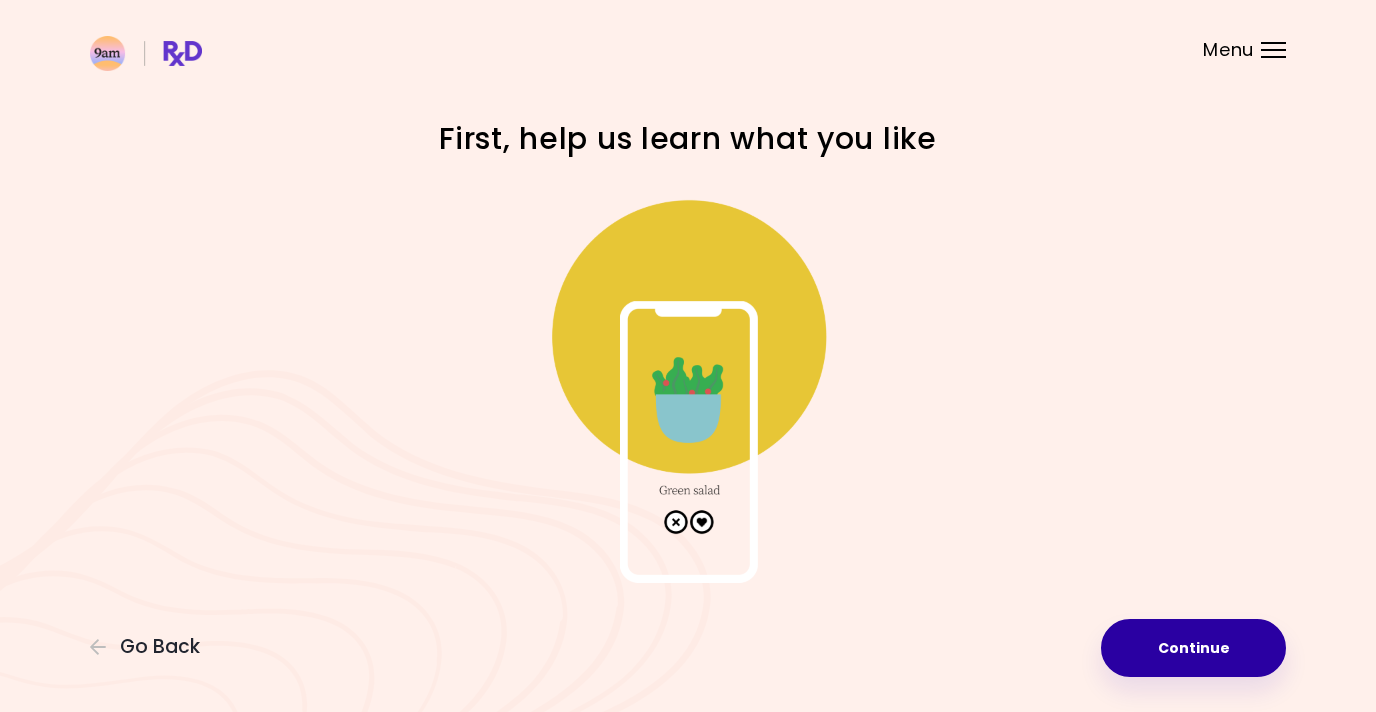 click on "Continue" at bounding box center [1193, 648] 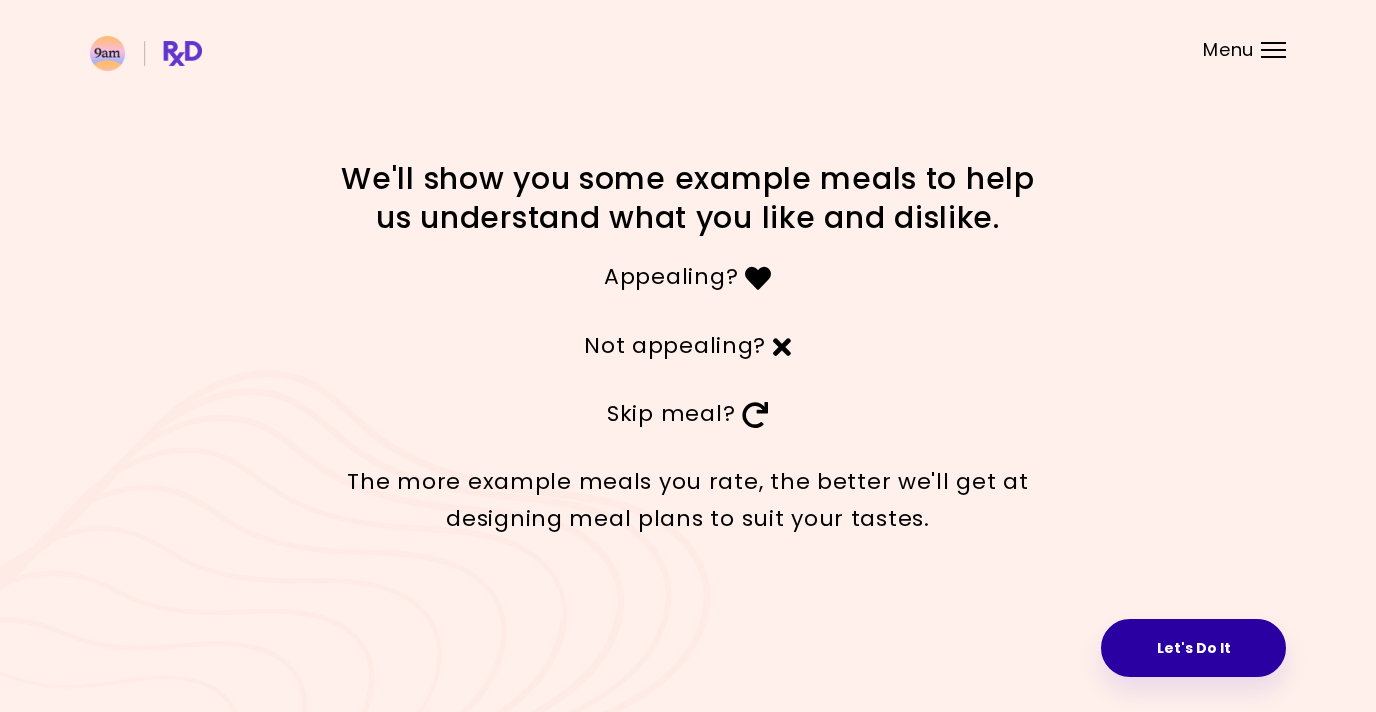 click on "Let's Do It" at bounding box center (1193, 648) 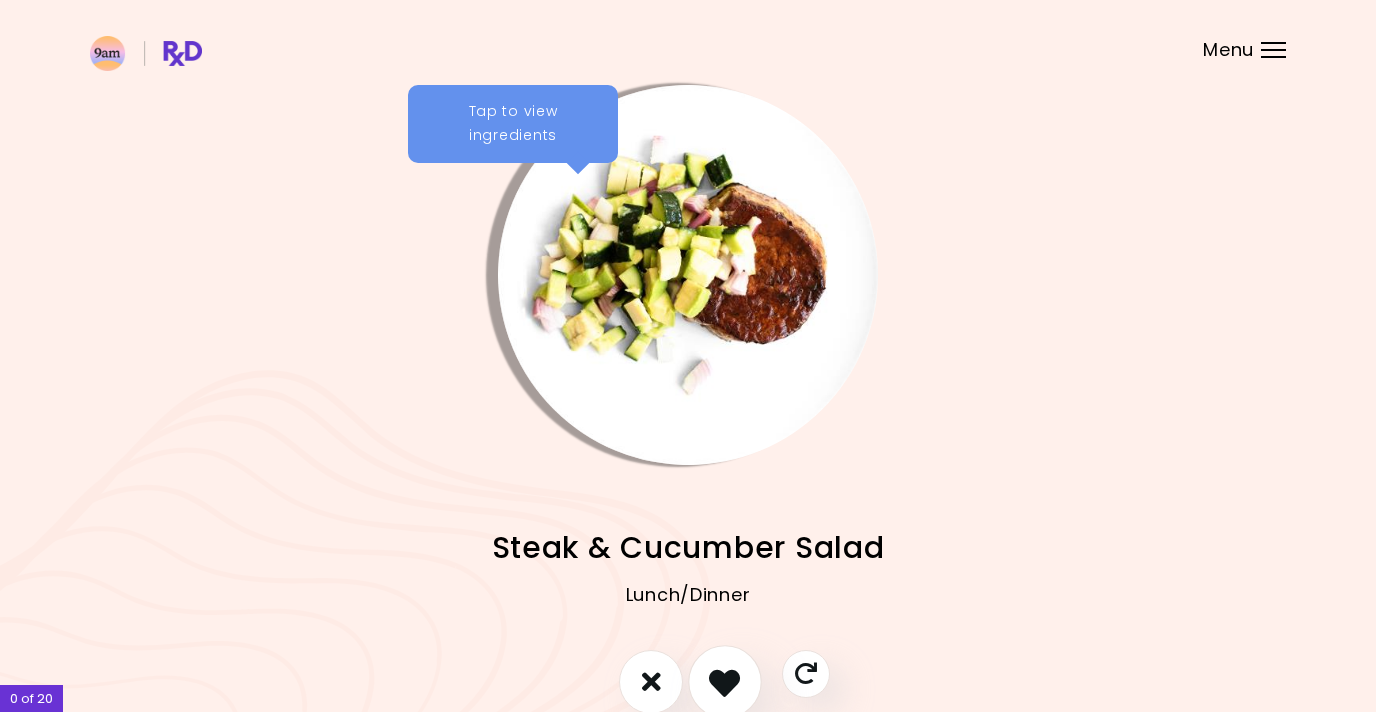 click at bounding box center [724, 681] 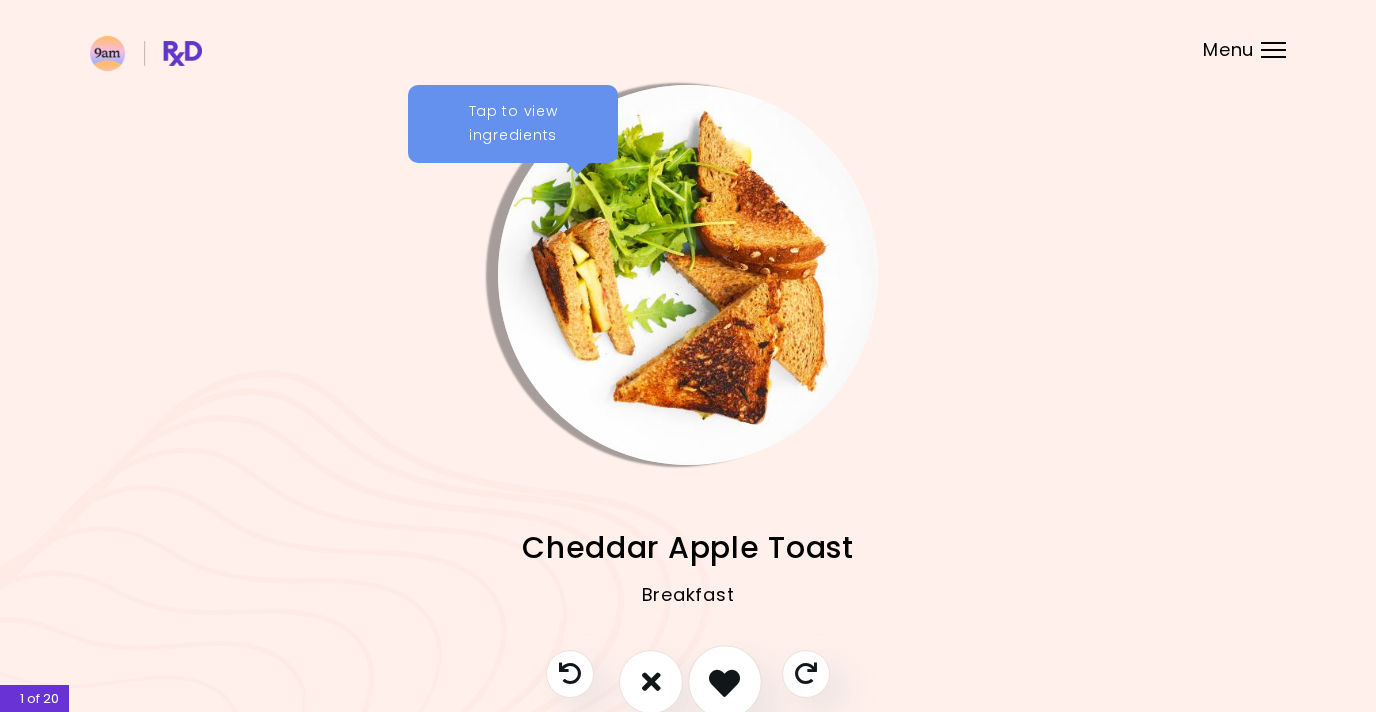 click at bounding box center [724, 681] 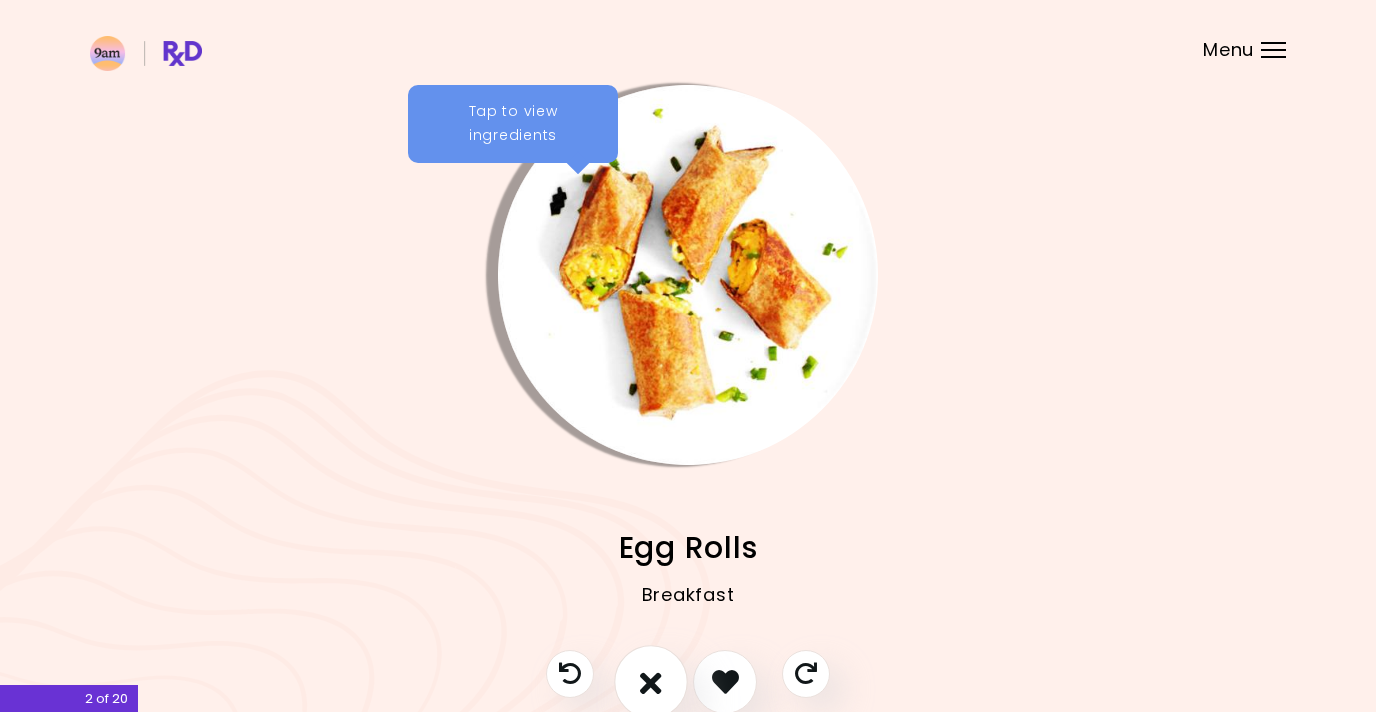 click at bounding box center [651, 682] 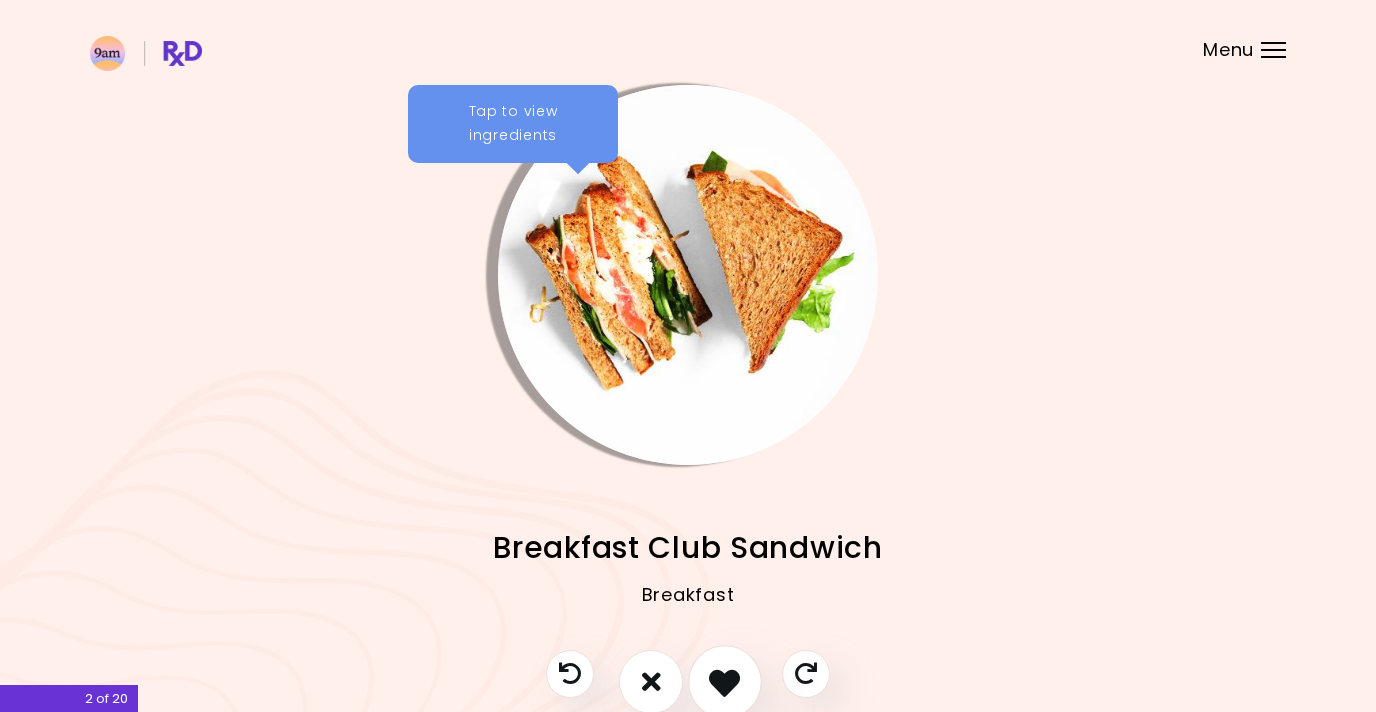 click at bounding box center (724, 681) 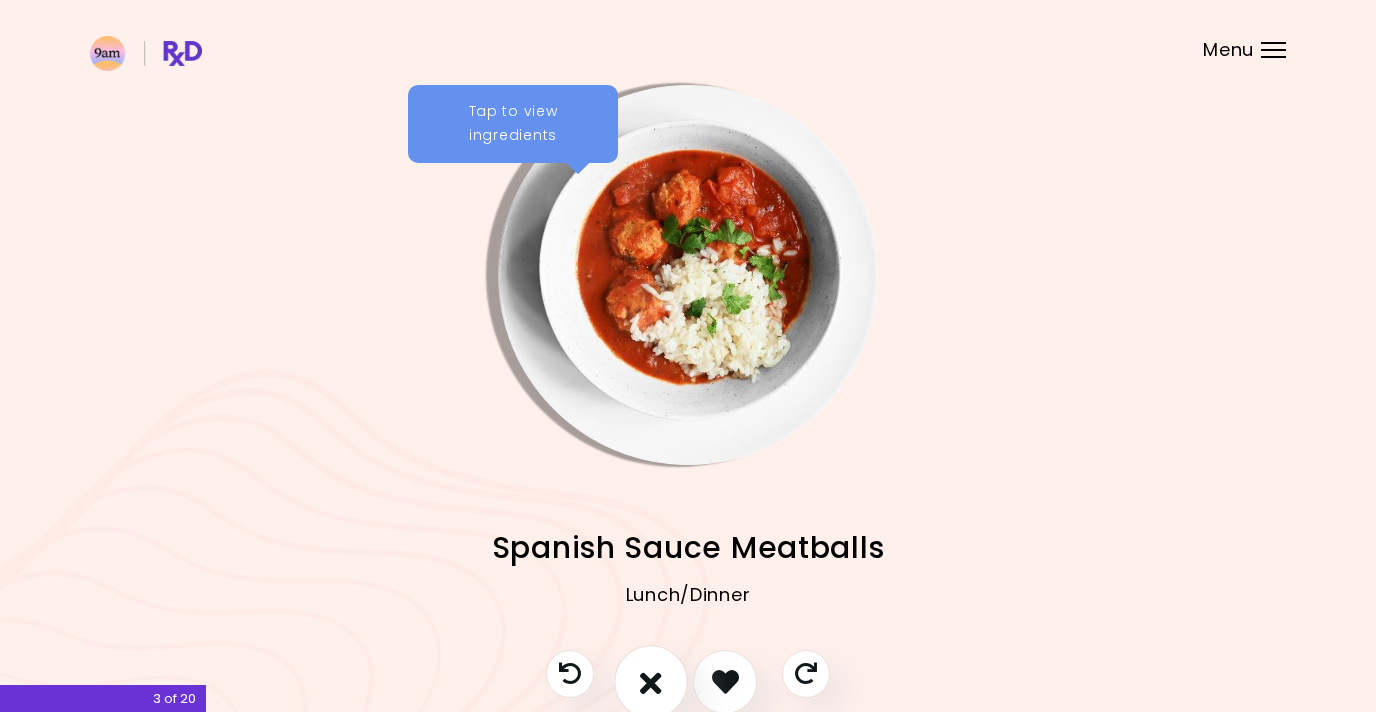 click at bounding box center [651, 681] 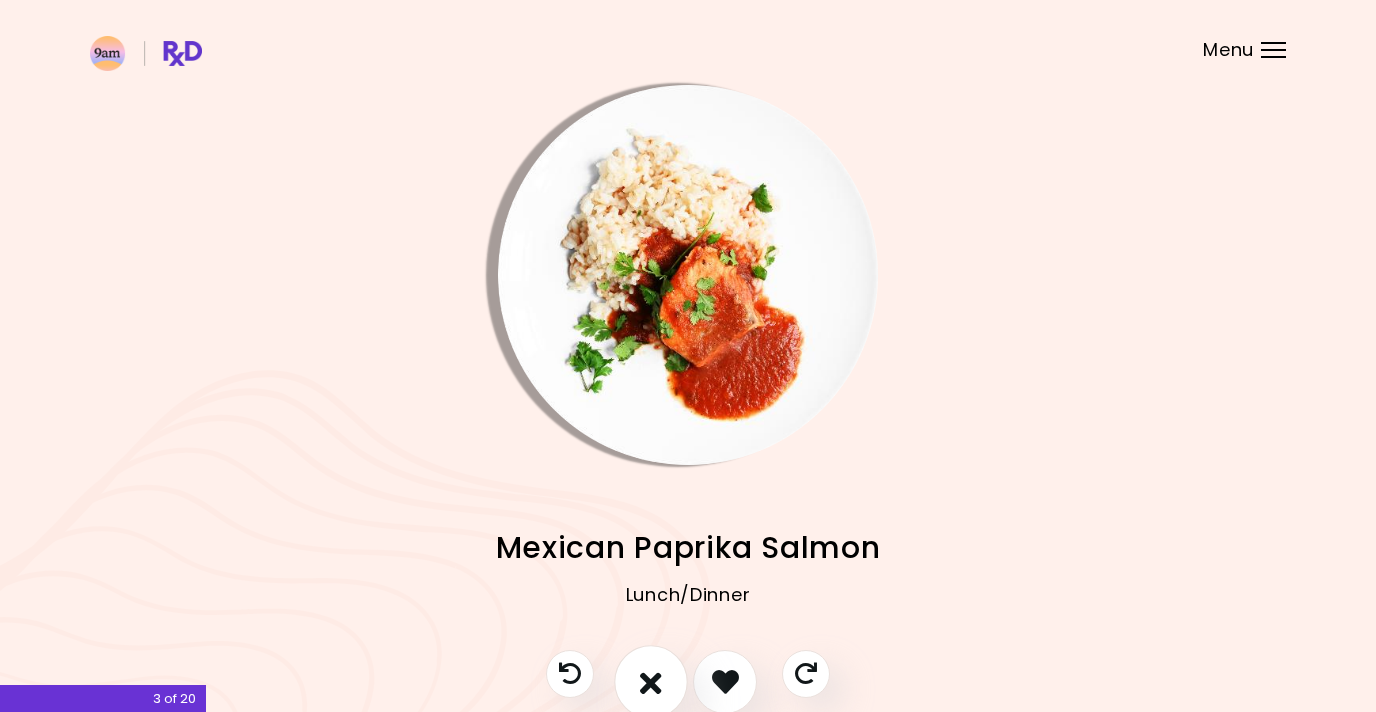 click at bounding box center [651, 681] 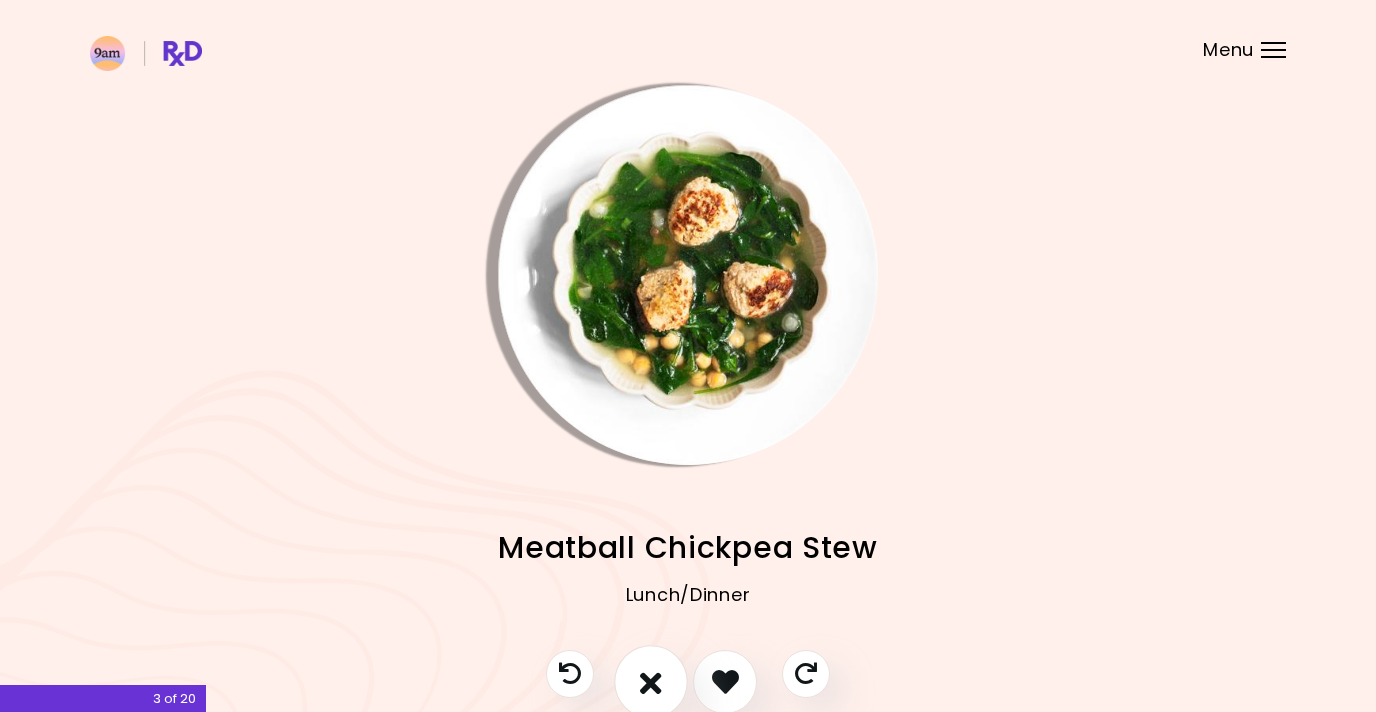 click at bounding box center (651, 681) 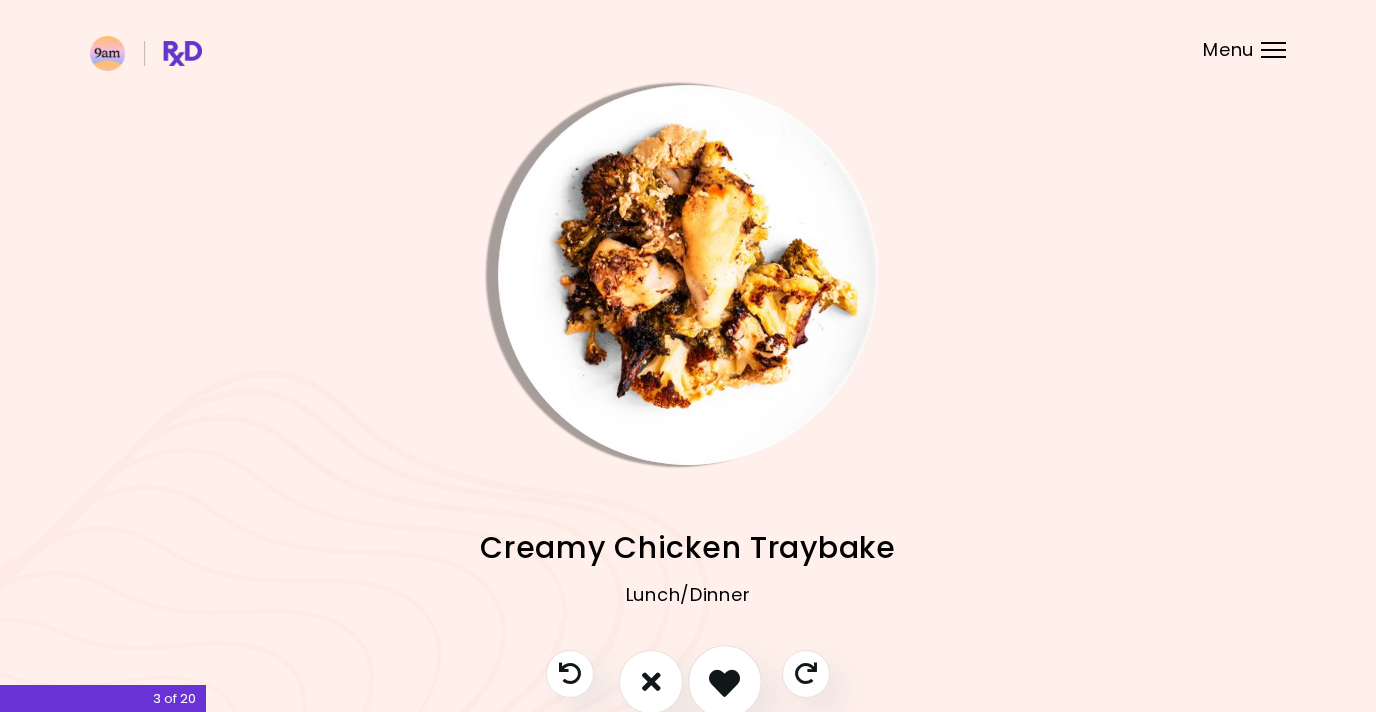 click at bounding box center [724, 681] 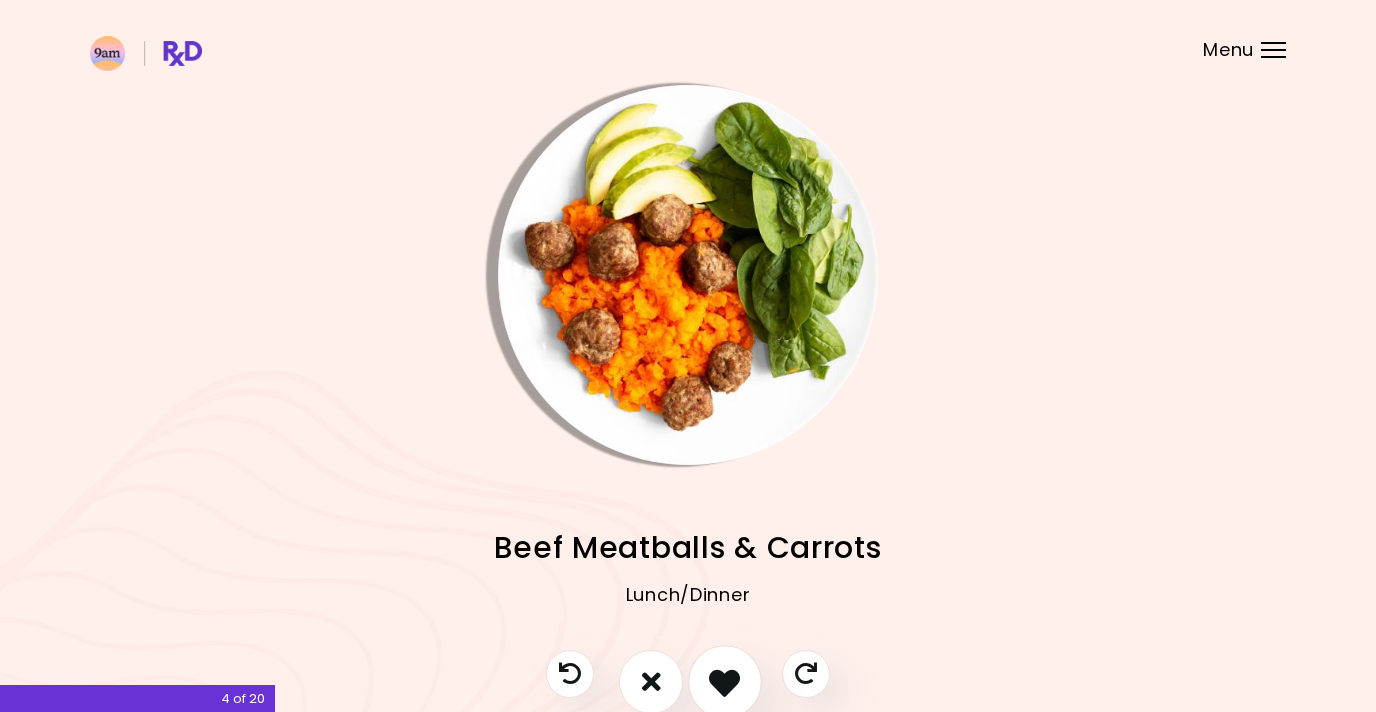 click at bounding box center (724, 681) 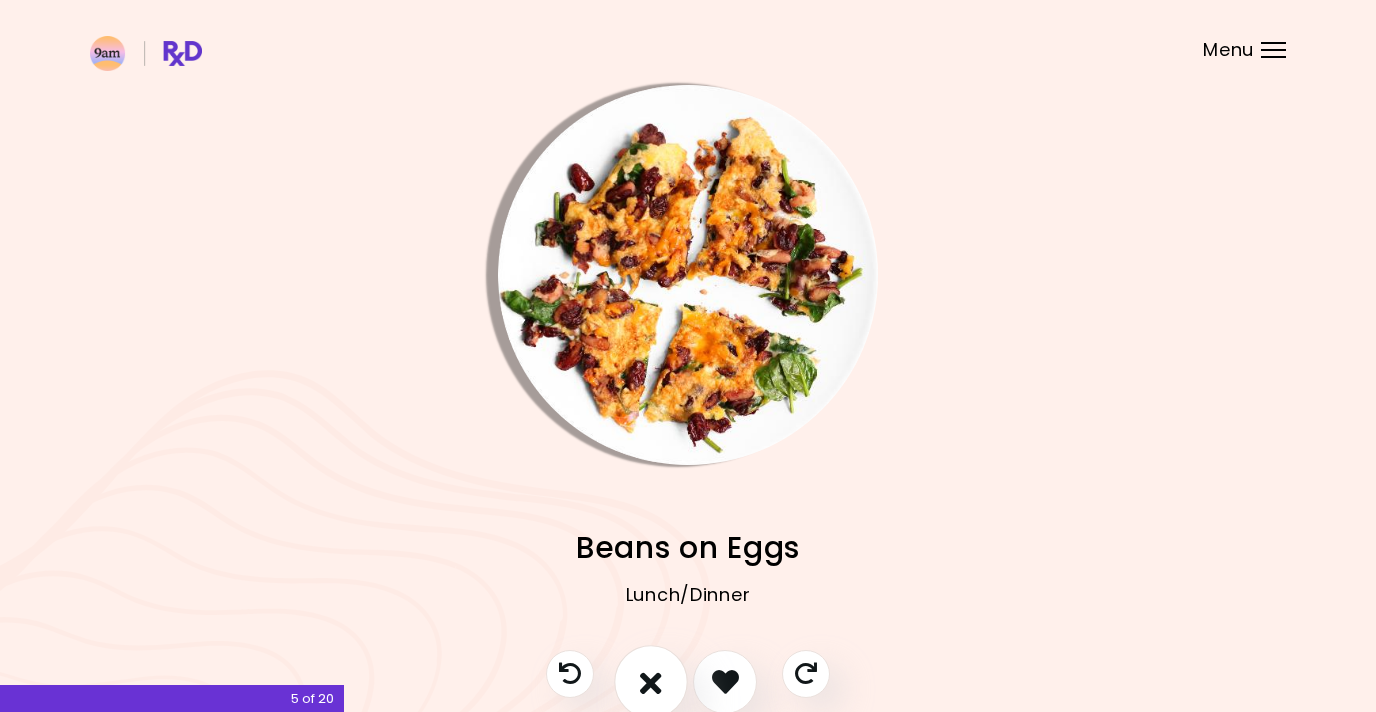 click at bounding box center [651, 681] 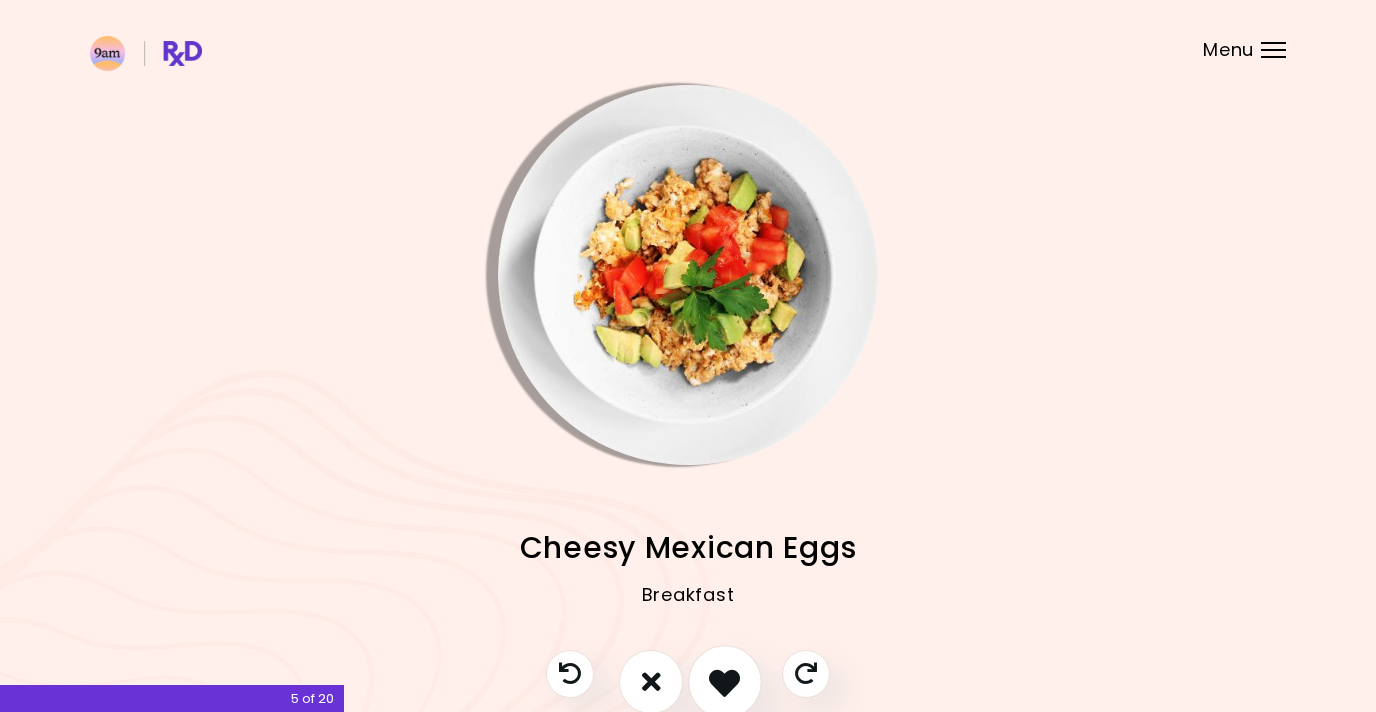 click at bounding box center [724, 681] 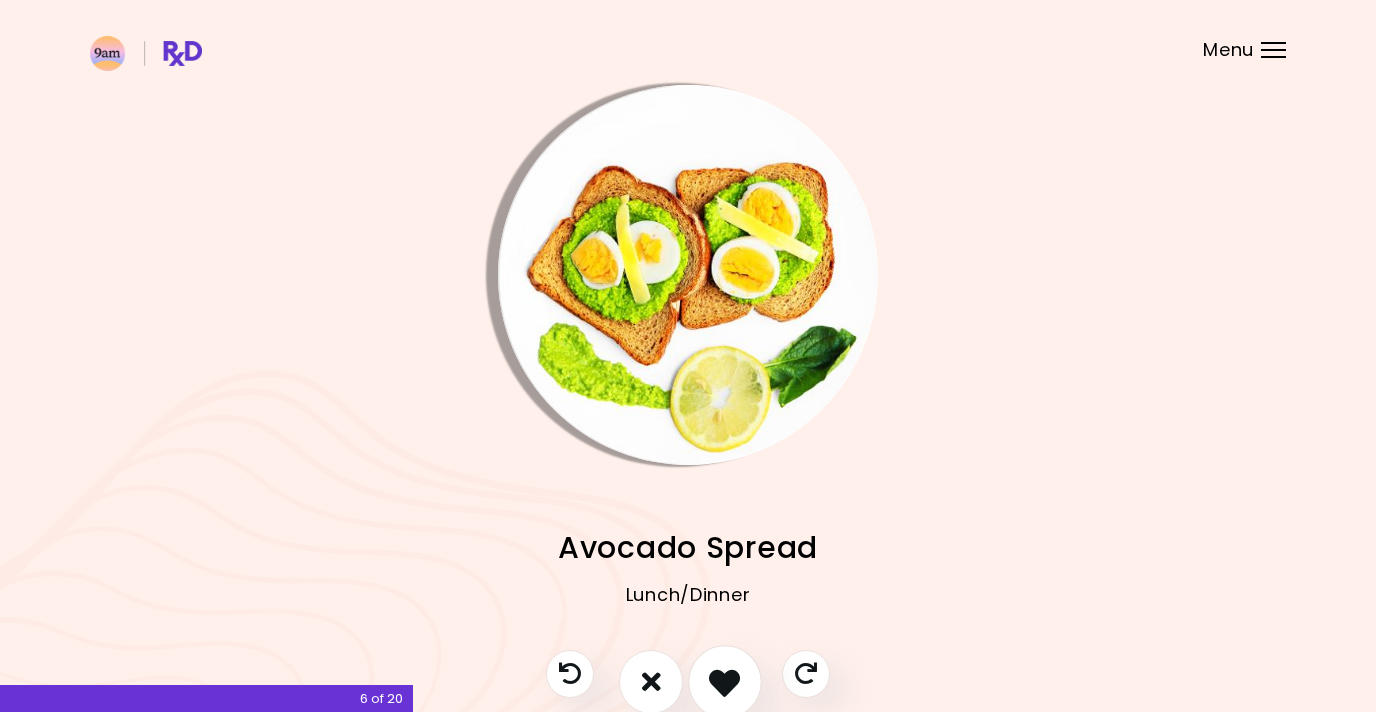 click at bounding box center (724, 681) 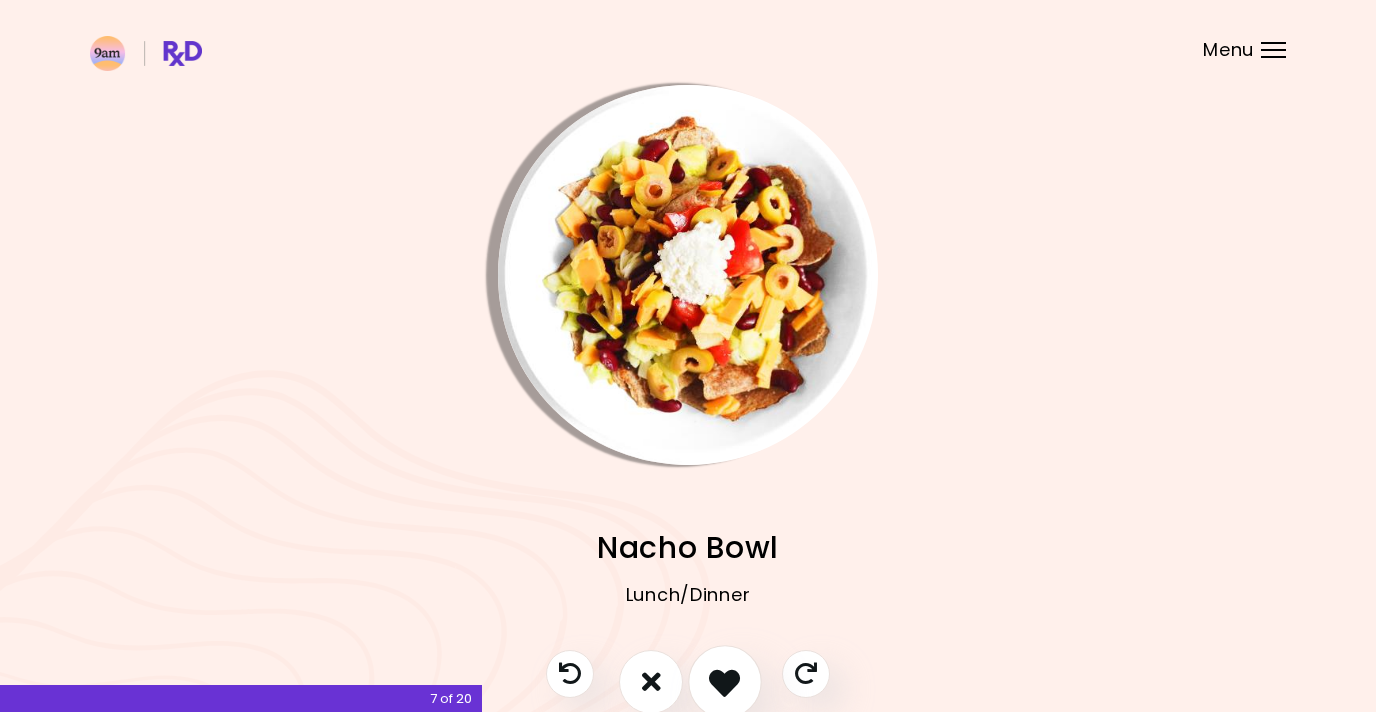 click at bounding box center (724, 681) 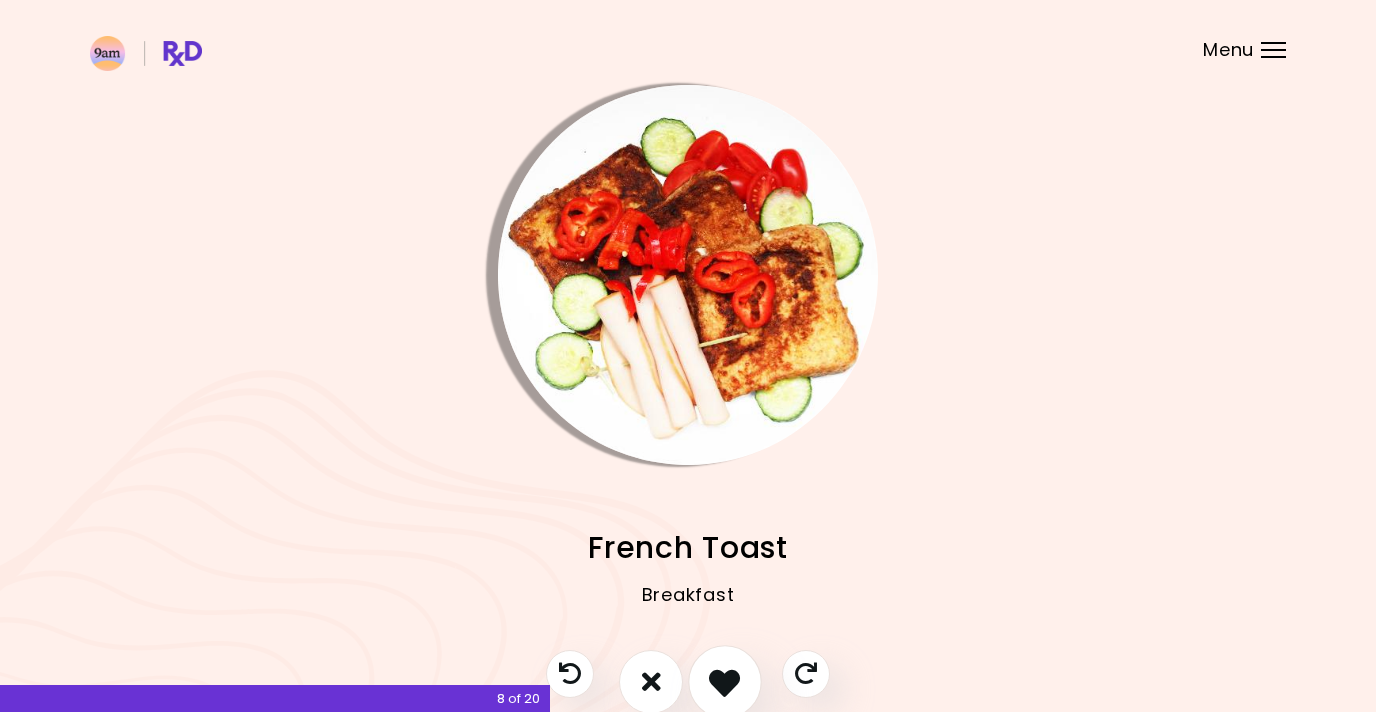 click at bounding box center [724, 681] 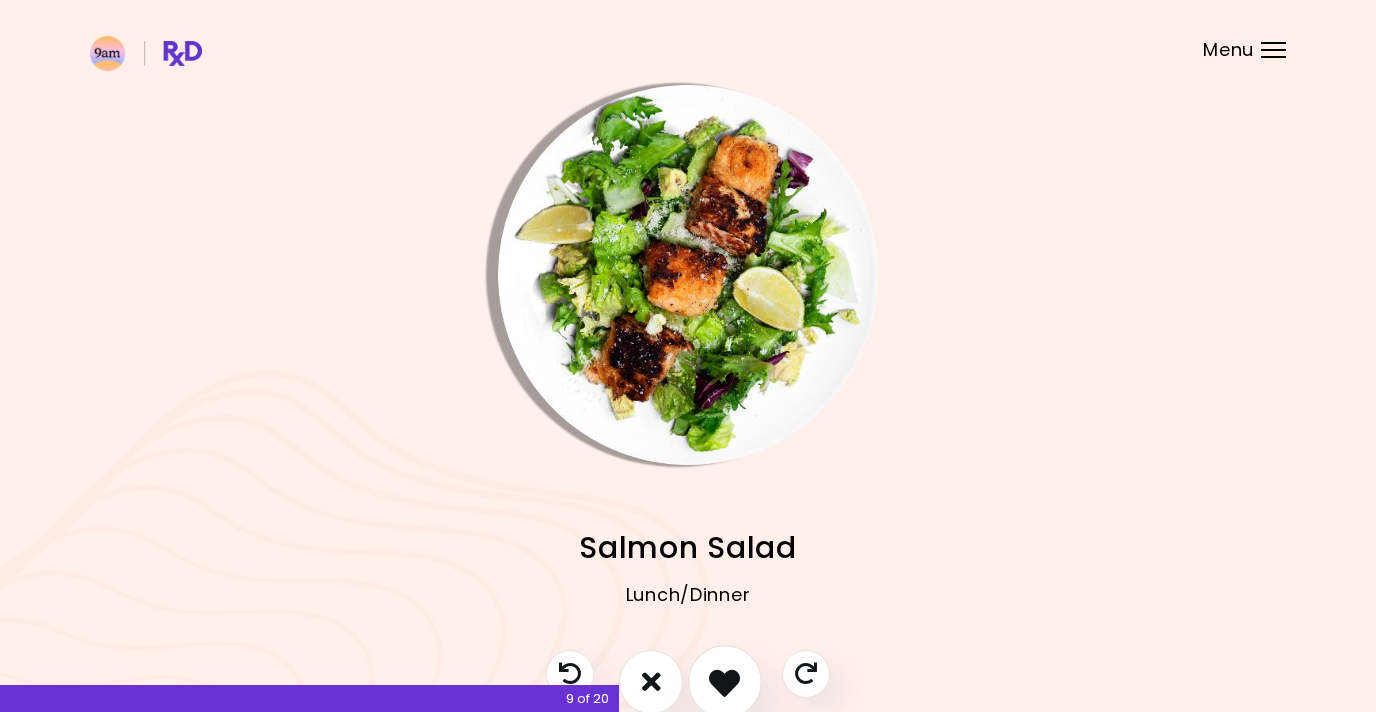 click at bounding box center [724, 681] 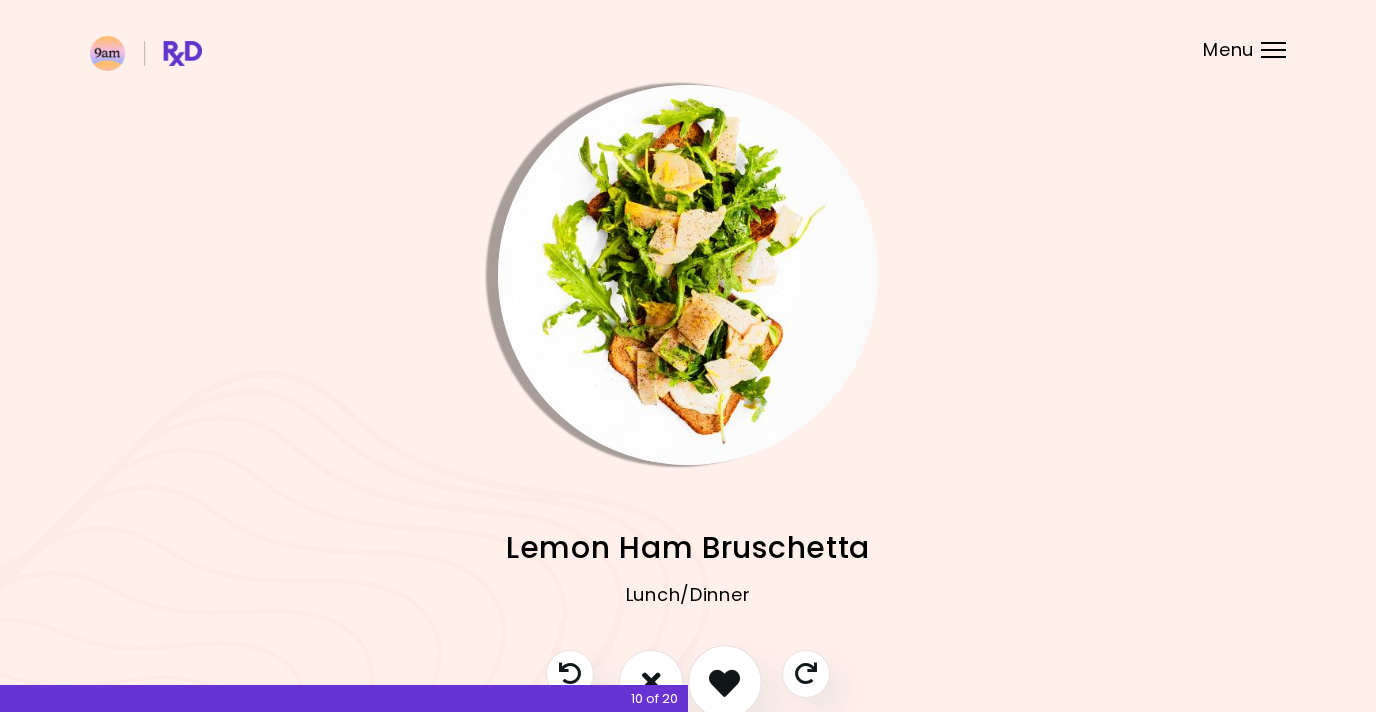 click at bounding box center (724, 681) 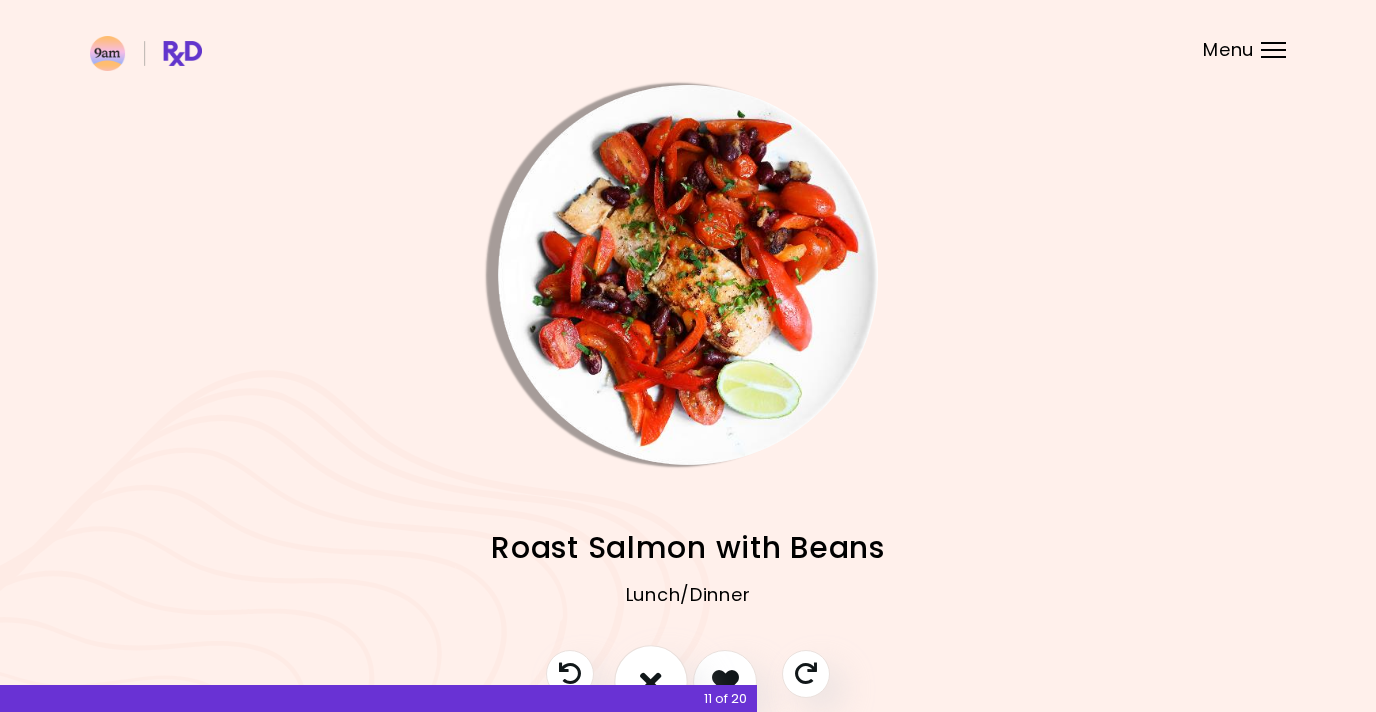 click at bounding box center [651, 681] 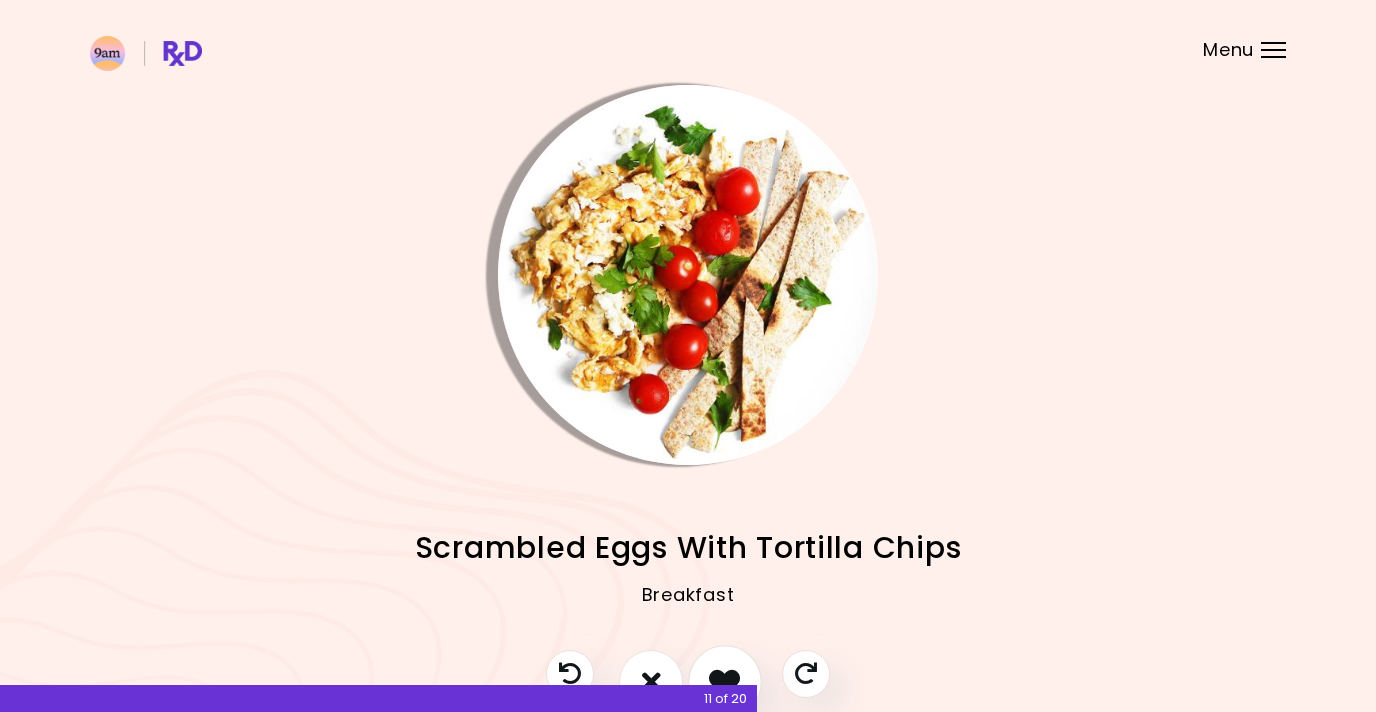 click at bounding box center [725, 682] 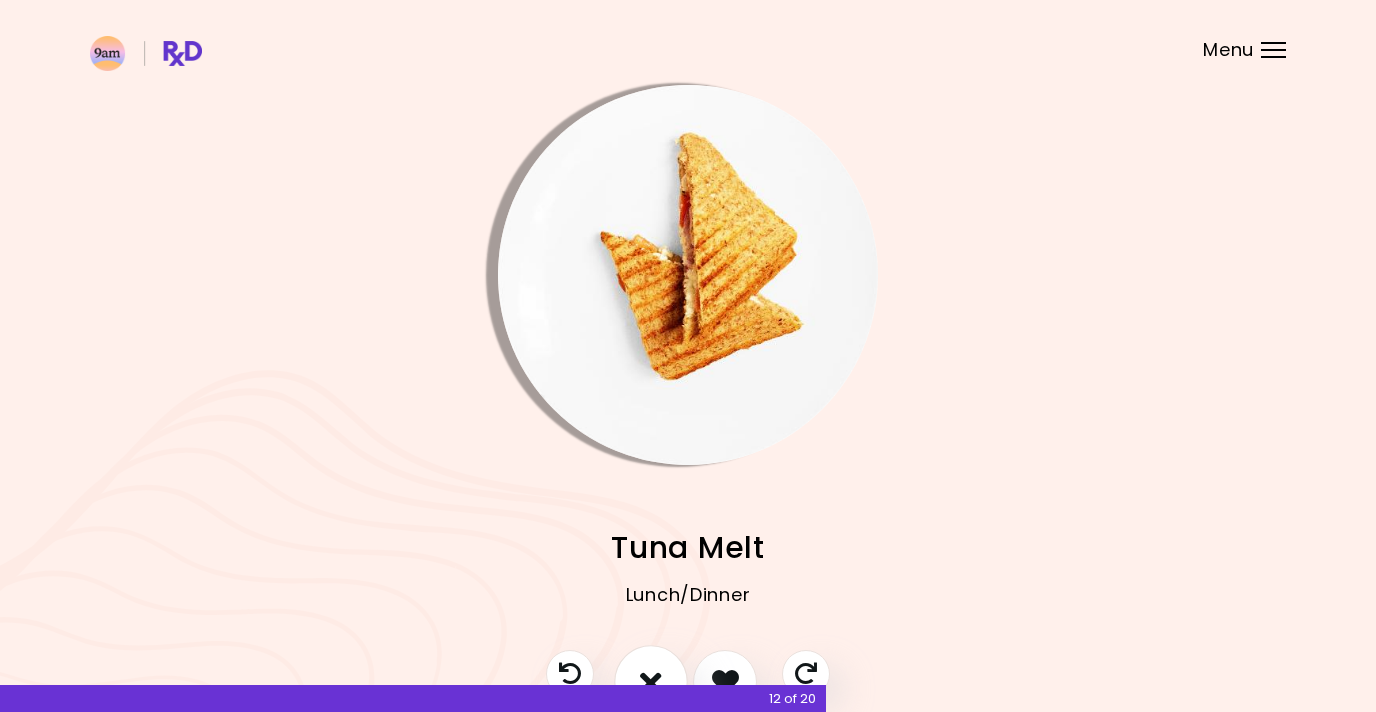 click at bounding box center [651, 681] 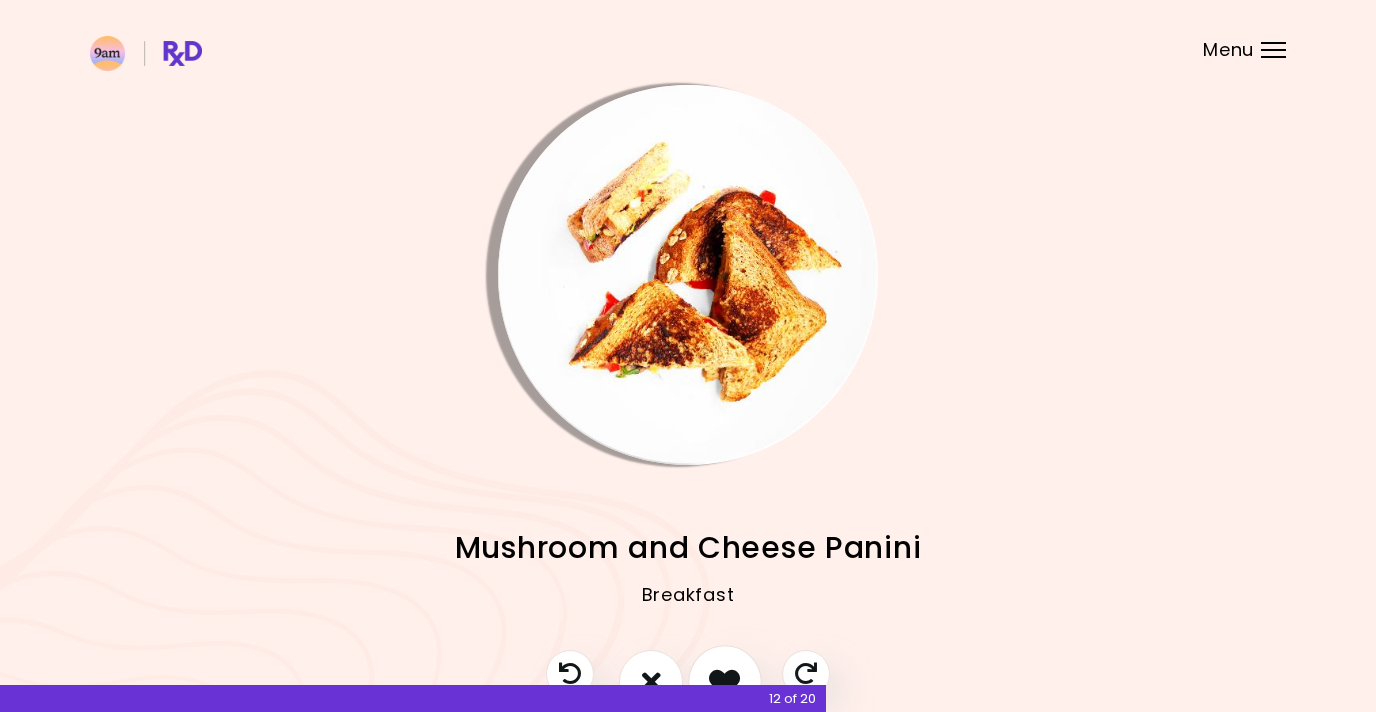 click at bounding box center (724, 681) 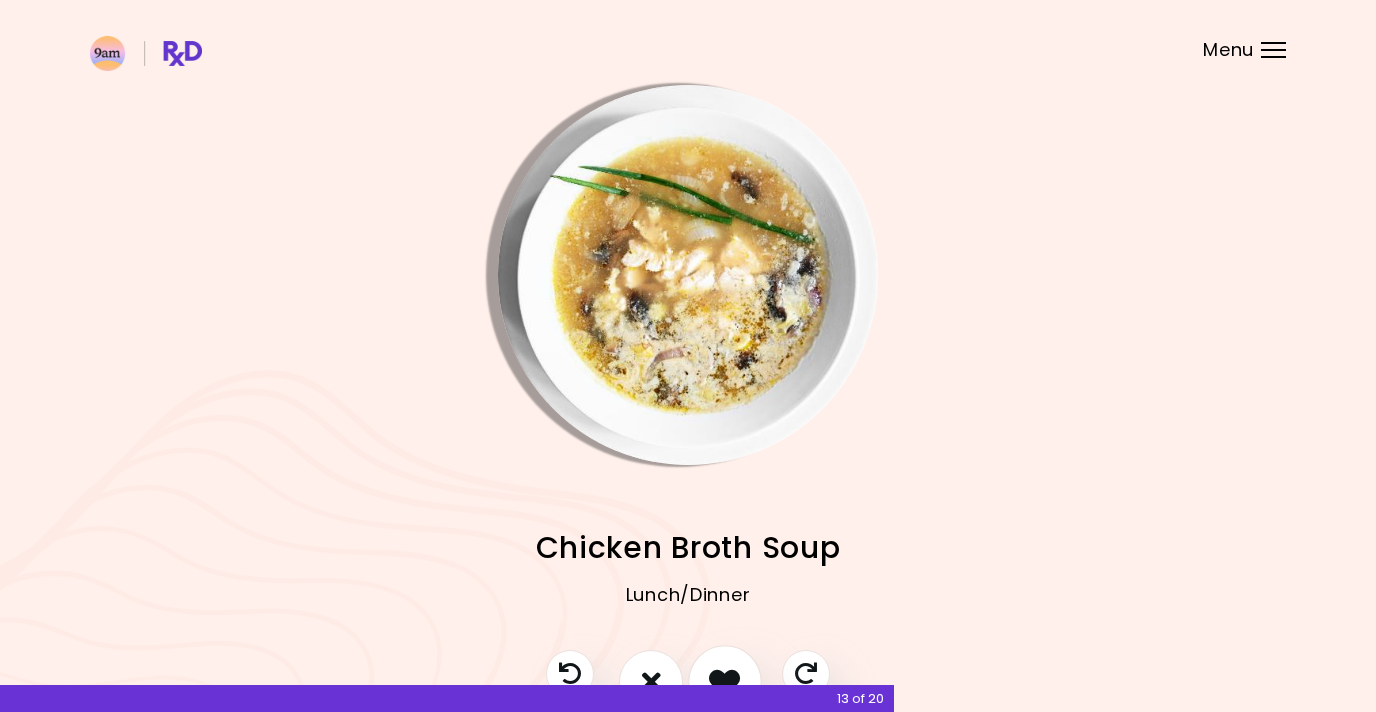 click at bounding box center (724, 681) 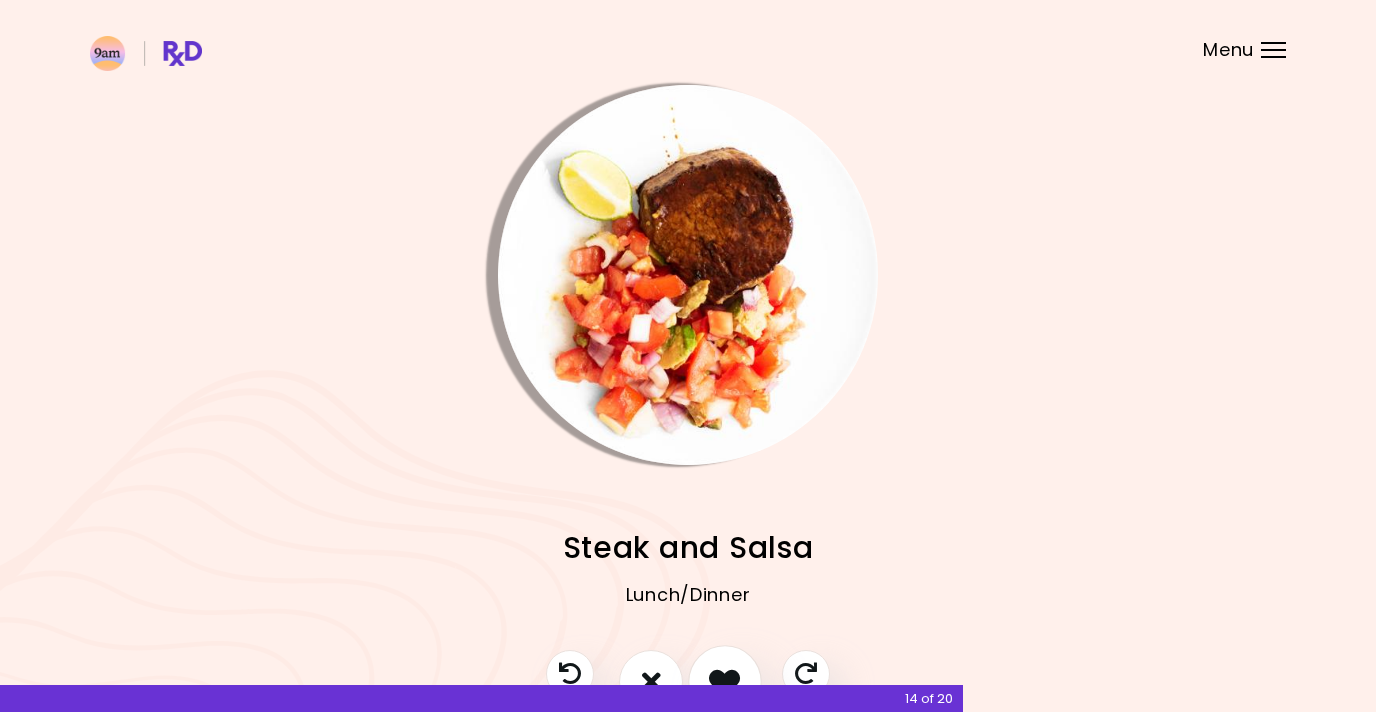 click at bounding box center [724, 681] 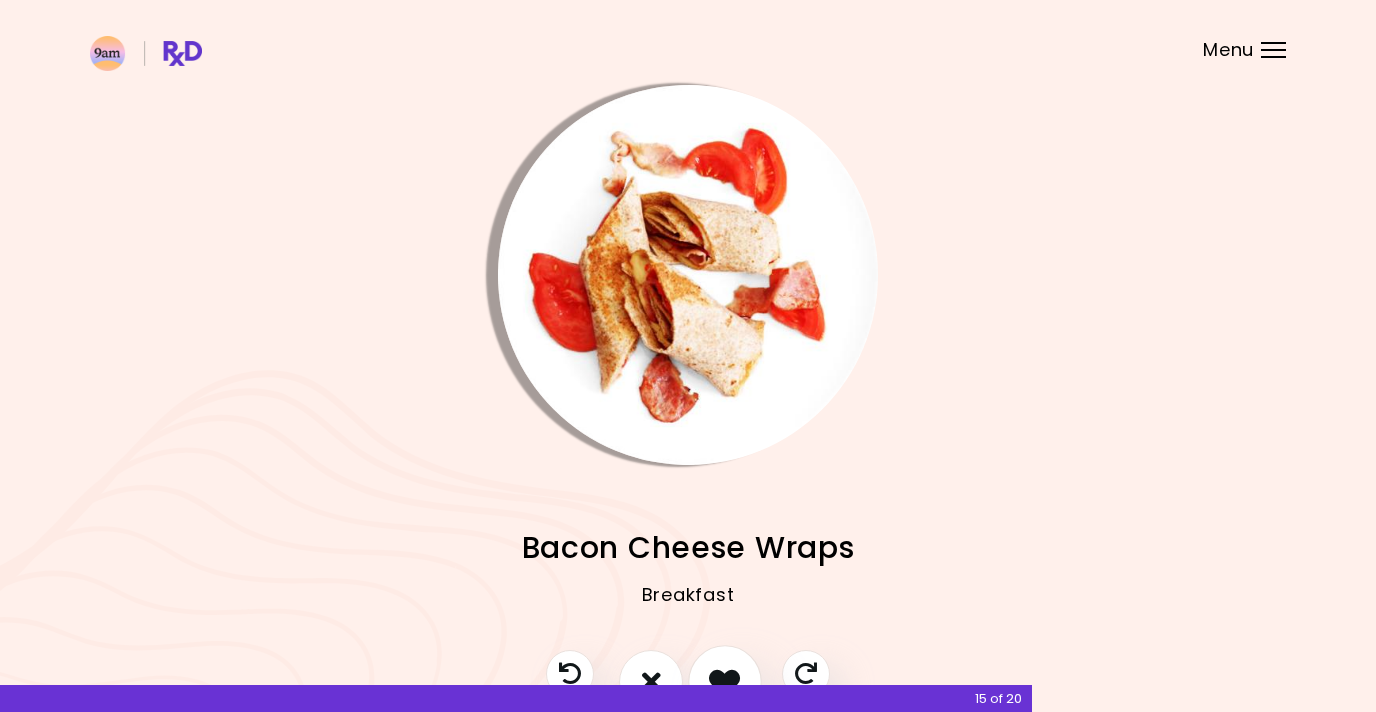 click at bounding box center [724, 681] 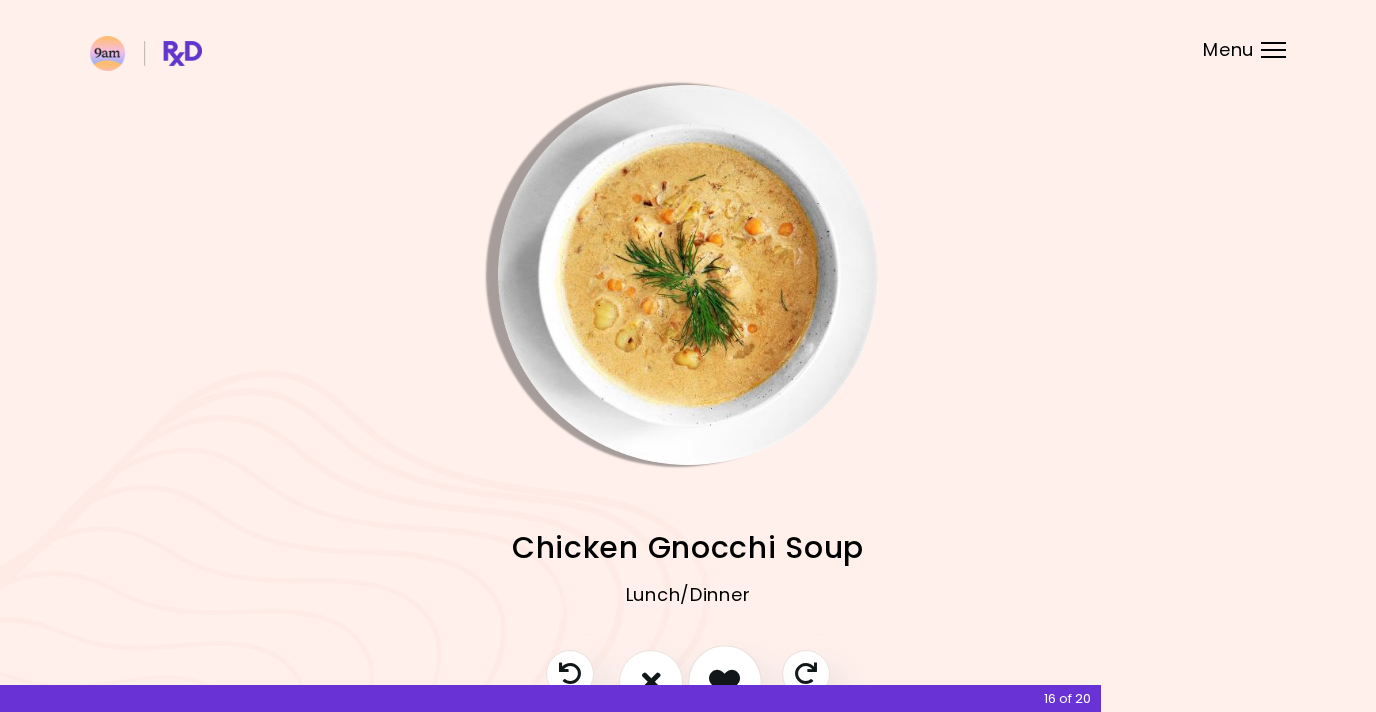click at bounding box center [724, 681] 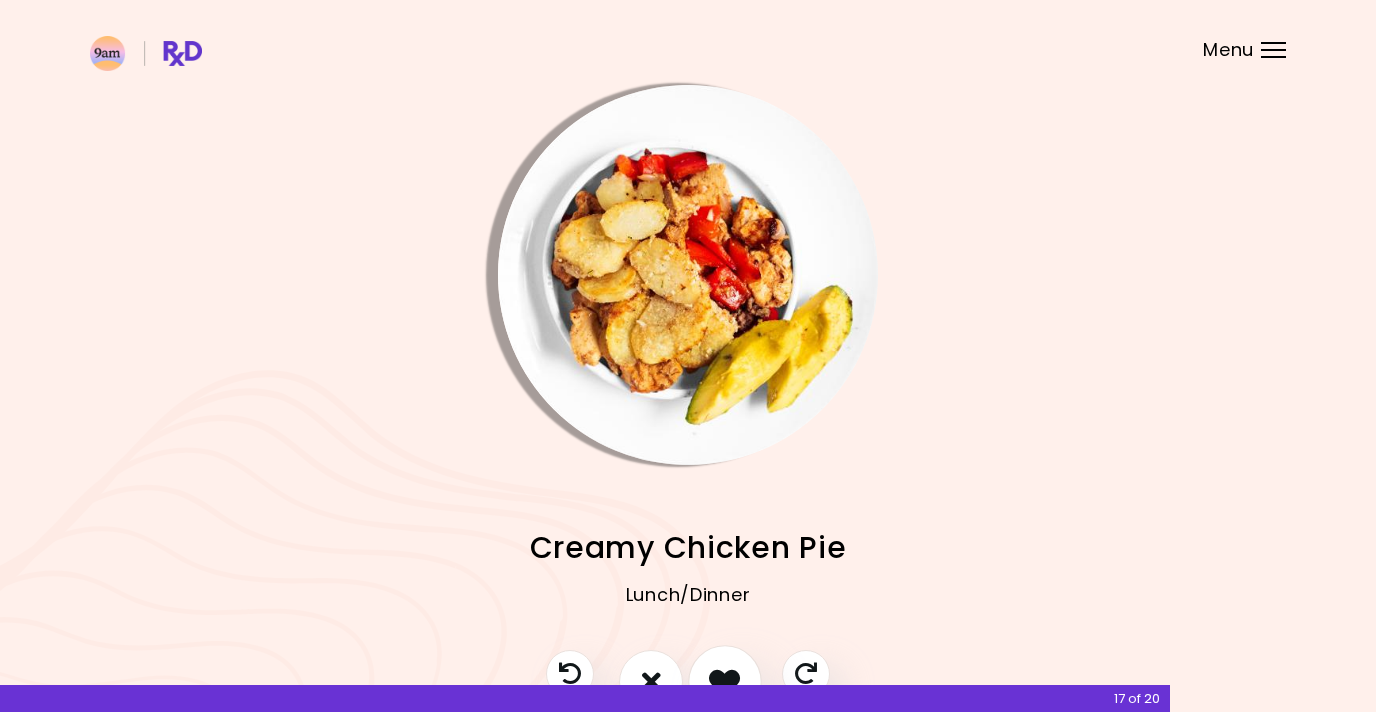 click at bounding box center (724, 681) 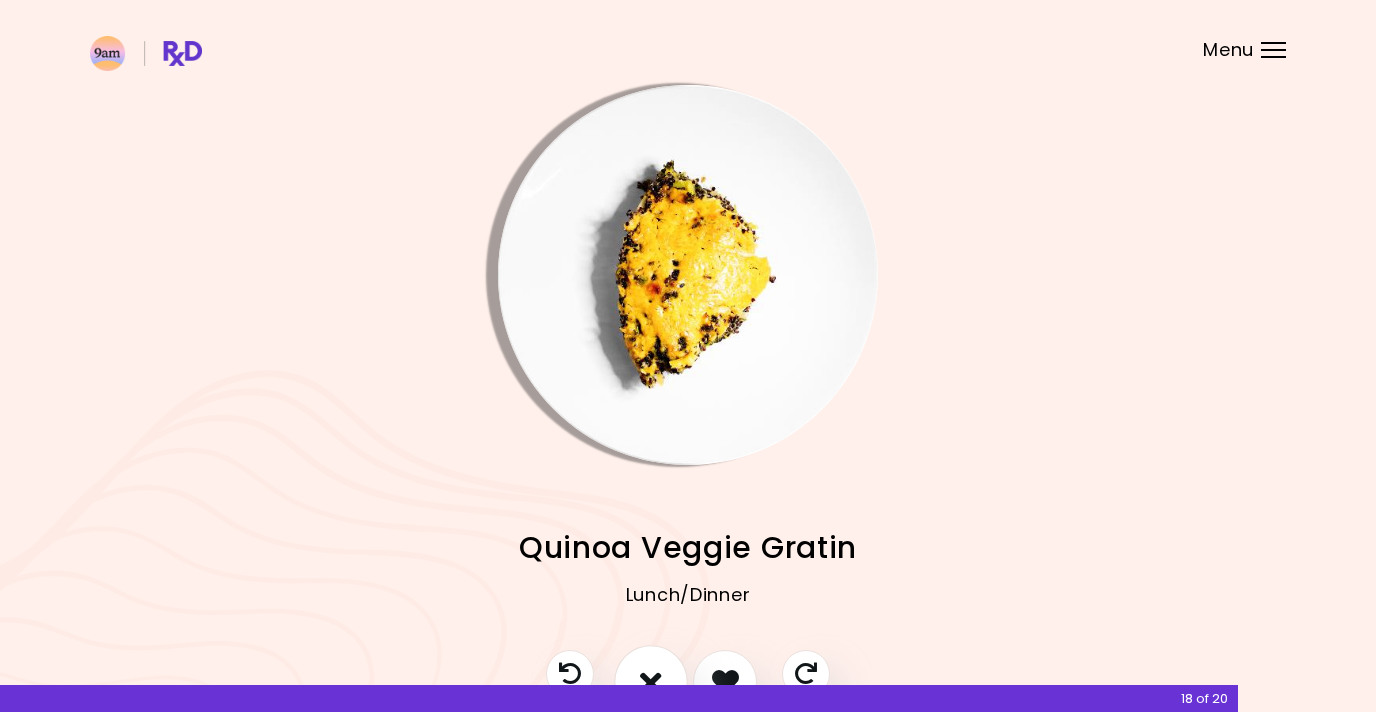 click at bounding box center [651, 682] 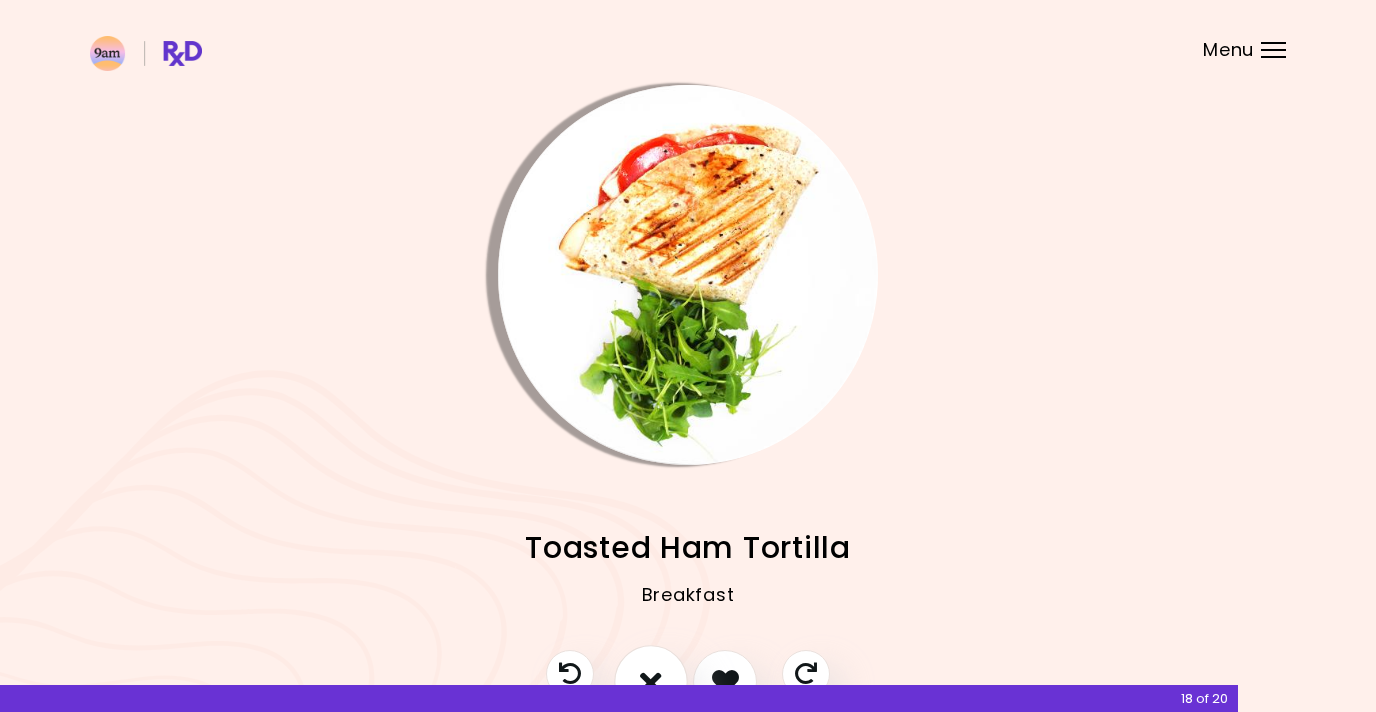 click at bounding box center (651, 681) 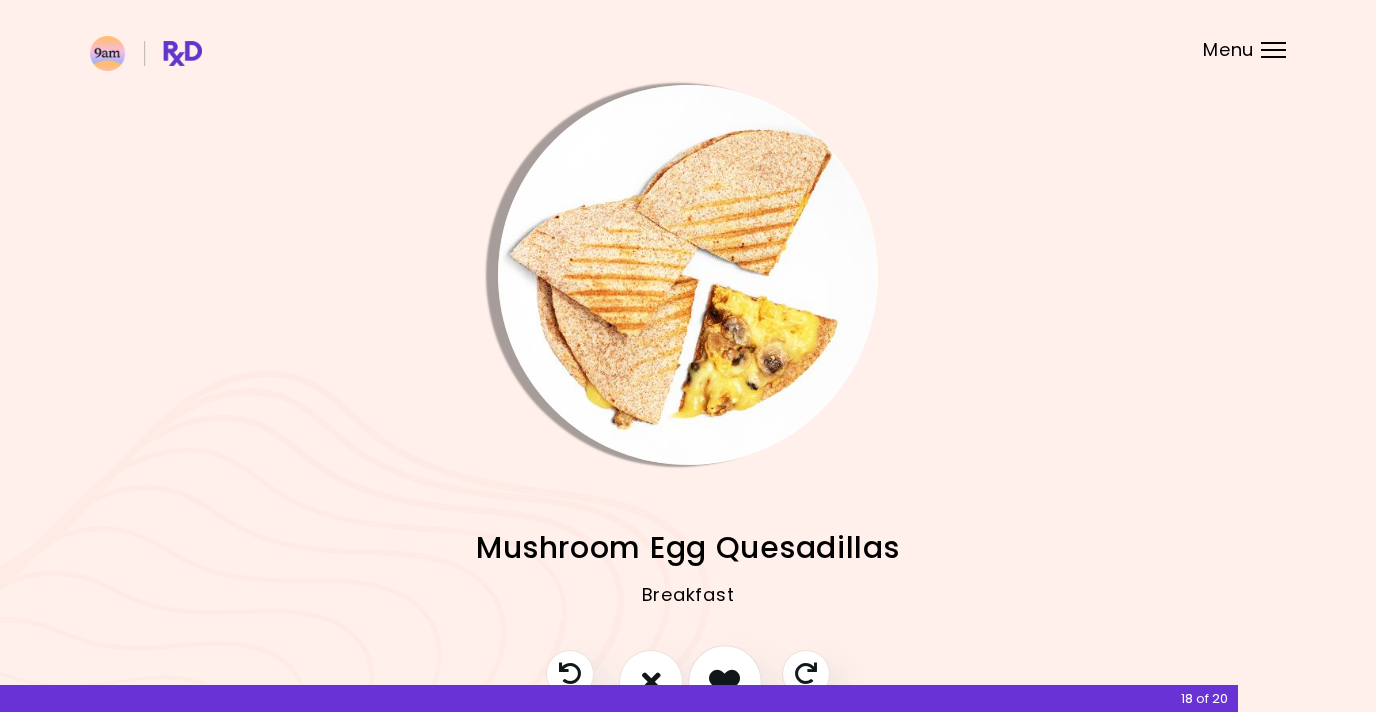 click at bounding box center (725, 682) 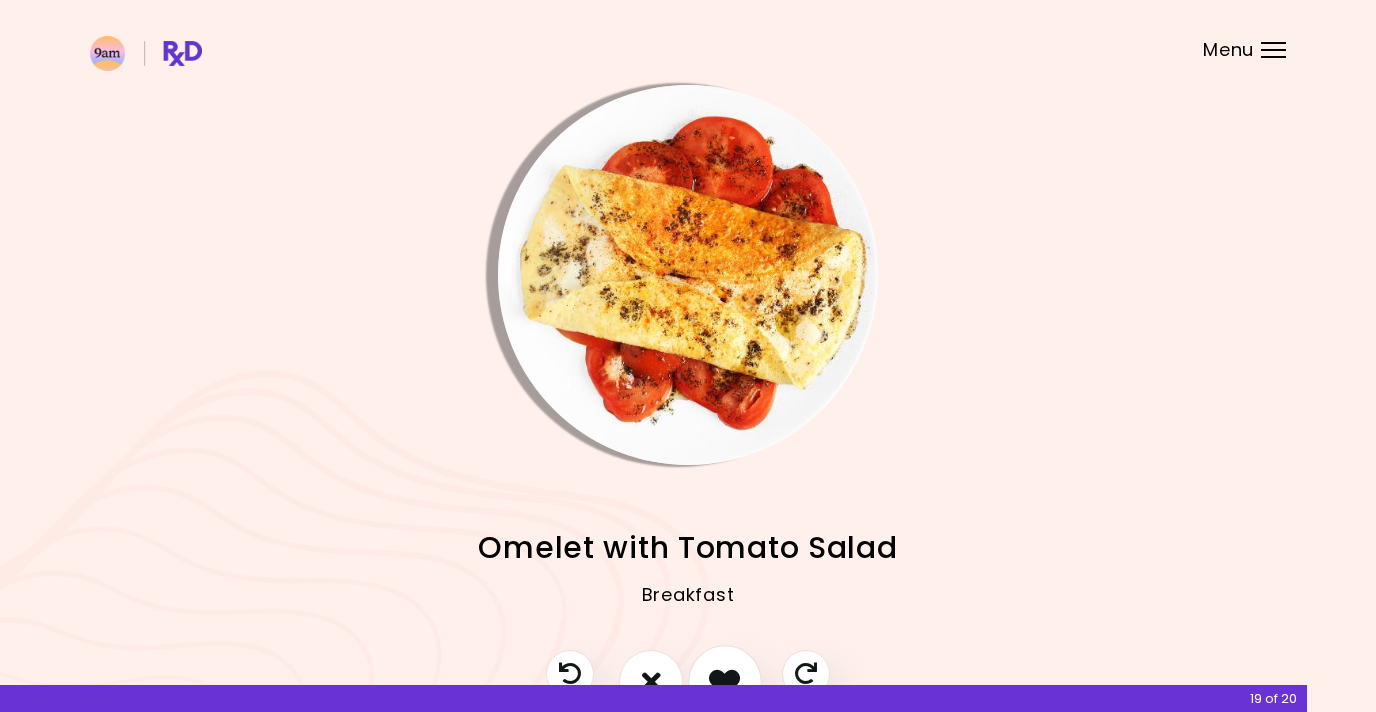 click at bounding box center (724, 681) 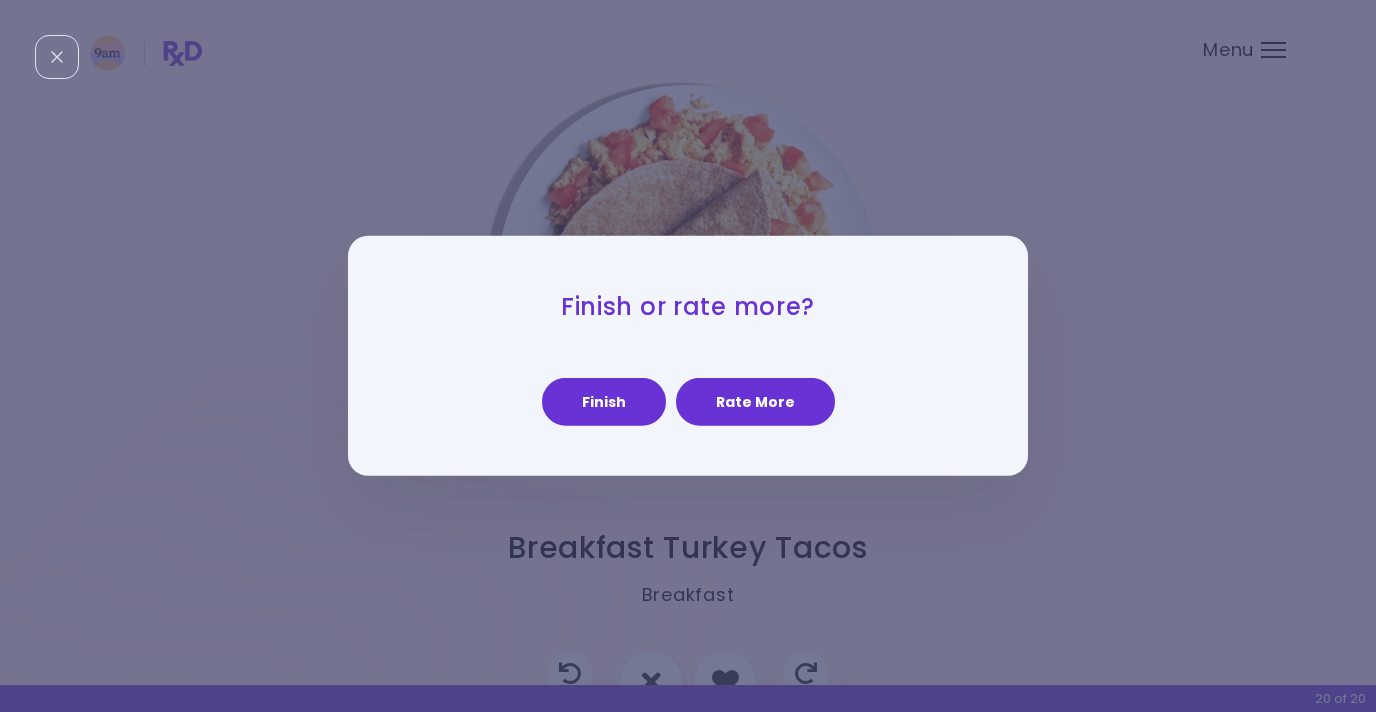 click on "Rate More" at bounding box center (755, 402) 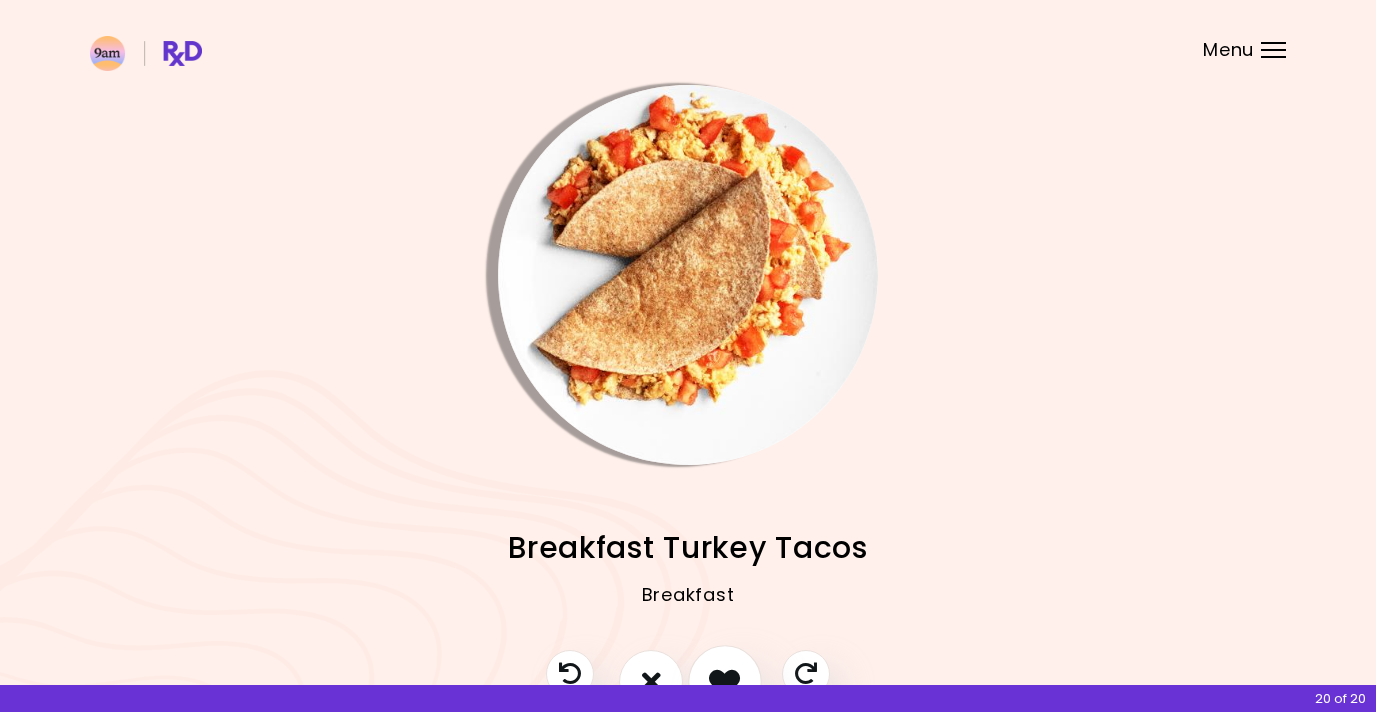 click at bounding box center [725, 682] 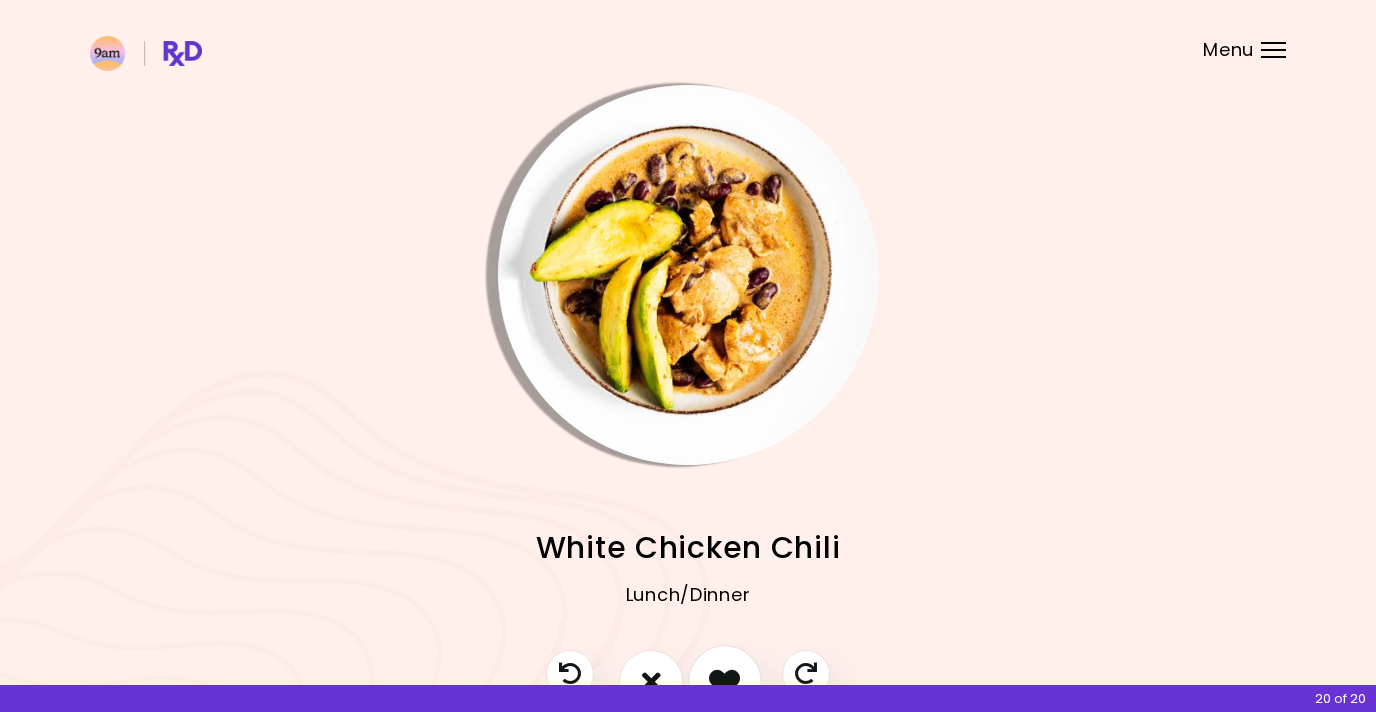 click at bounding box center [725, 682] 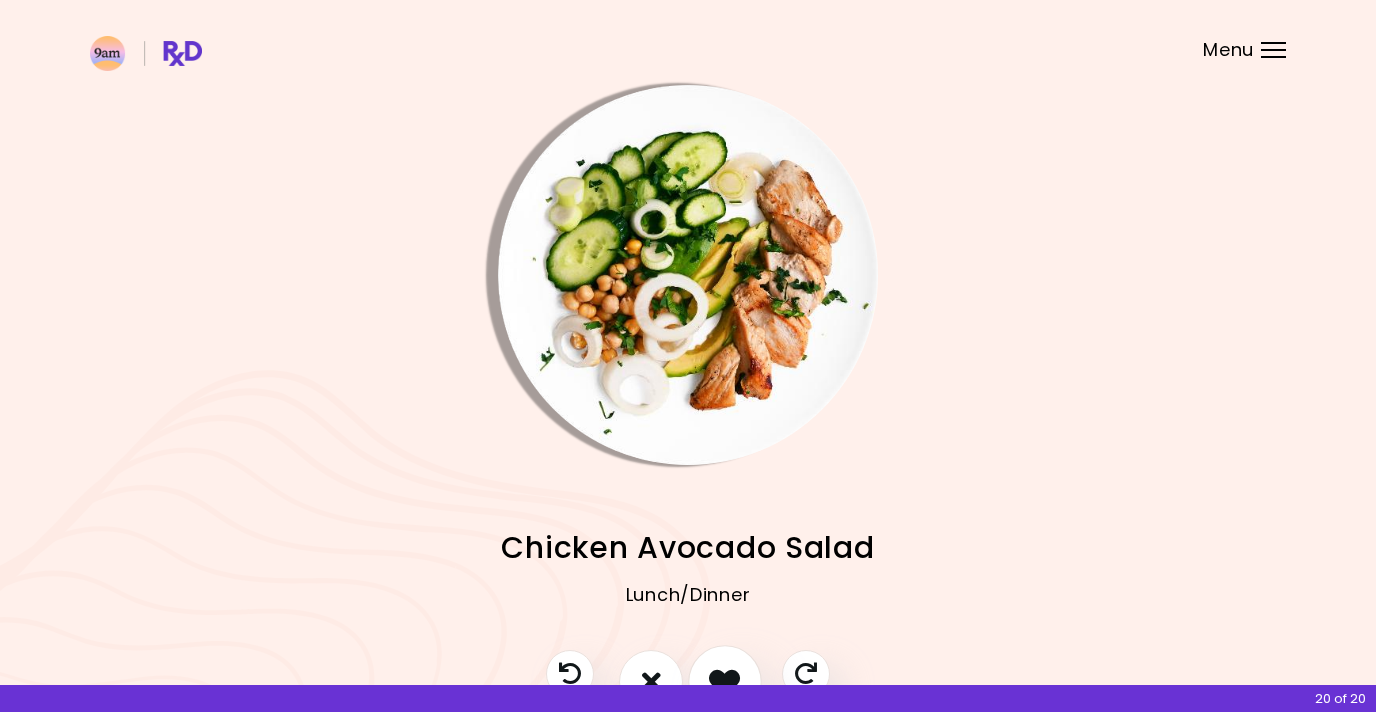 click at bounding box center (725, 682) 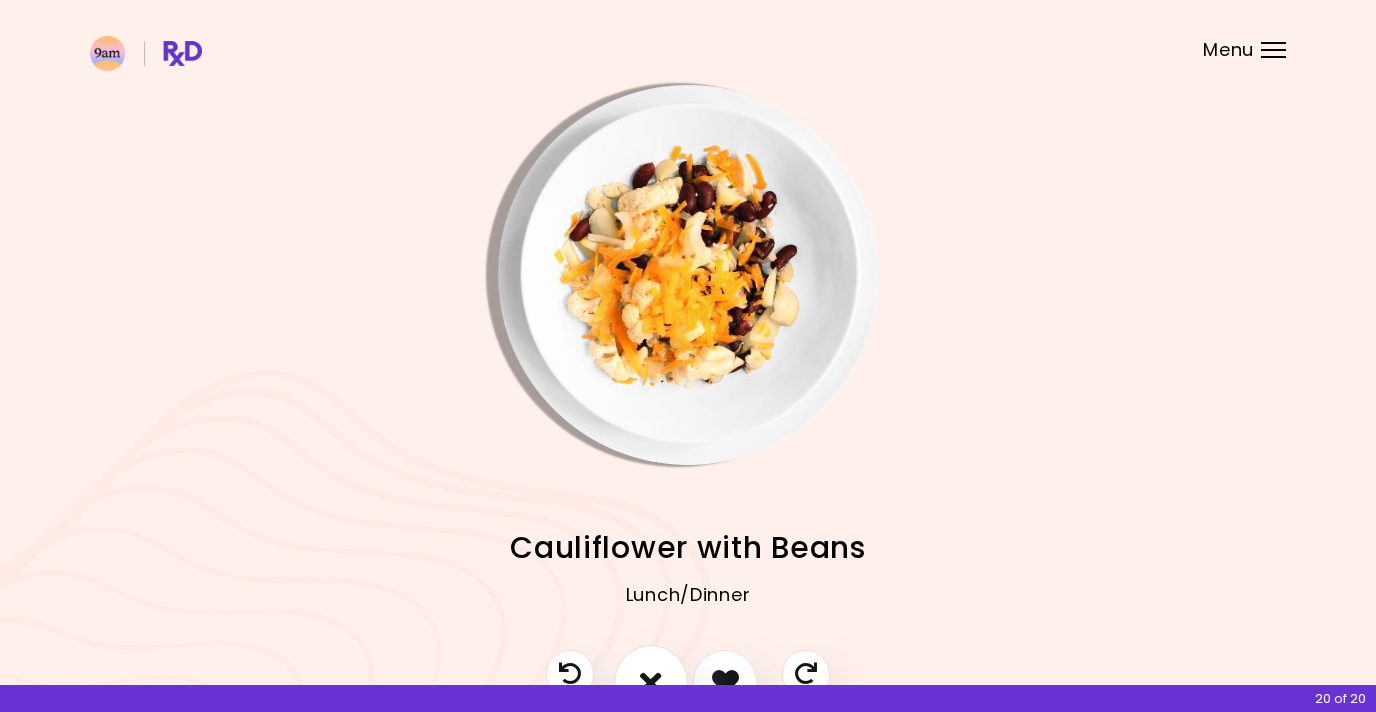 click at bounding box center (651, 681) 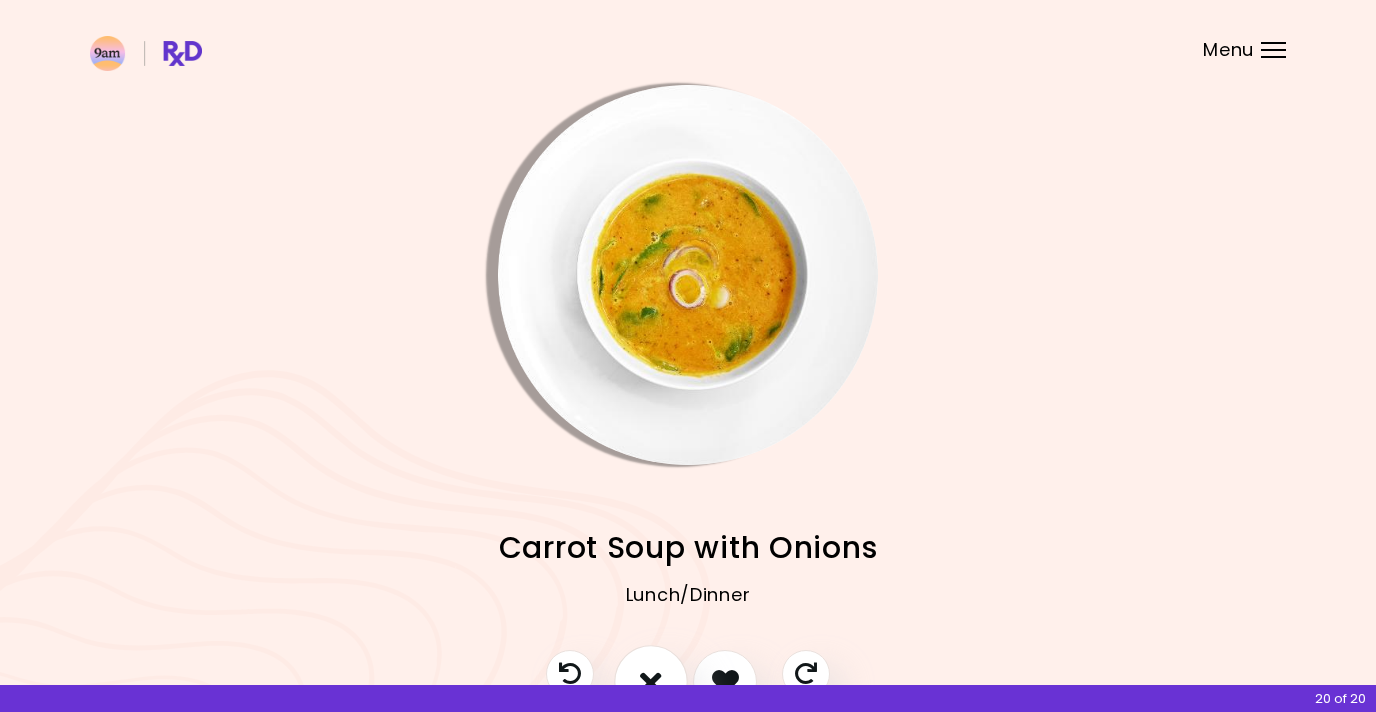 click at bounding box center (651, 681) 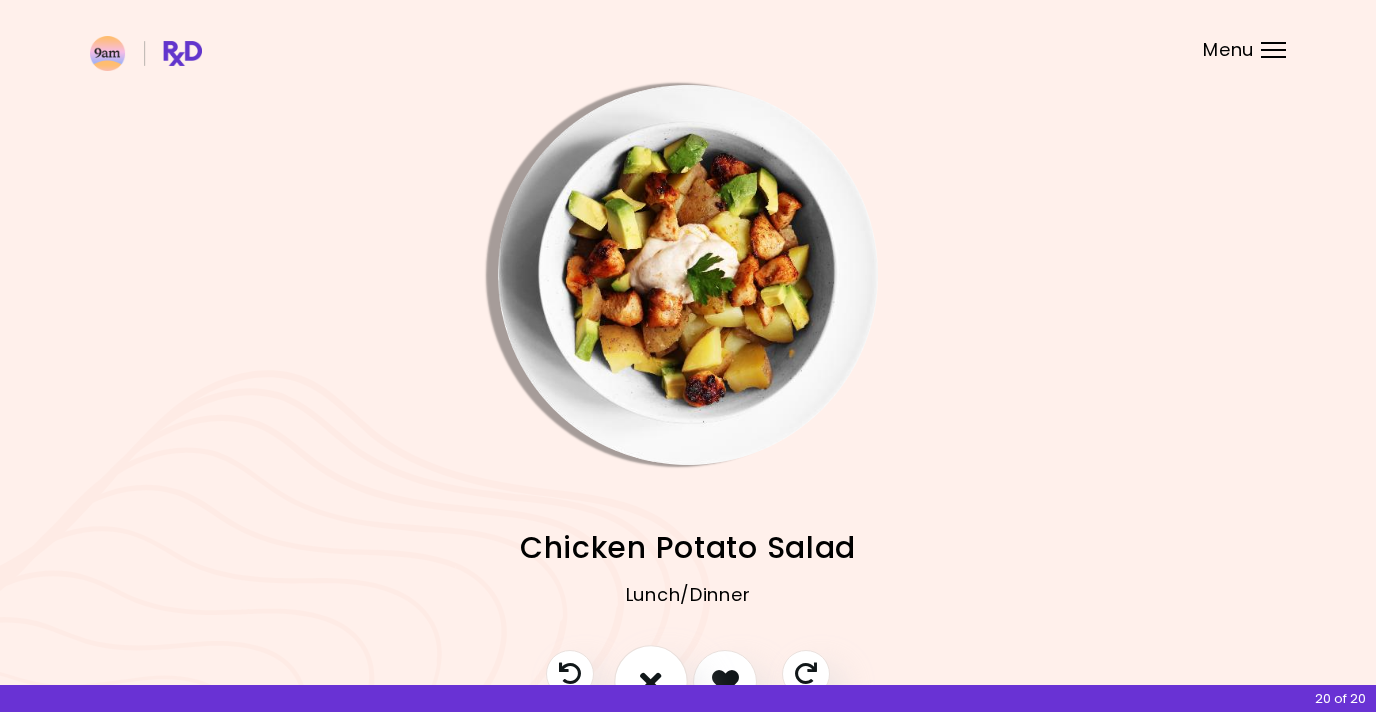 click at bounding box center (651, 681) 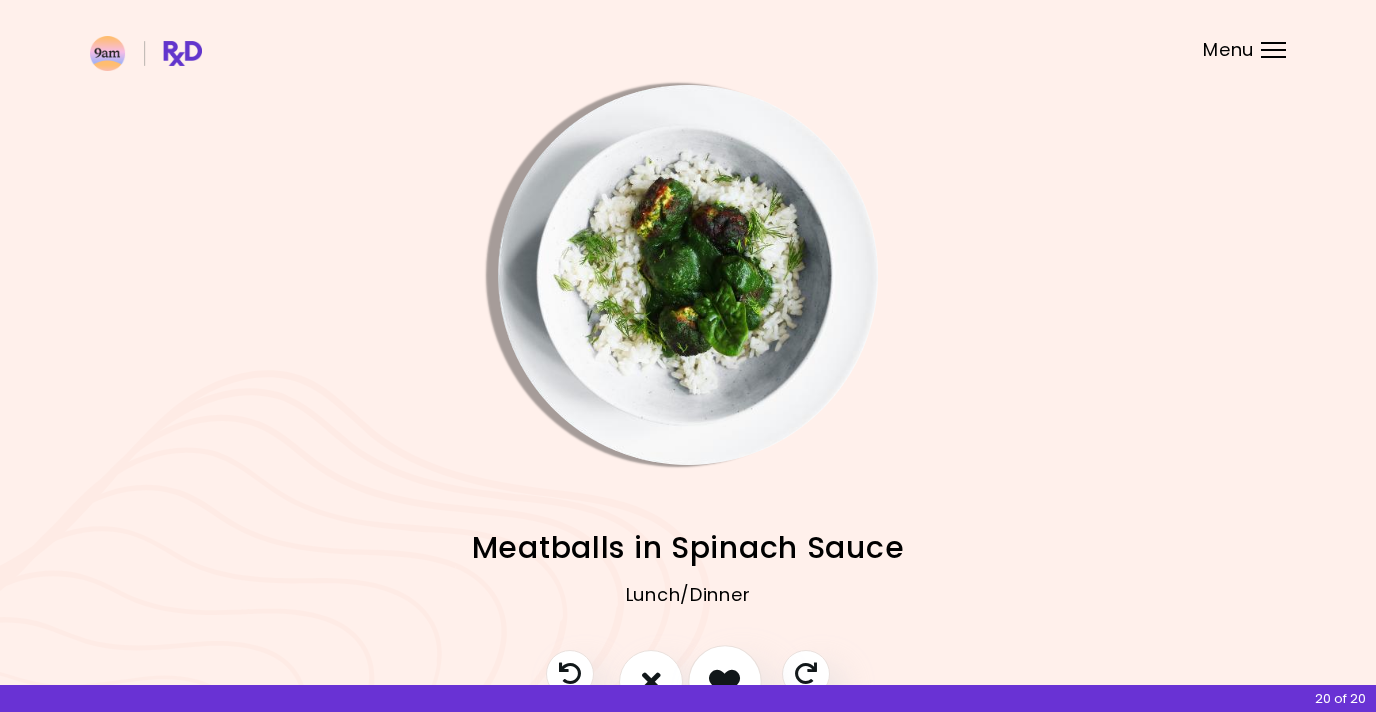 click at bounding box center (724, 681) 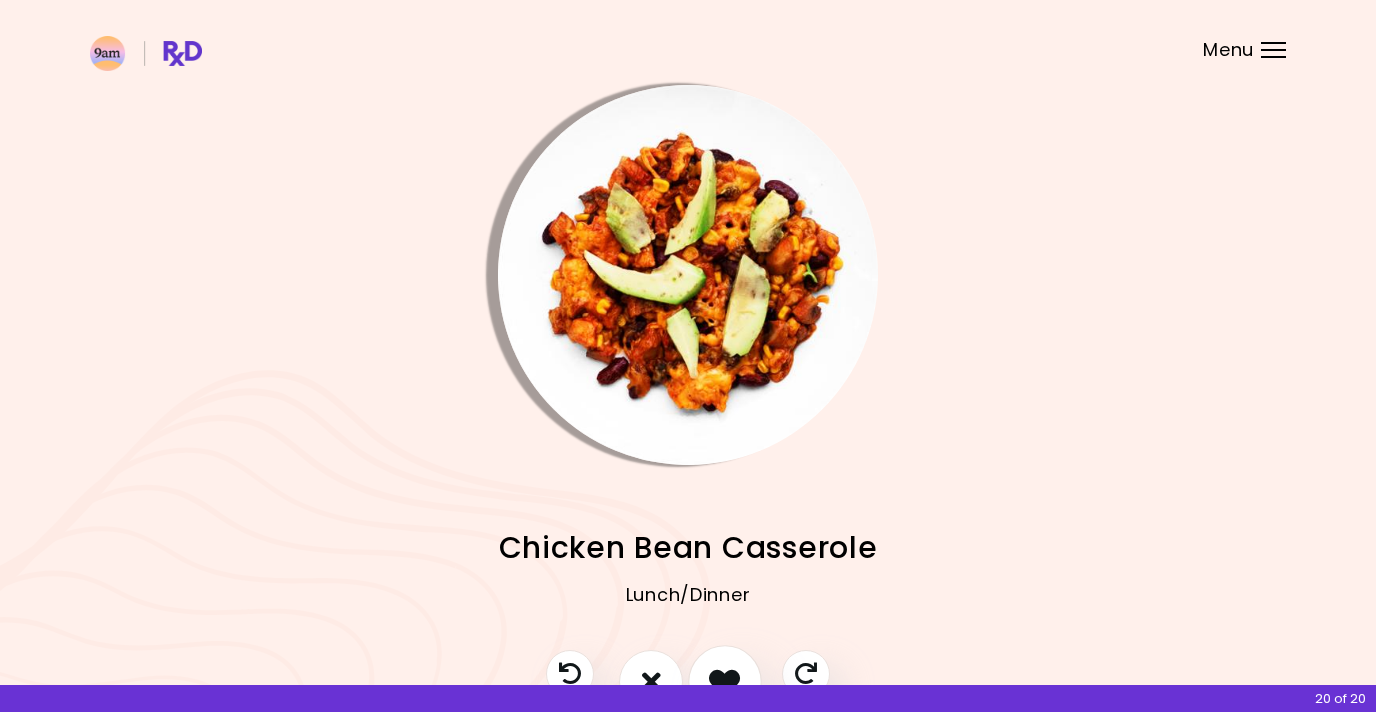click at bounding box center (725, 682) 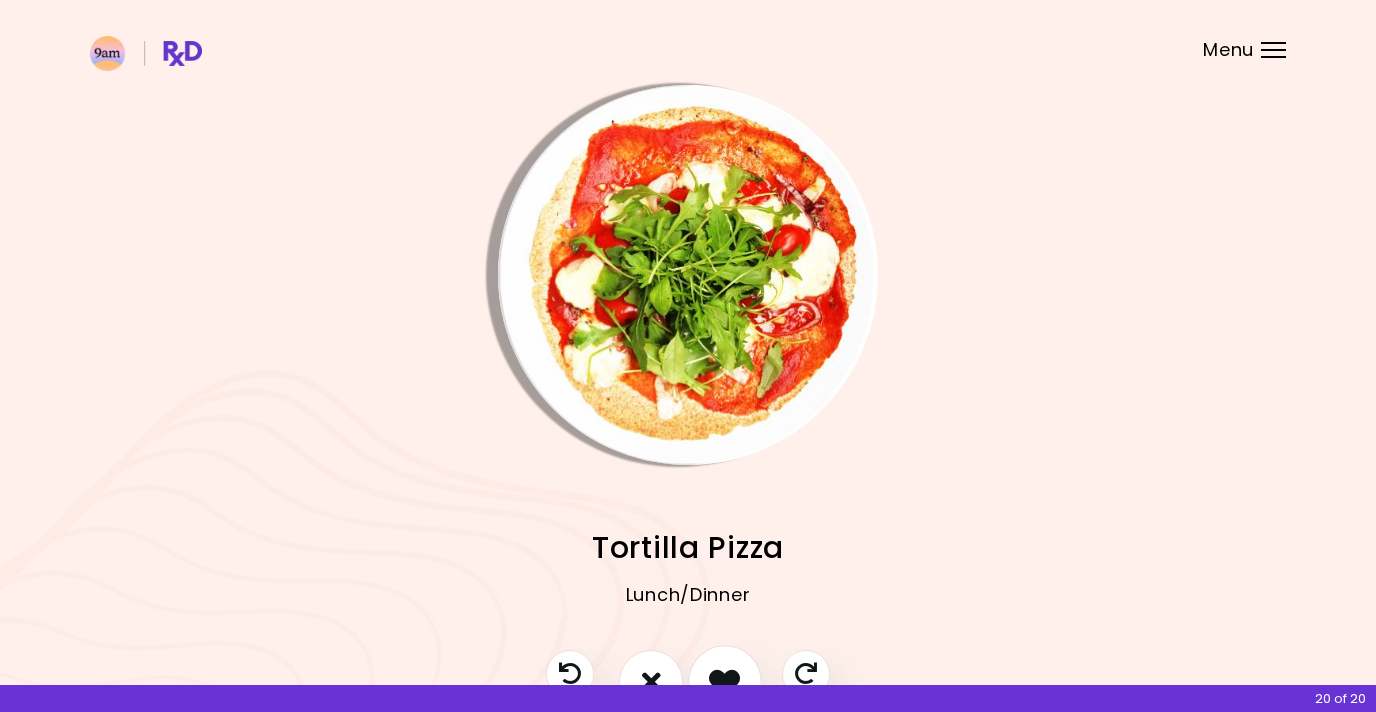 click at bounding box center (725, 682) 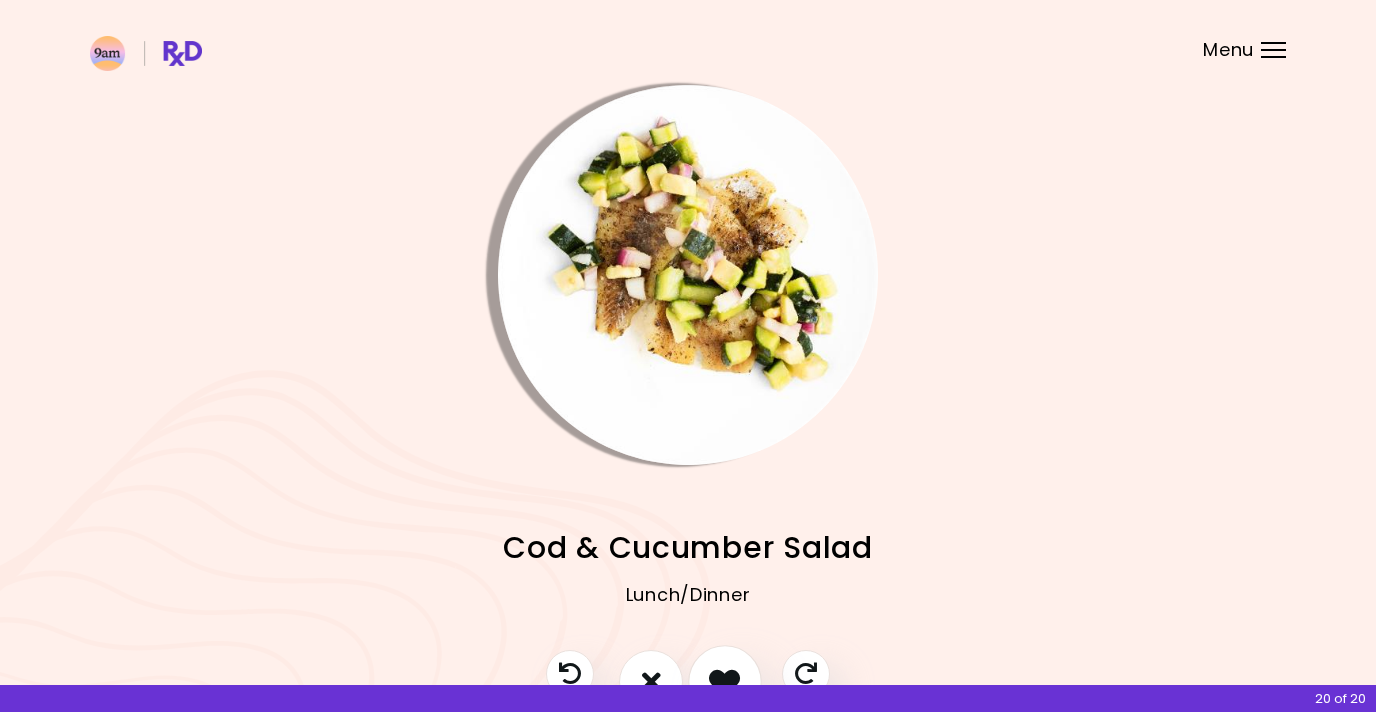 click at bounding box center [725, 682] 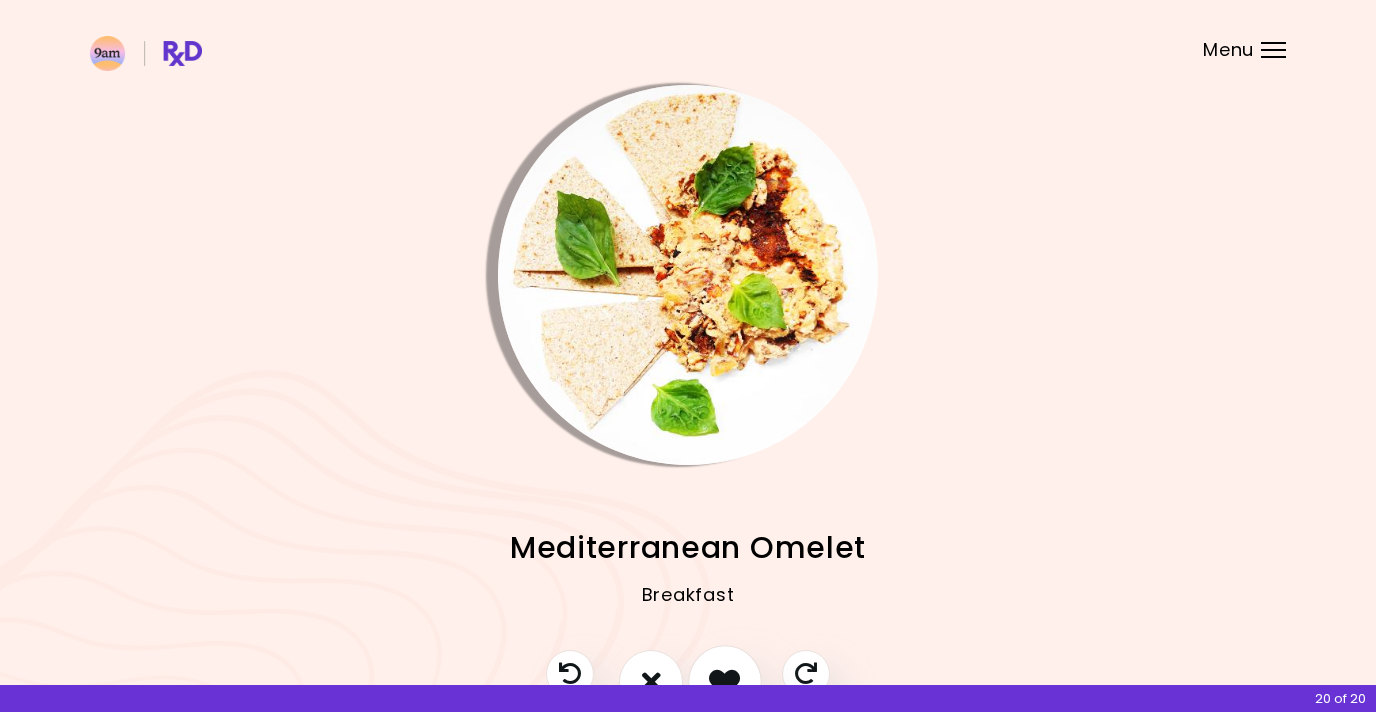 click at bounding box center [725, 682] 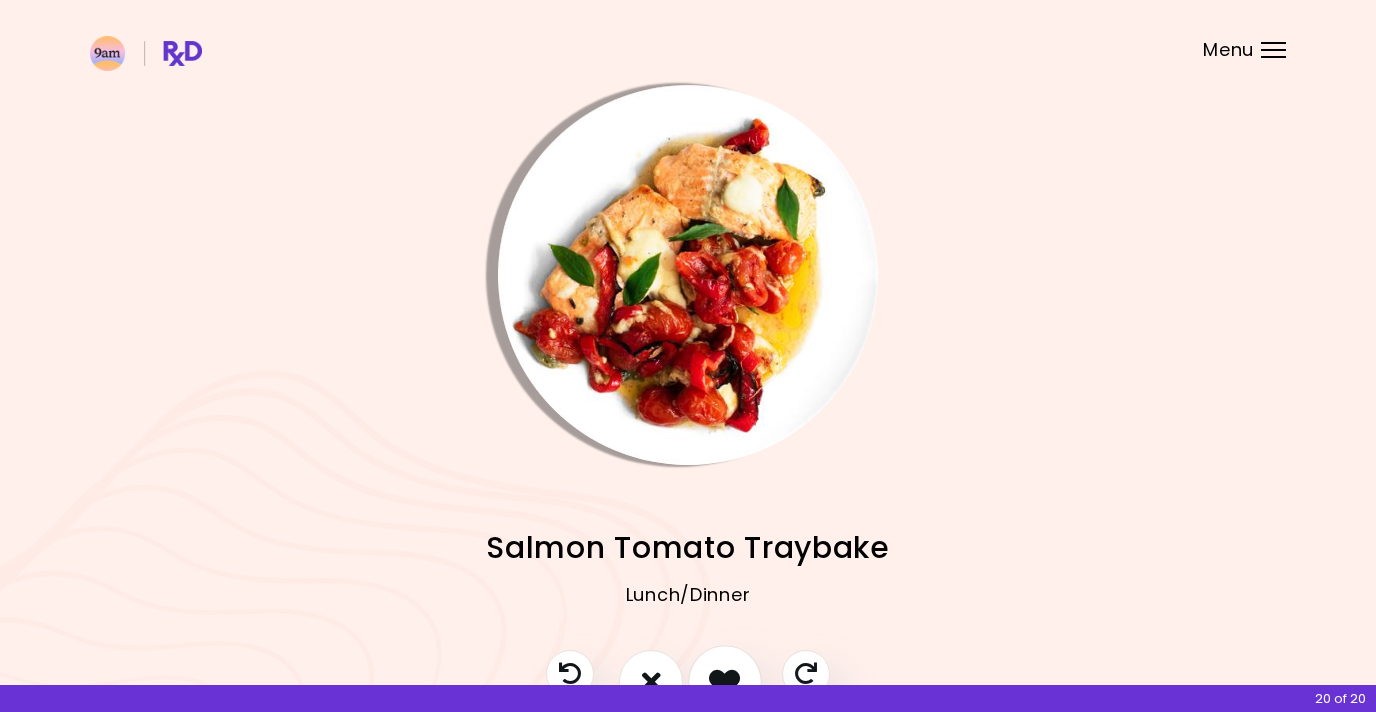 click at bounding box center (725, 682) 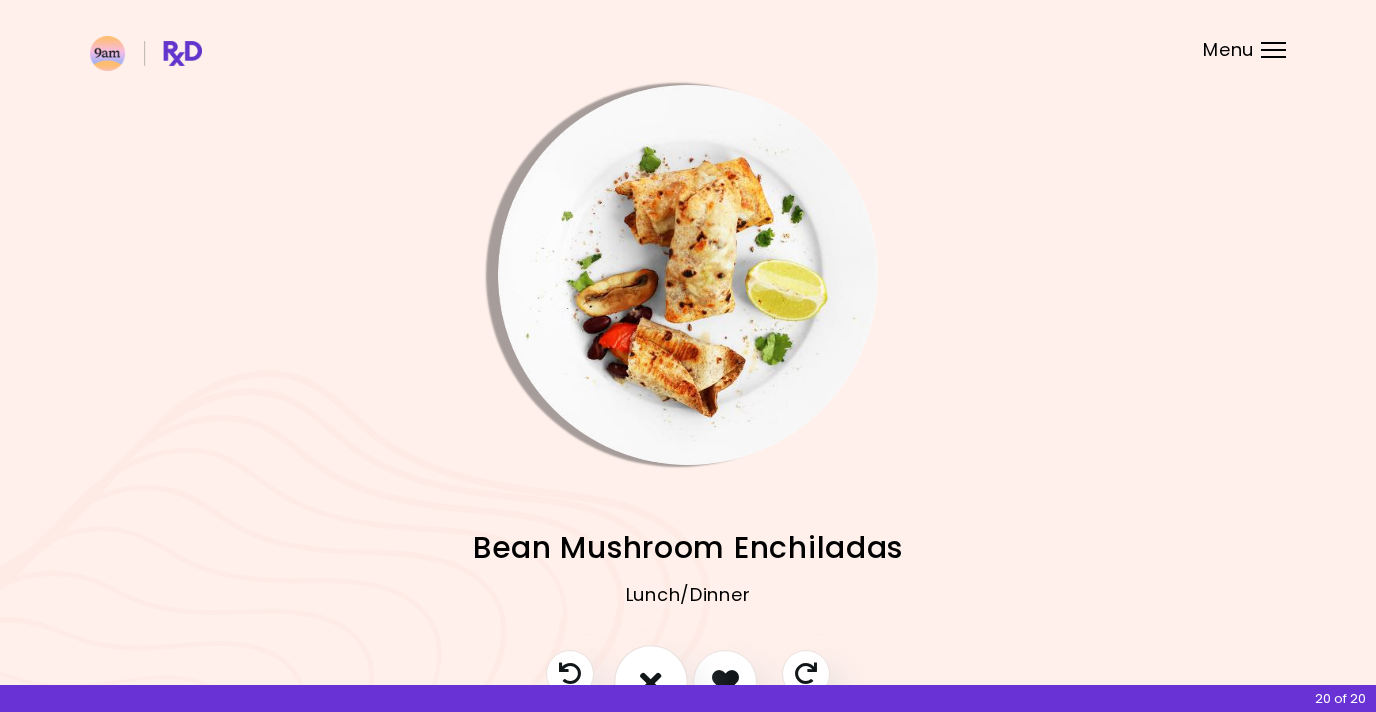 click at bounding box center (651, 681) 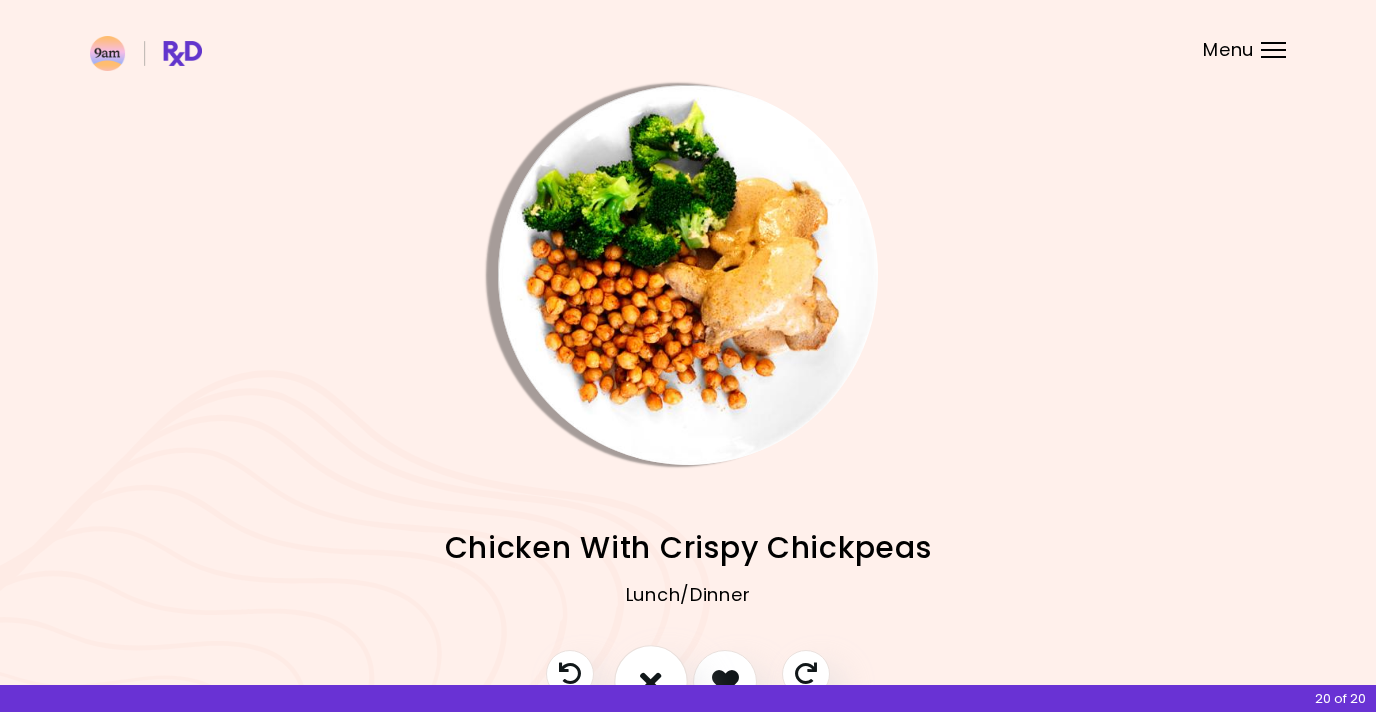 click at bounding box center (651, 681) 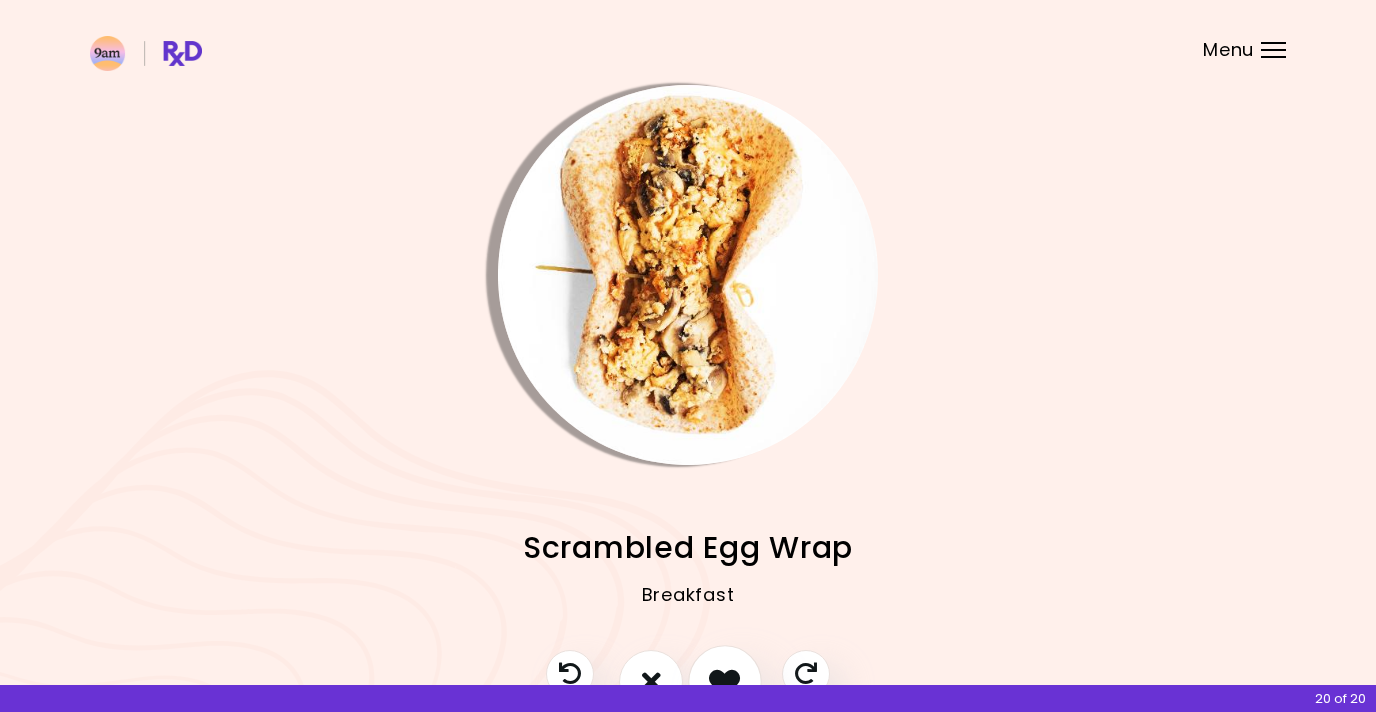 click at bounding box center [724, 681] 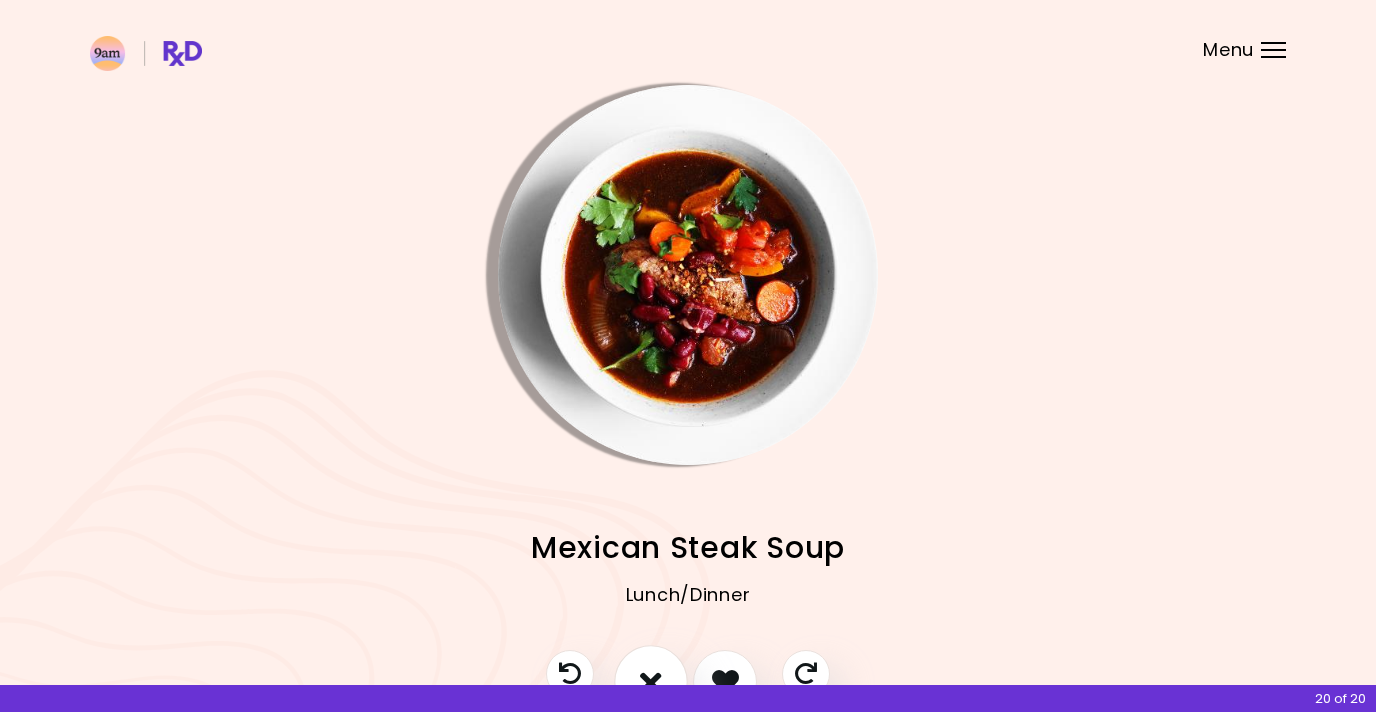 click at bounding box center [651, 681] 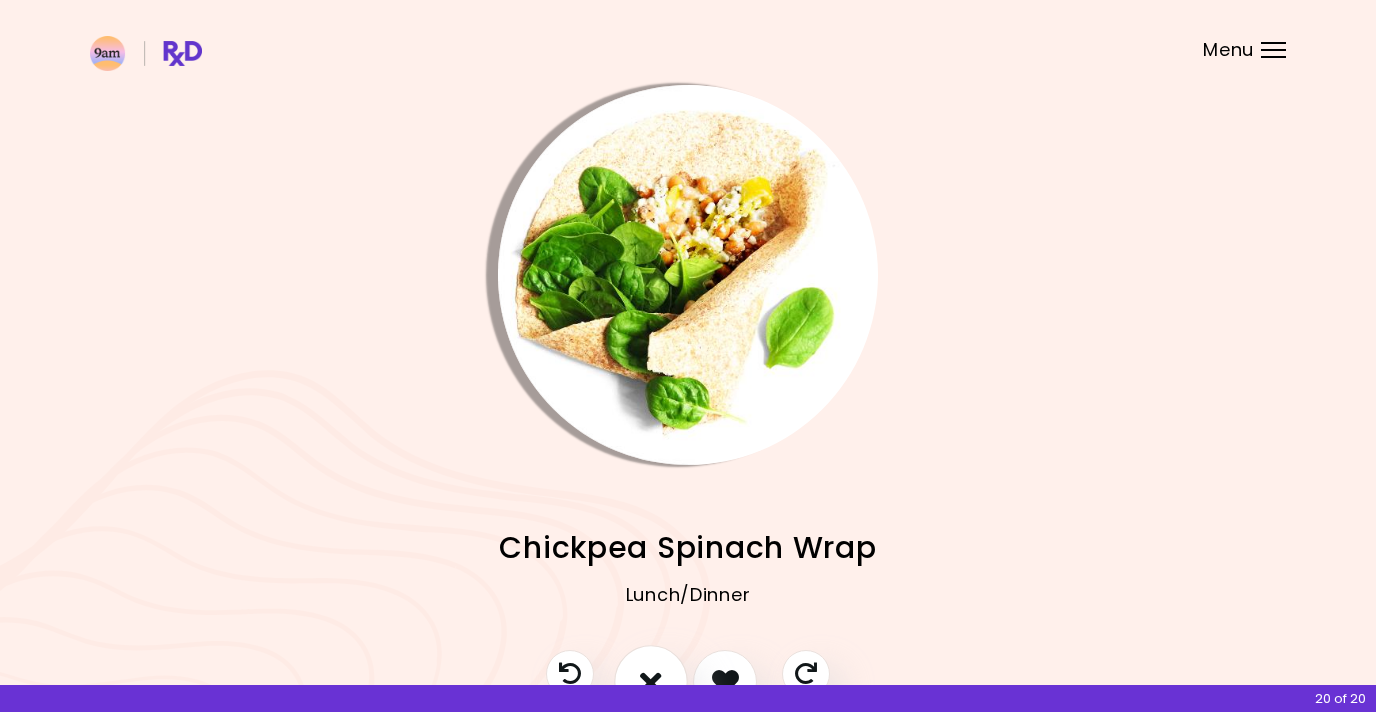 click at bounding box center (651, 681) 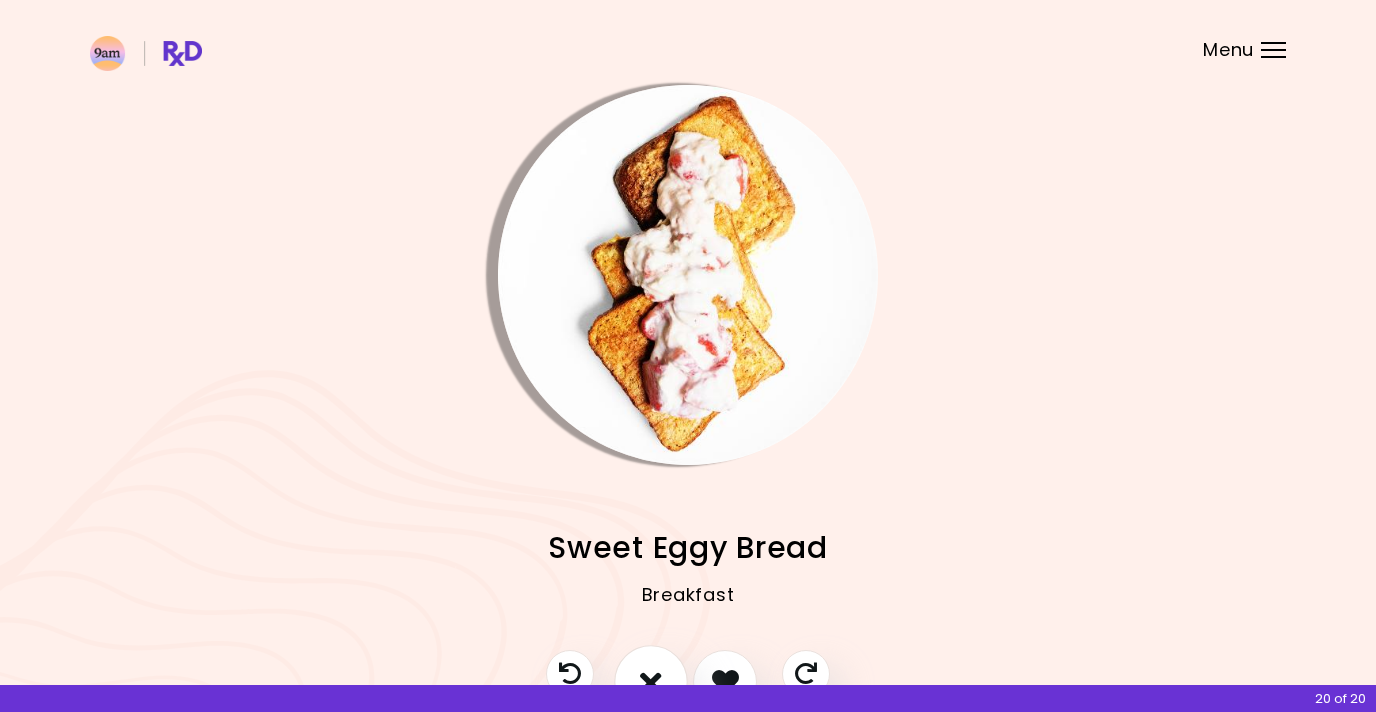 click at bounding box center [651, 681] 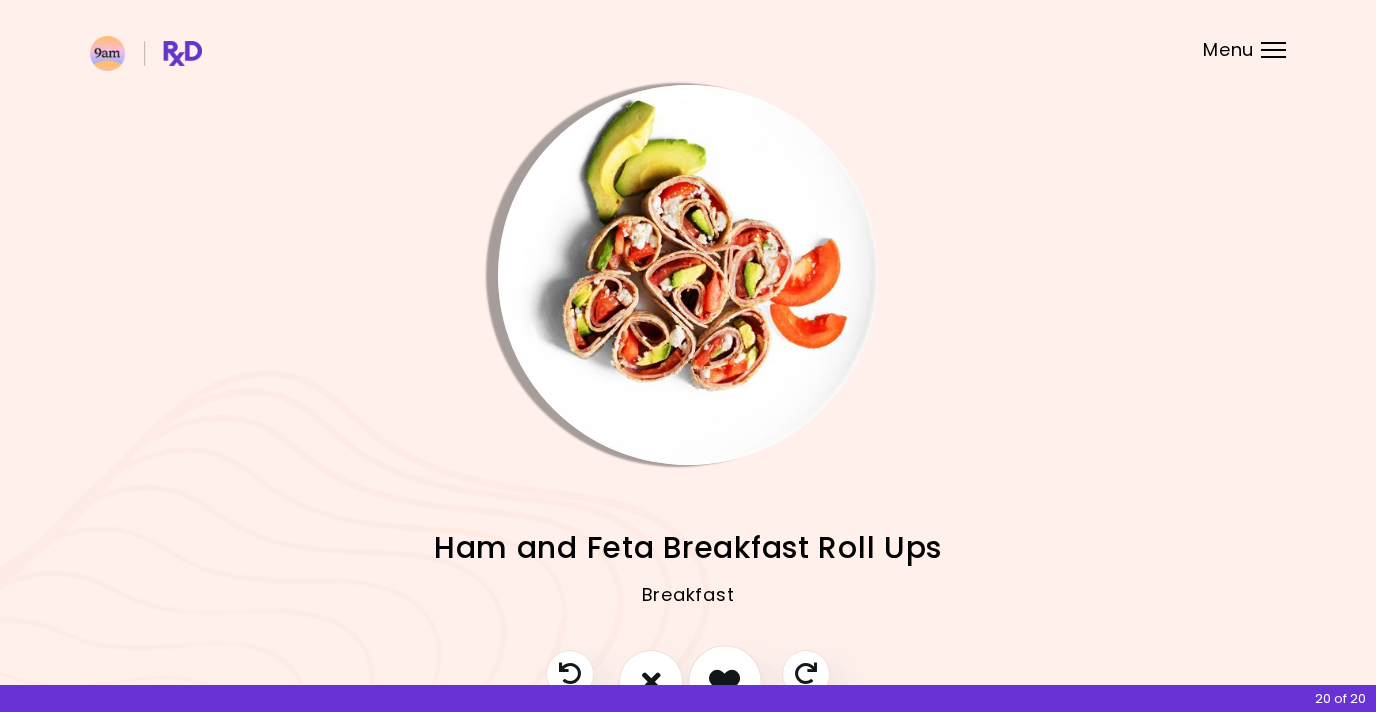 click at bounding box center (725, 682) 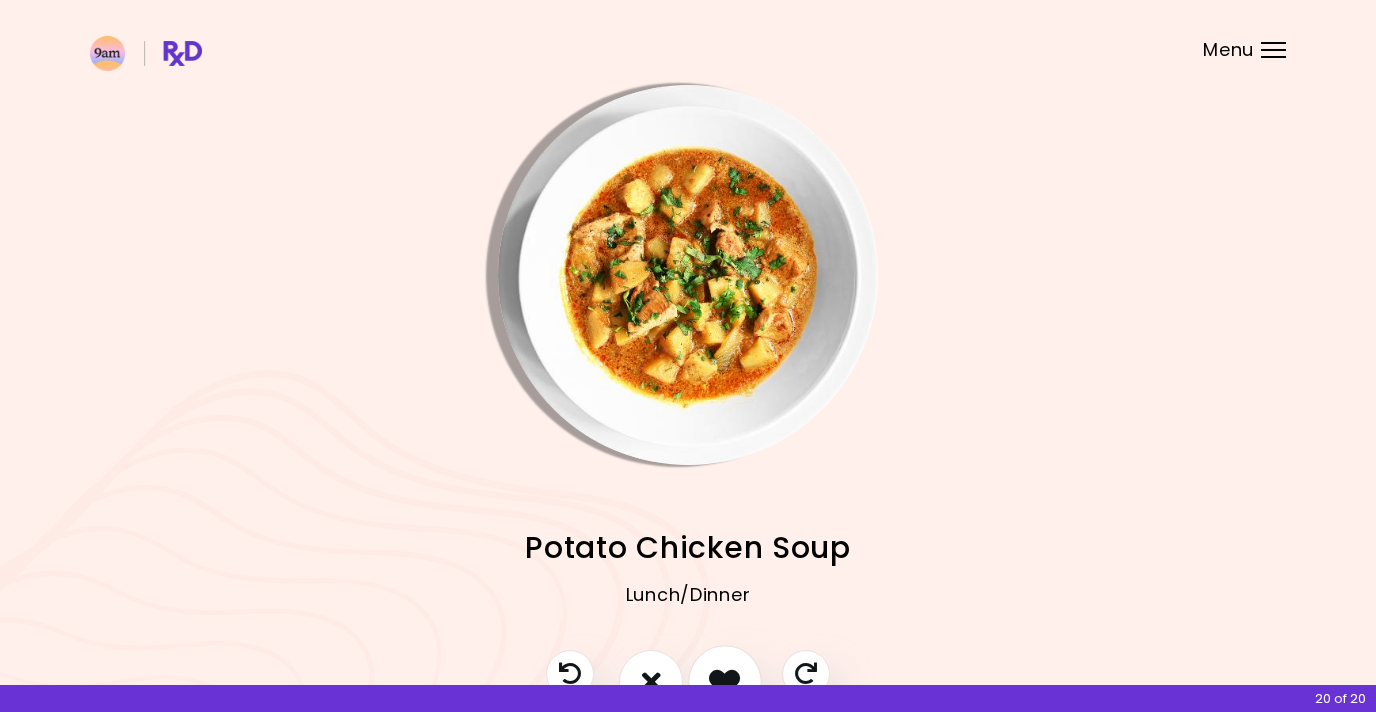 click at bounding box center [724, 681] 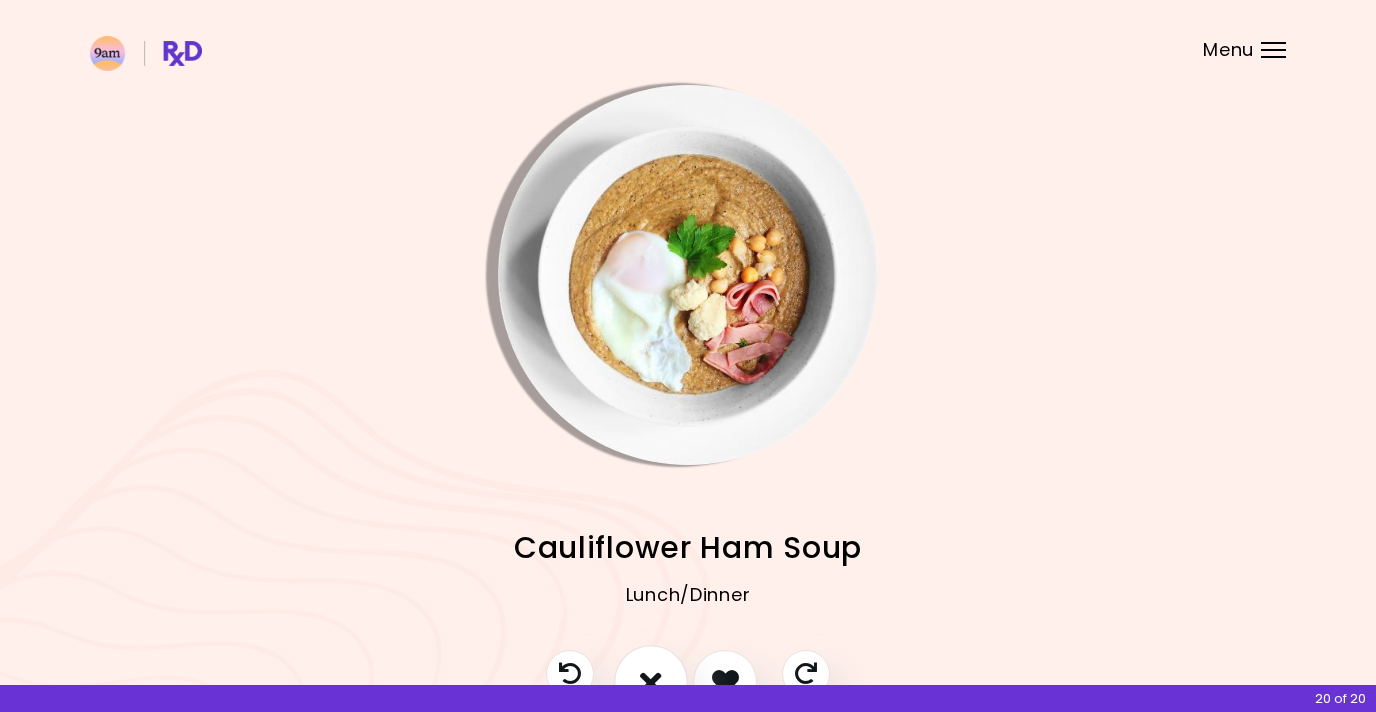 click at bounding box center (651, 681) 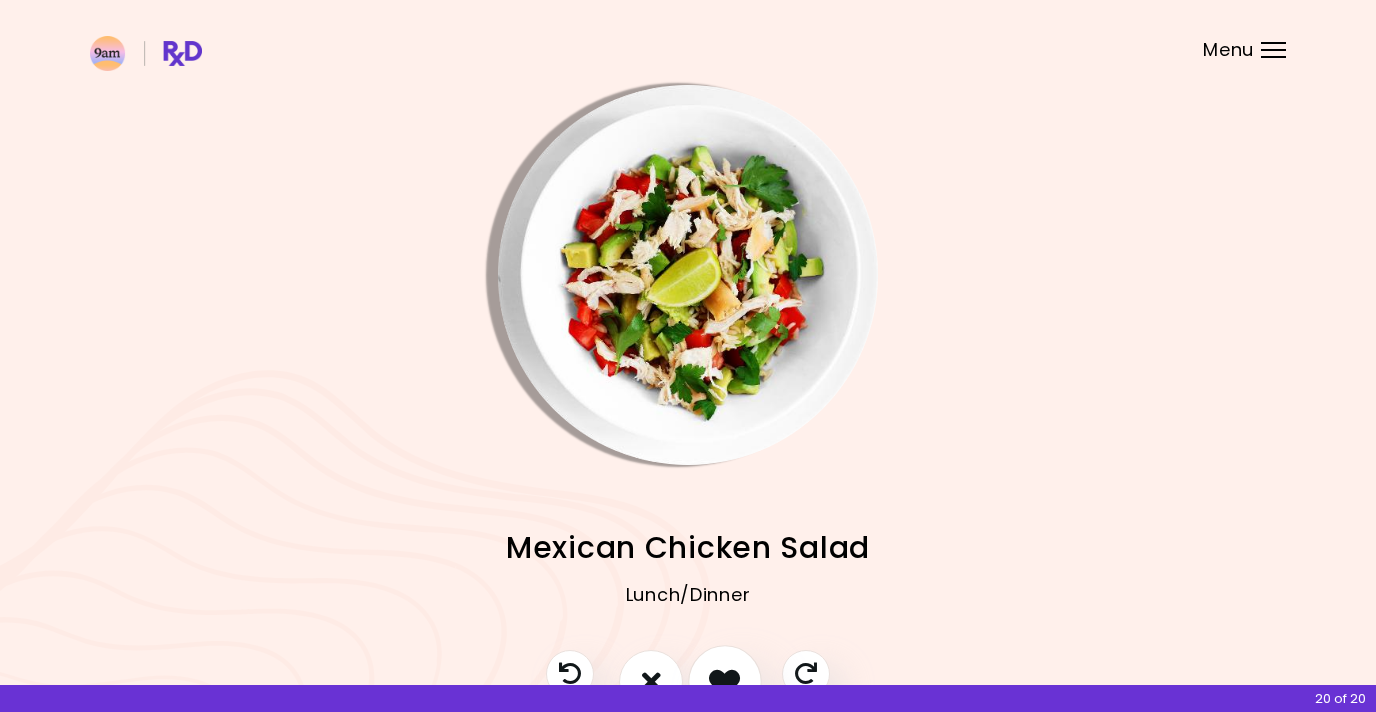 click at bounding box center [725, 682] 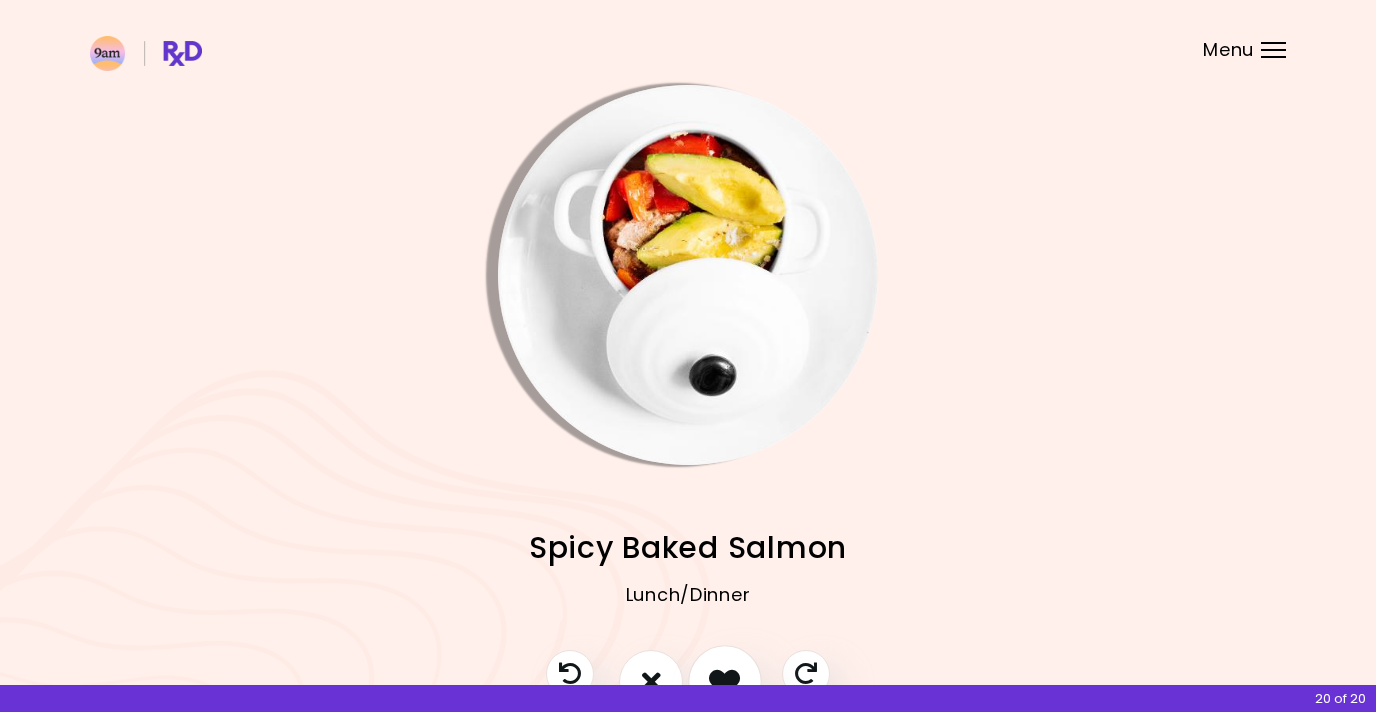 click at bounding box center [725, 682] 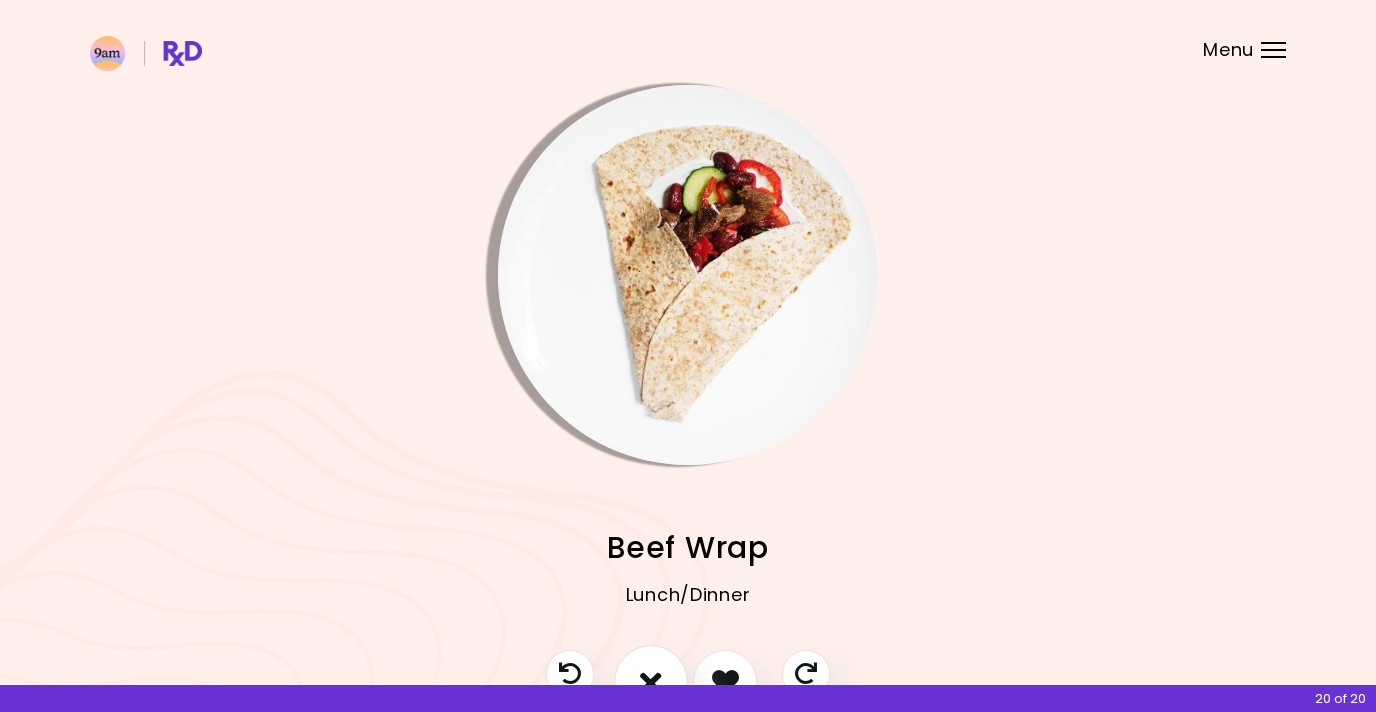 click at bounding box center (651, 682) 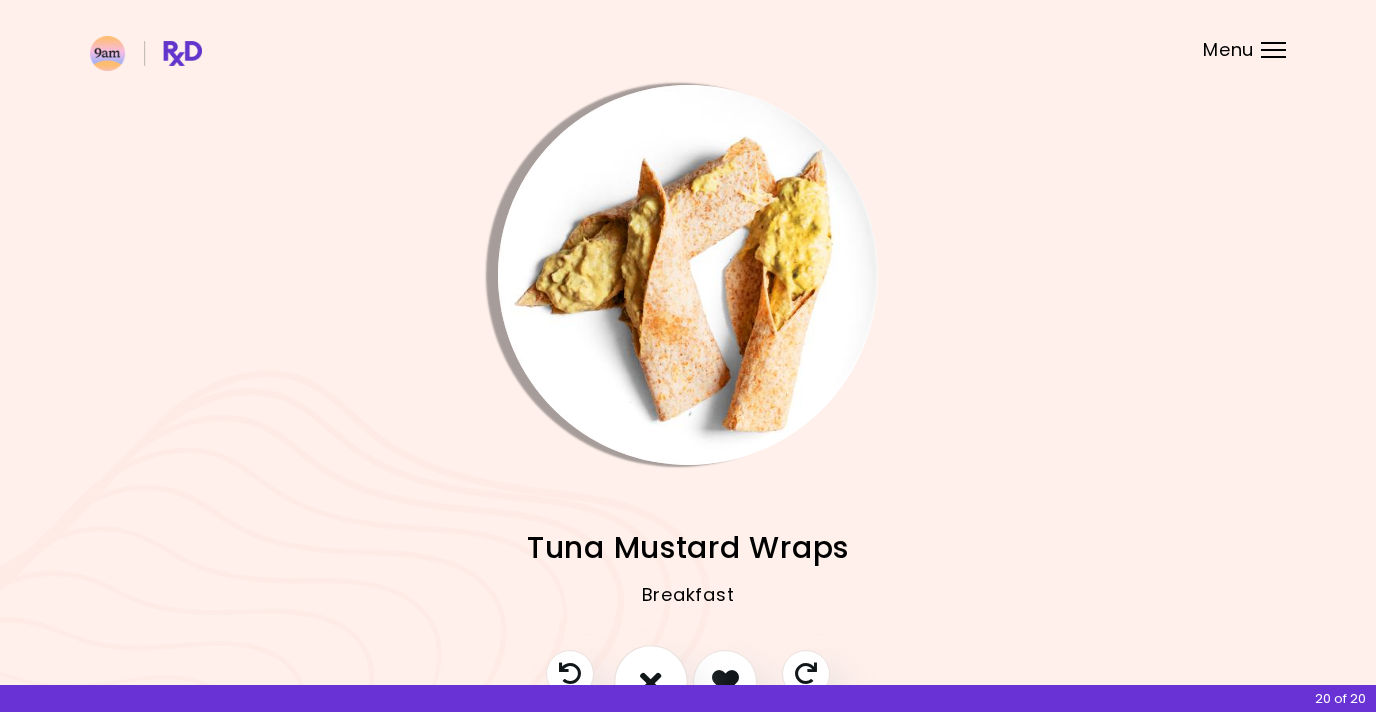 click at bounding box center [651, 682] 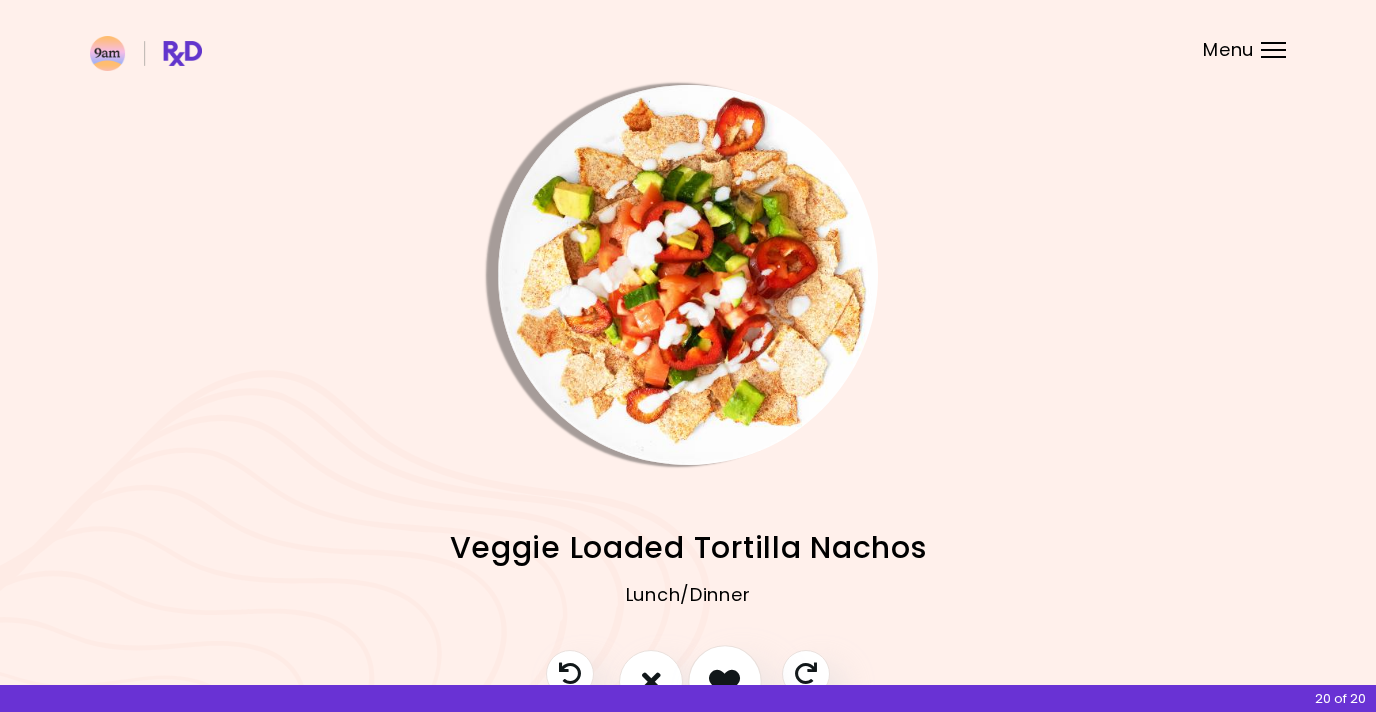 click at bounding box center (725, 682) 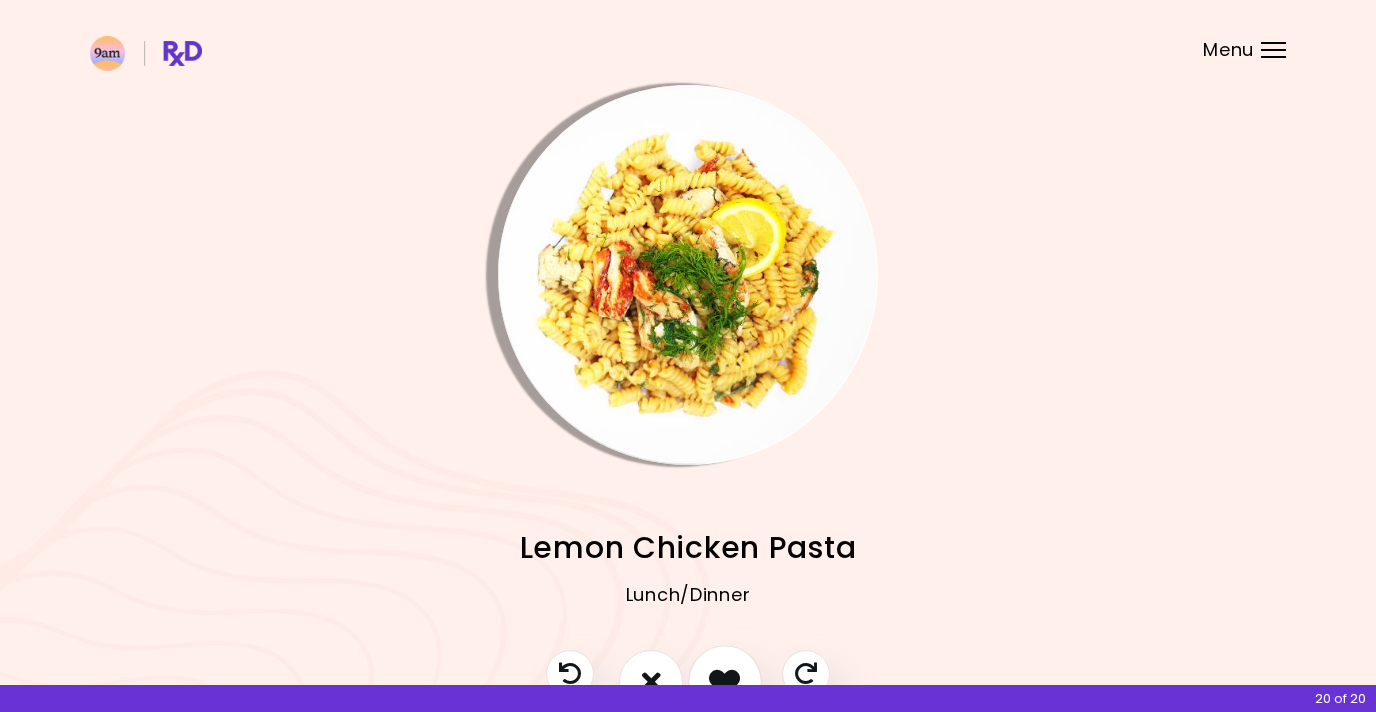 click at bounding box center (724, 681) 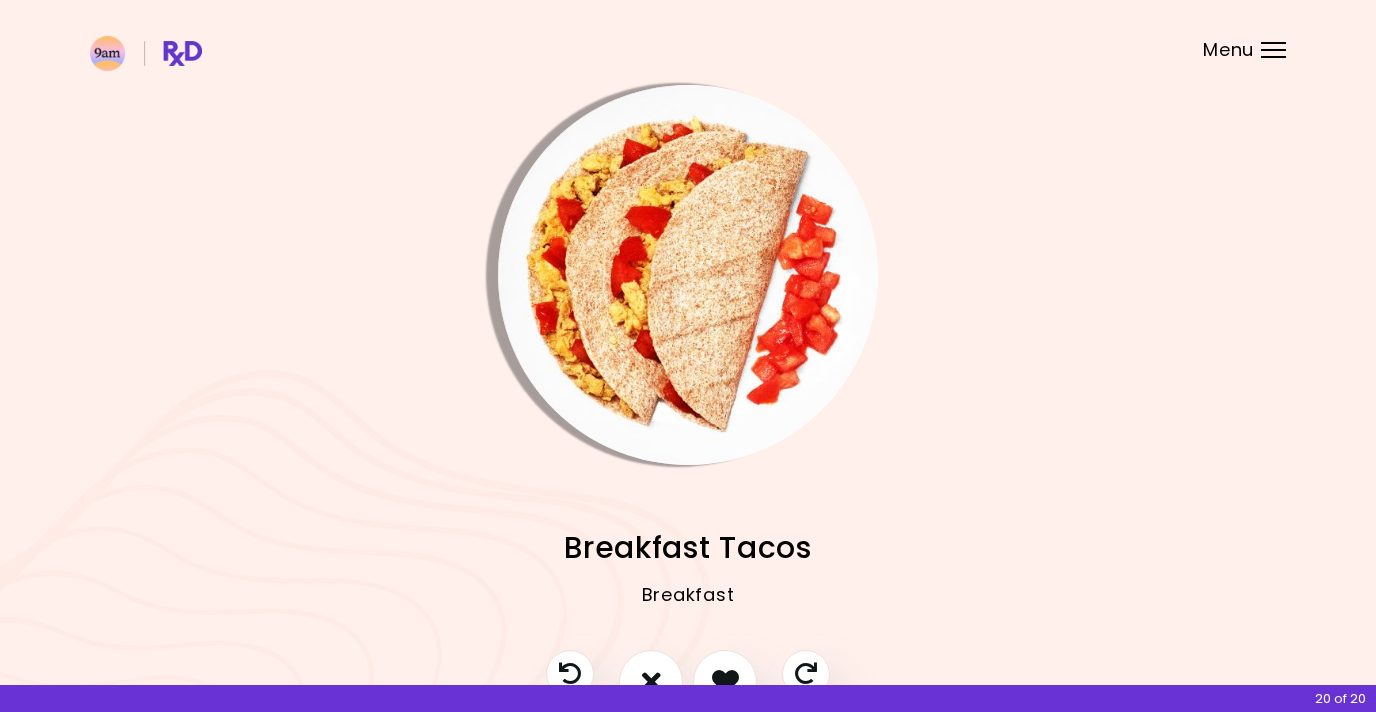 scroll, scrollTop: 49, scrollLeft: 0, axis: vertical 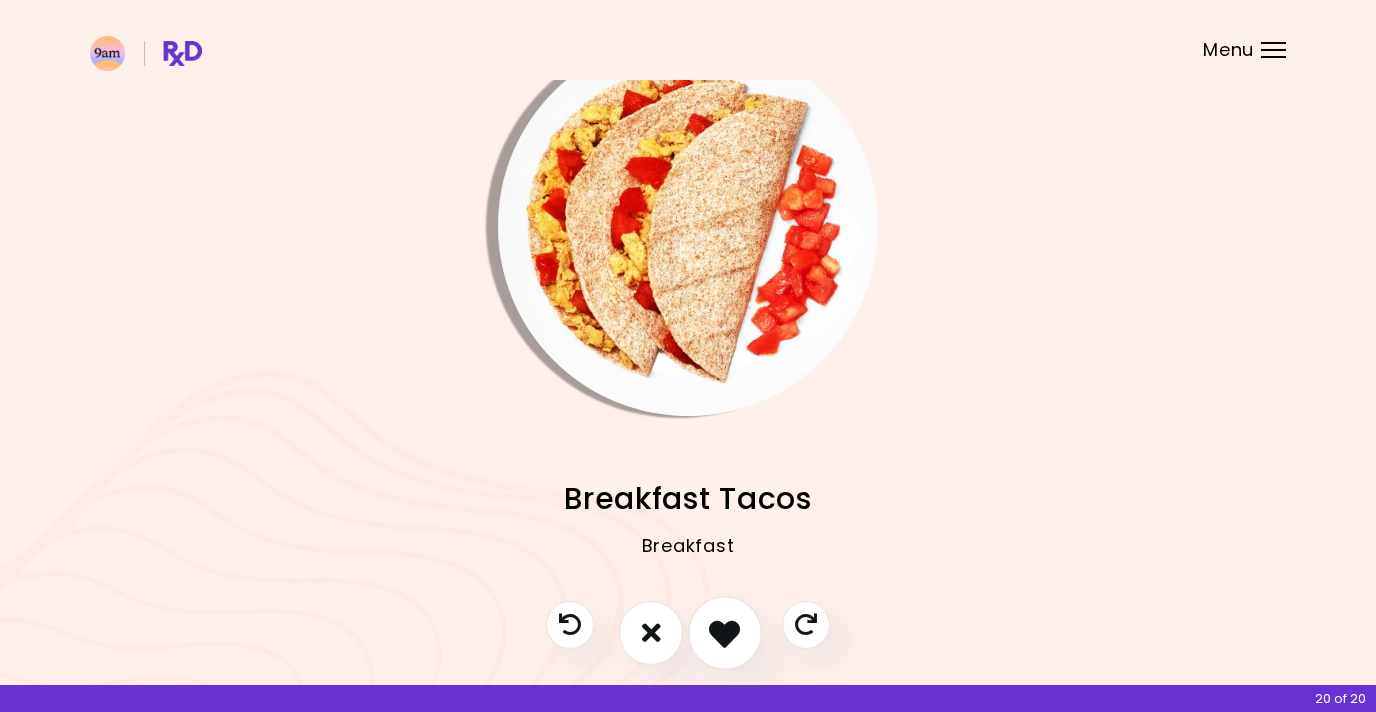 click at bounding box center [724, 632] 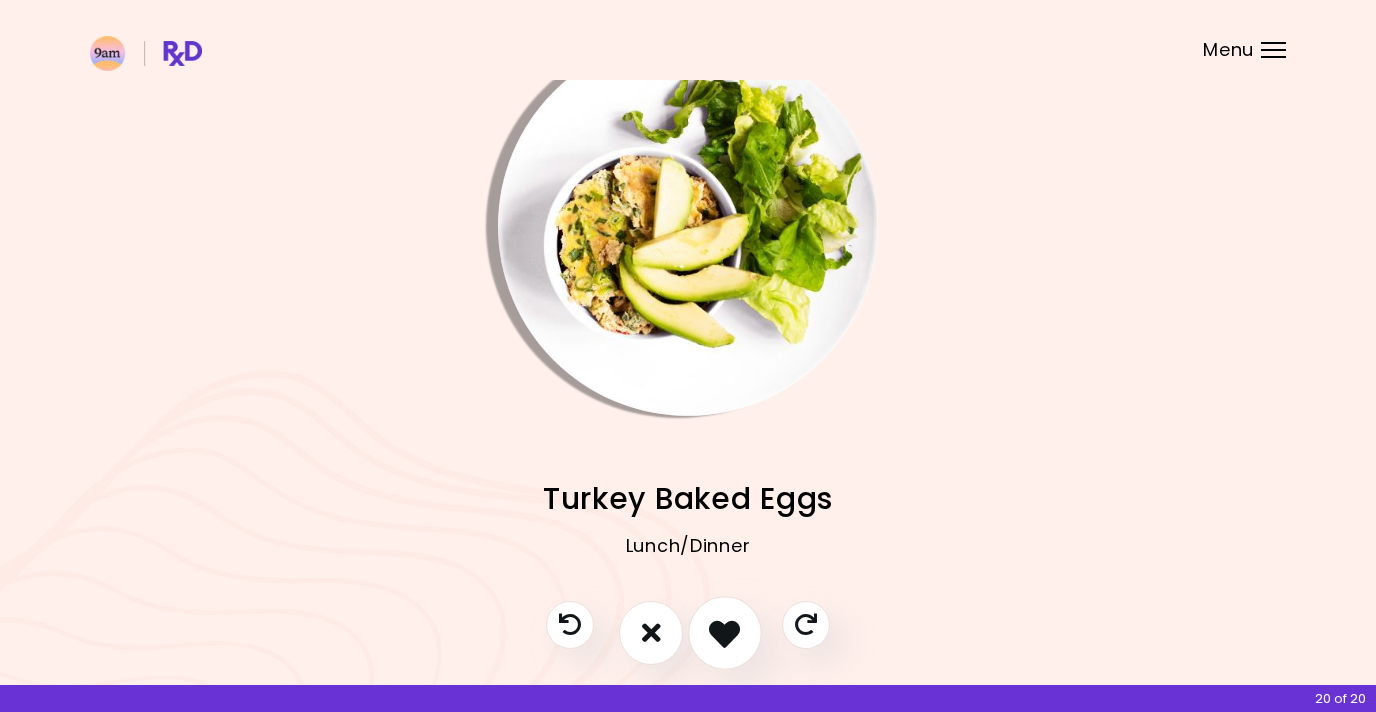 click at bounding box center [724, 632] 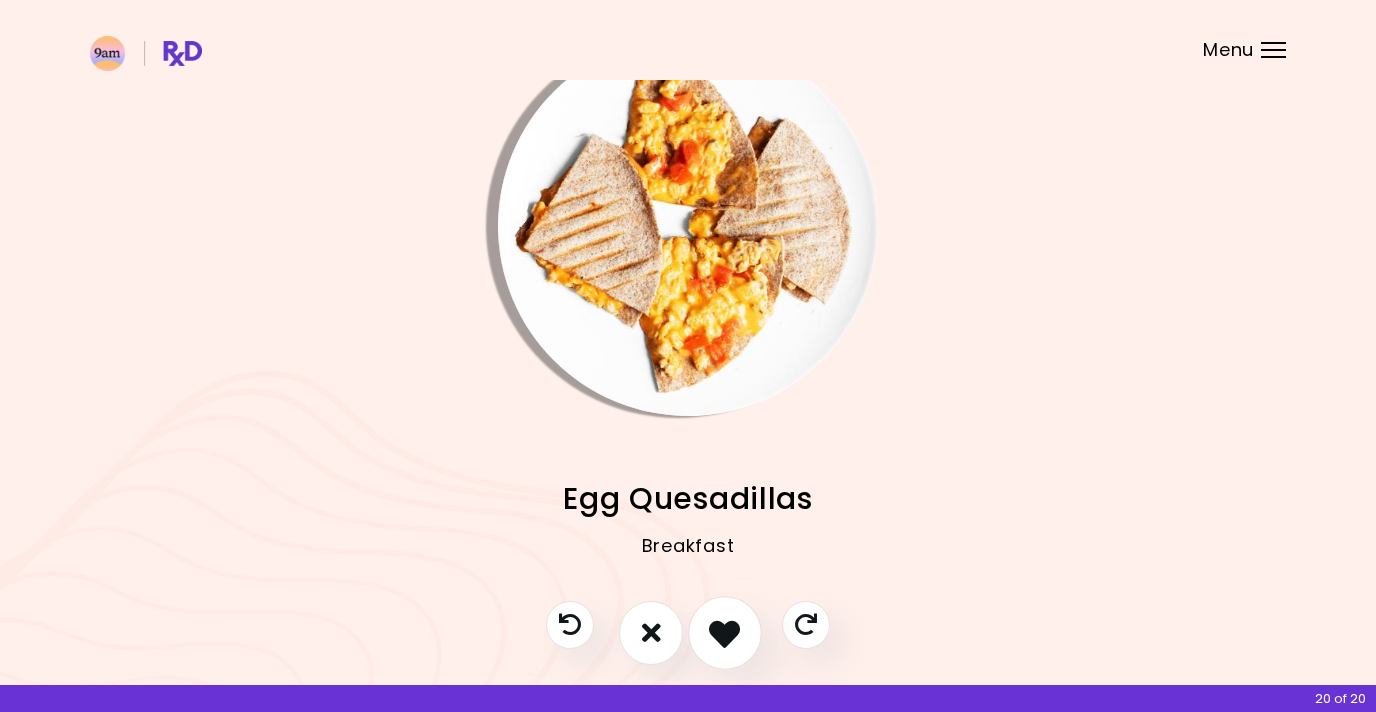 click at bounding box center (724, 632) 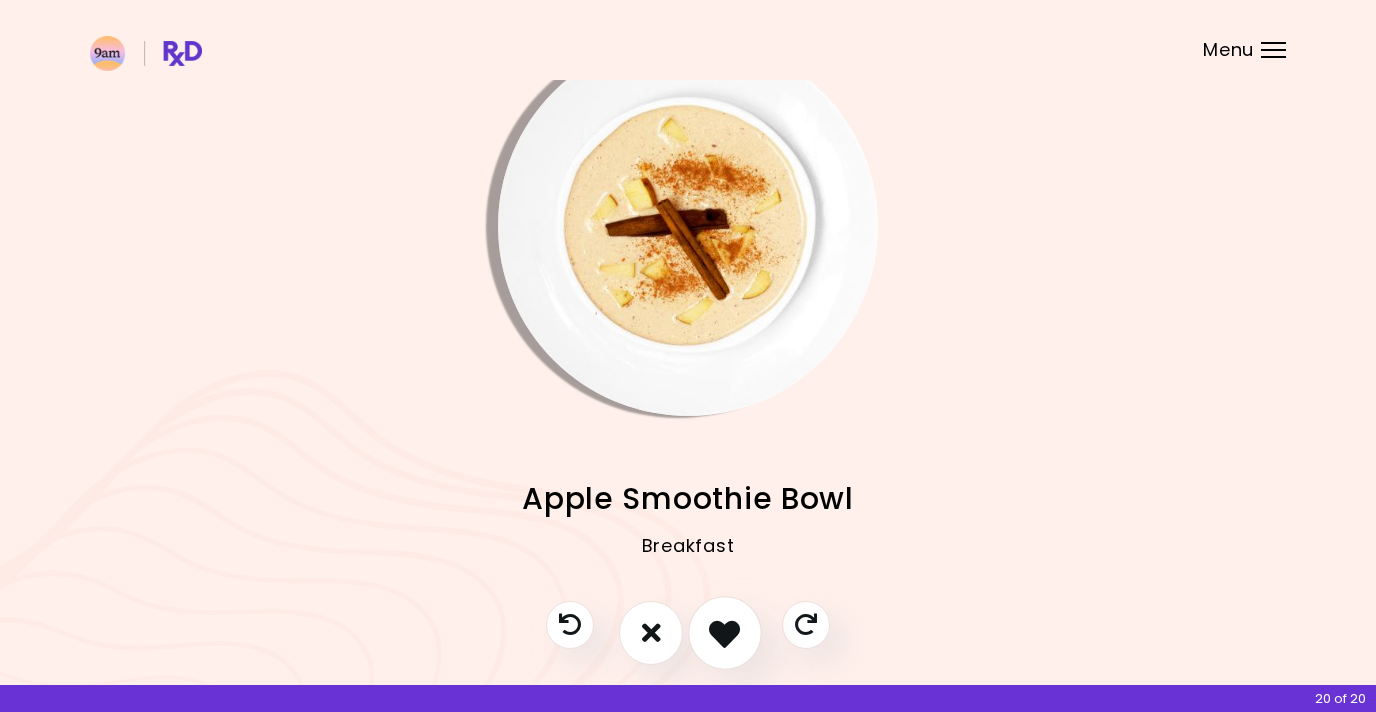 click at bounding box center [724, 632] 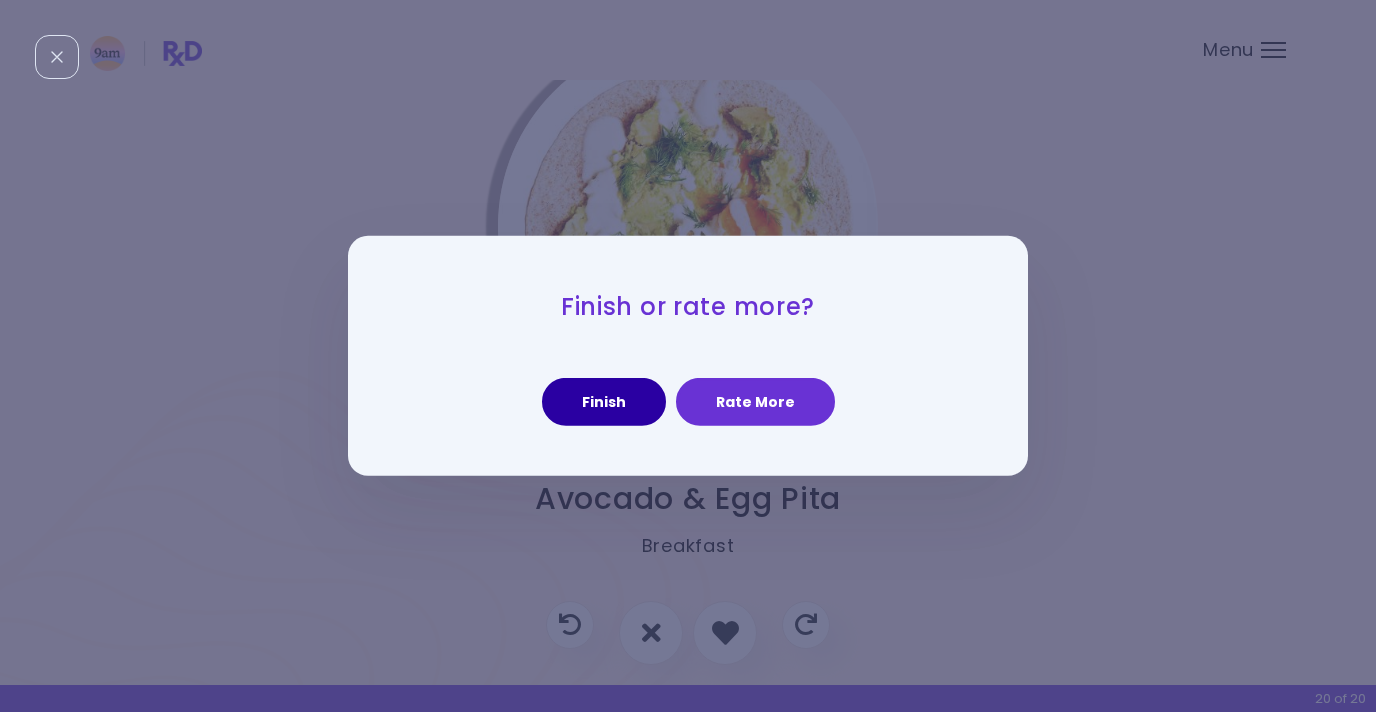 click on "Finish" at bounding box center (604, 402) 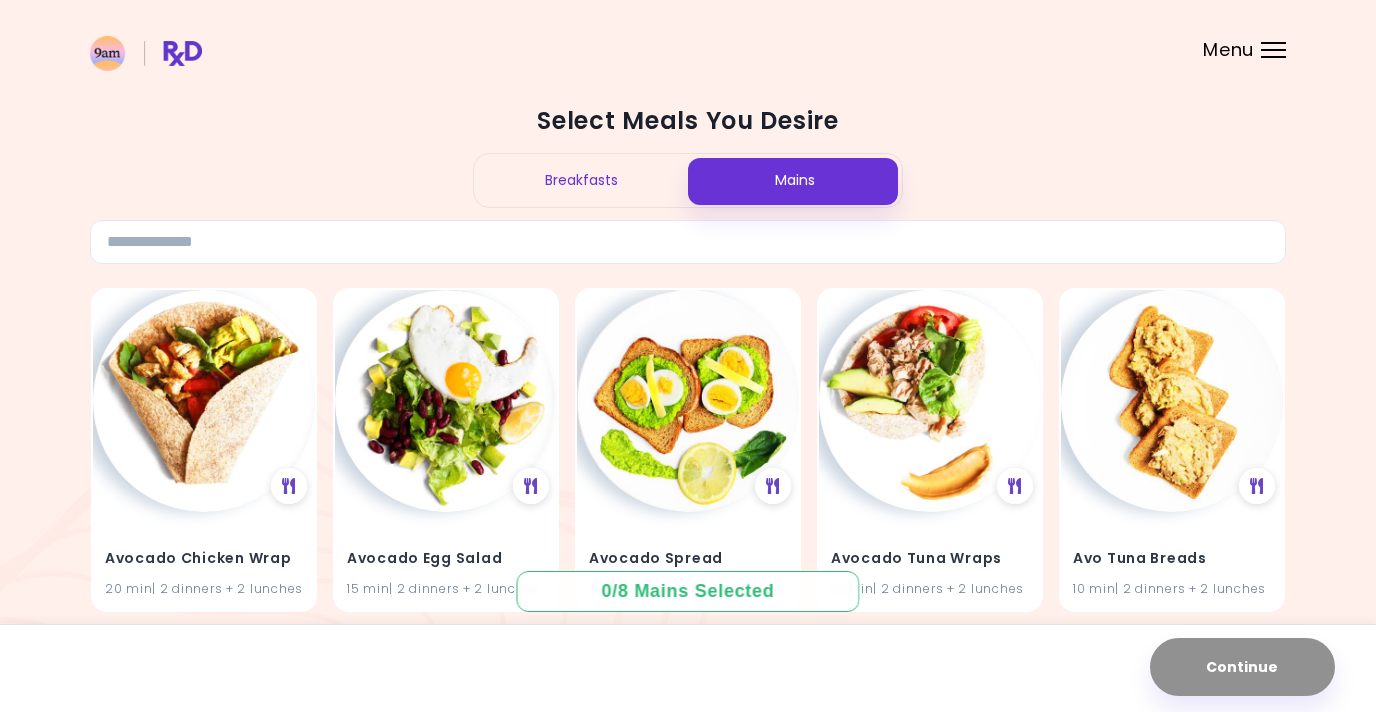 scroll, scrollTop: 0, scrollLeft: 0, axis: both 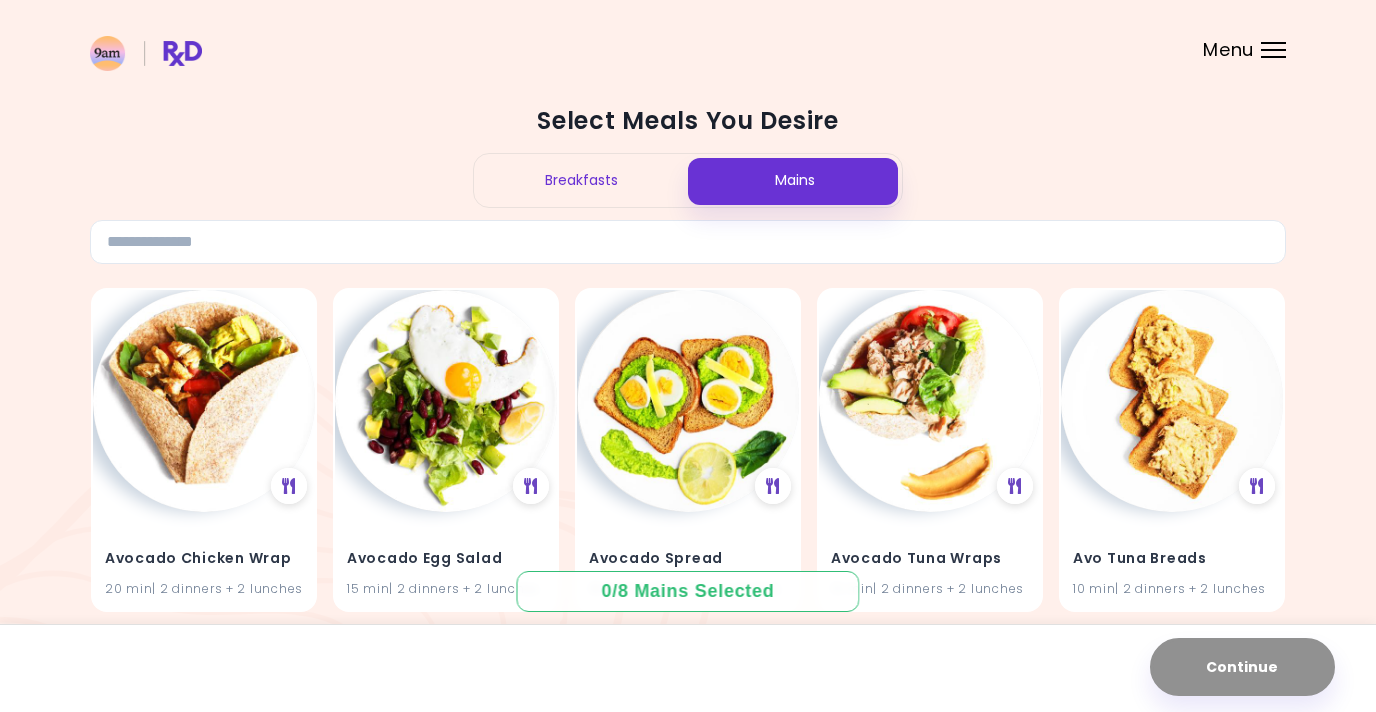 click on "Breakfasts" at bounding box center [581, 180] 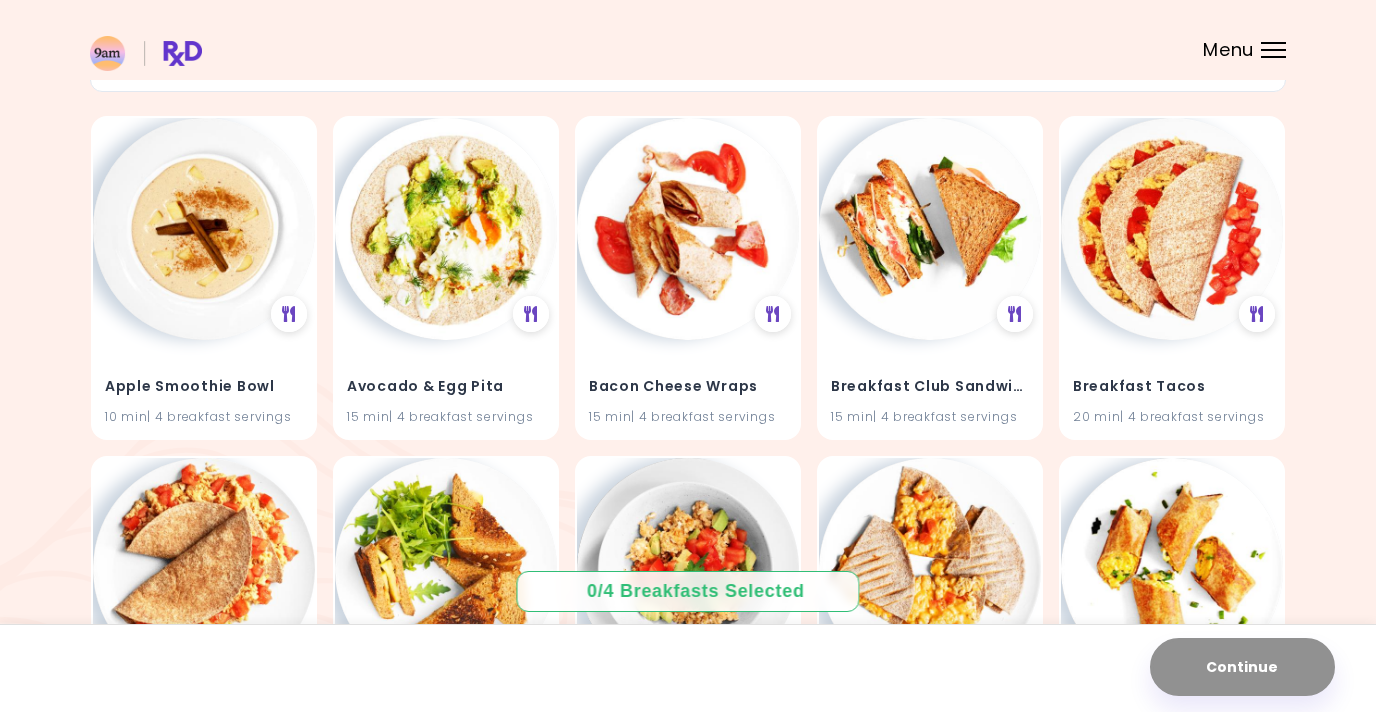 scroll, scrollTop: 176, scrollLeft: 0, axis: vertical 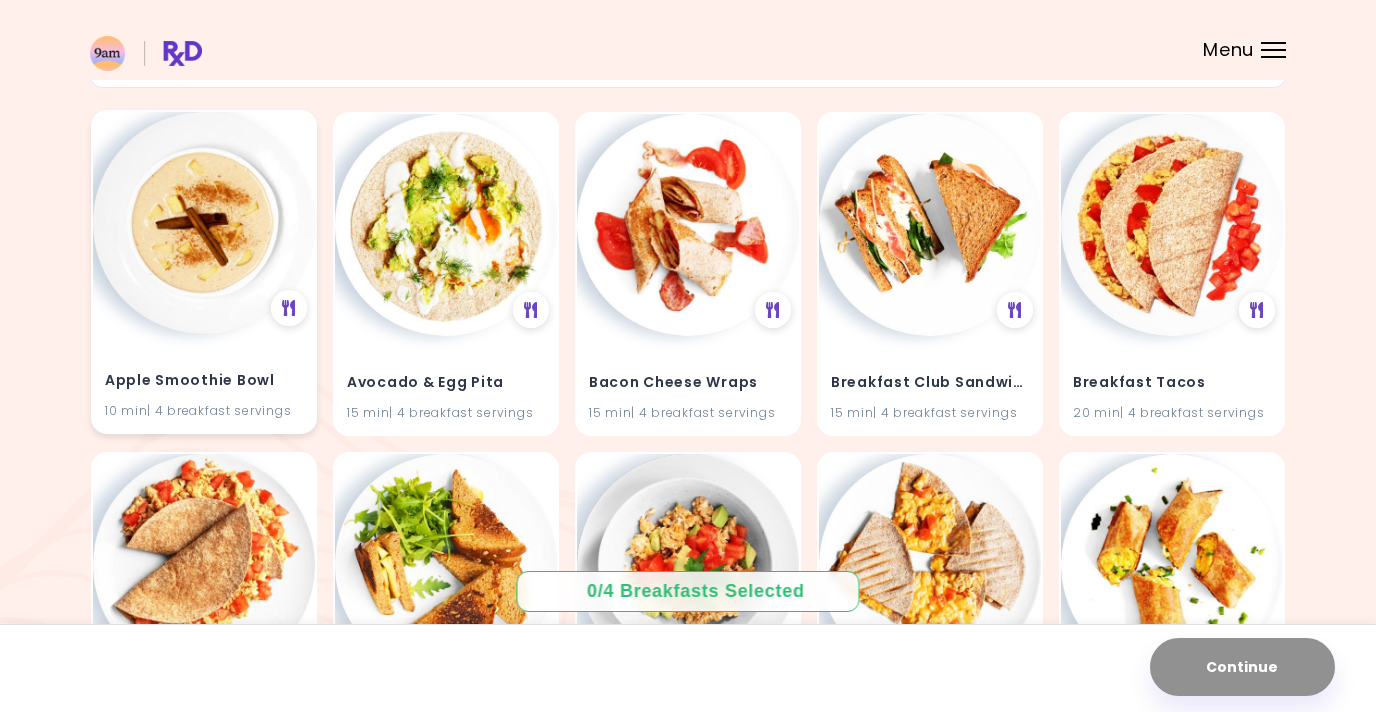 click at bounding box center (204, 223) 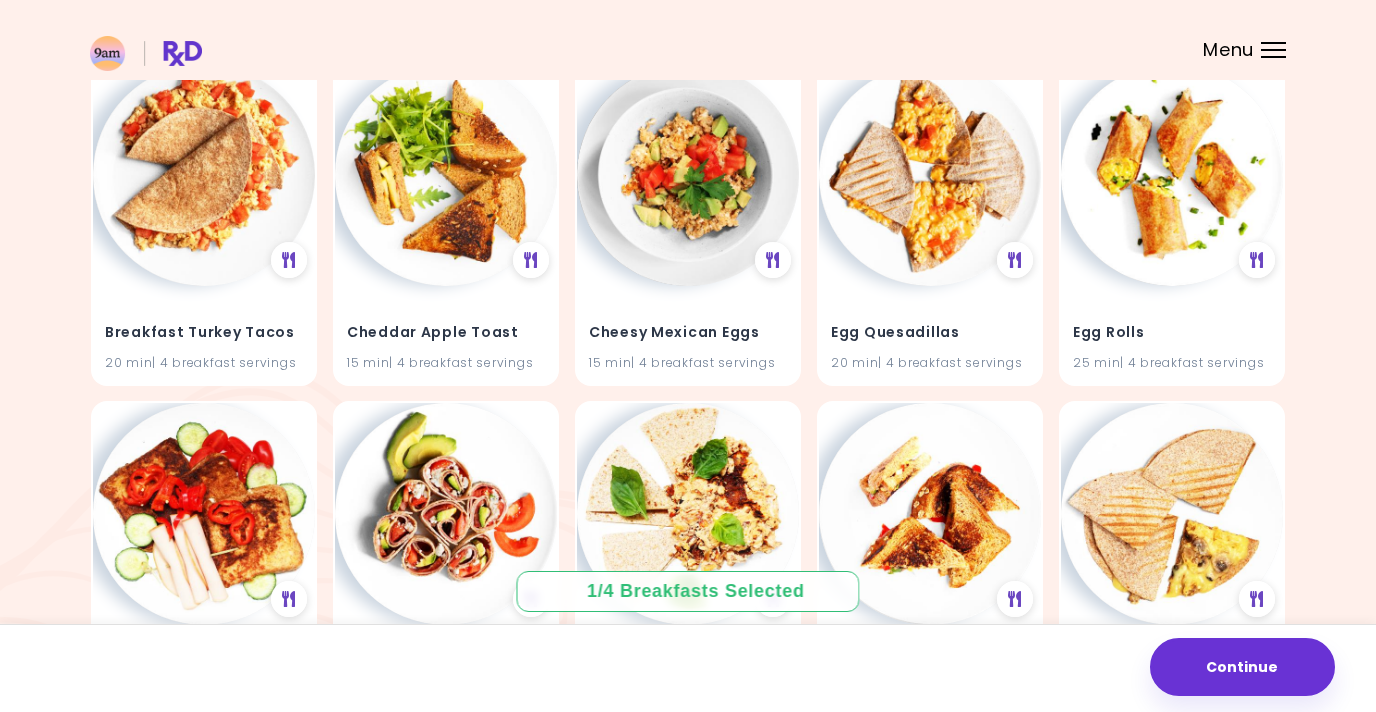 scroll, scrollTop: 570, scrollLeft: 0, axis: vertical 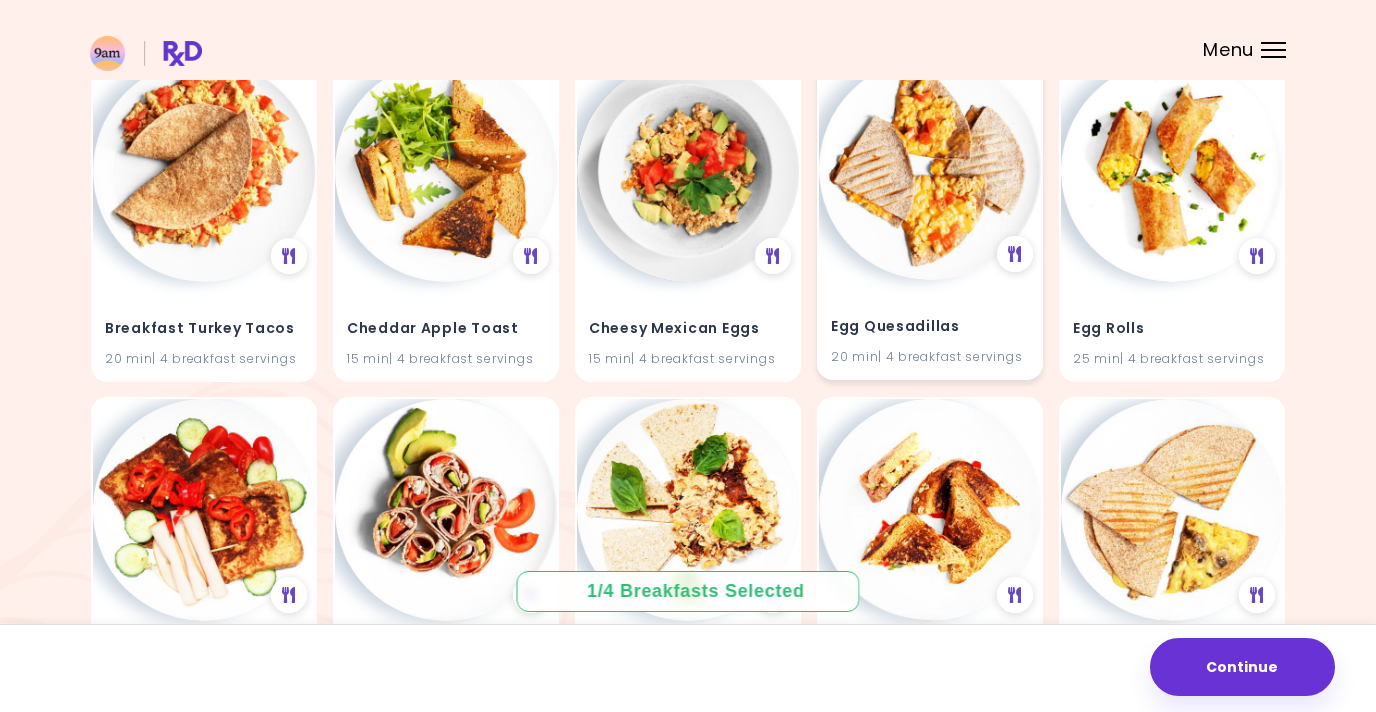 click at bounding box center [930, 169] 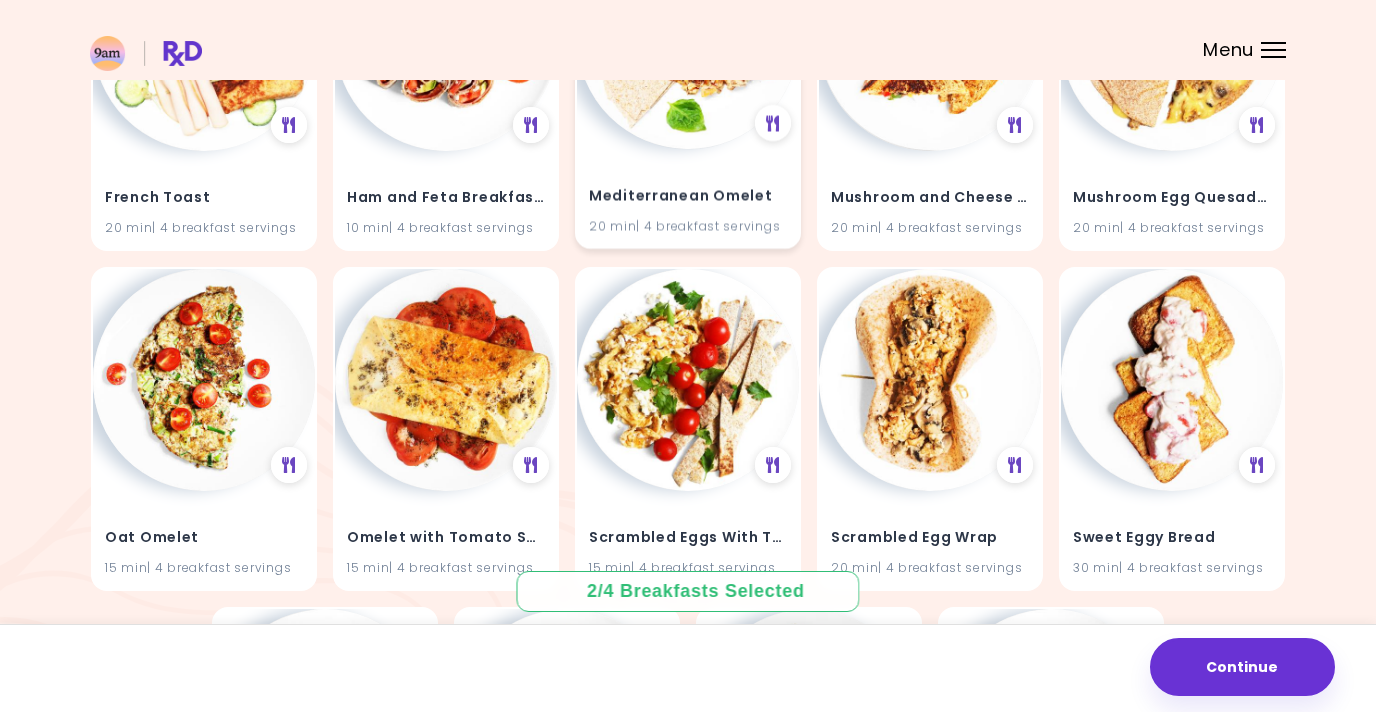 scroll, scrollTop: 1058, scrollLeft: 0, axis: vertical 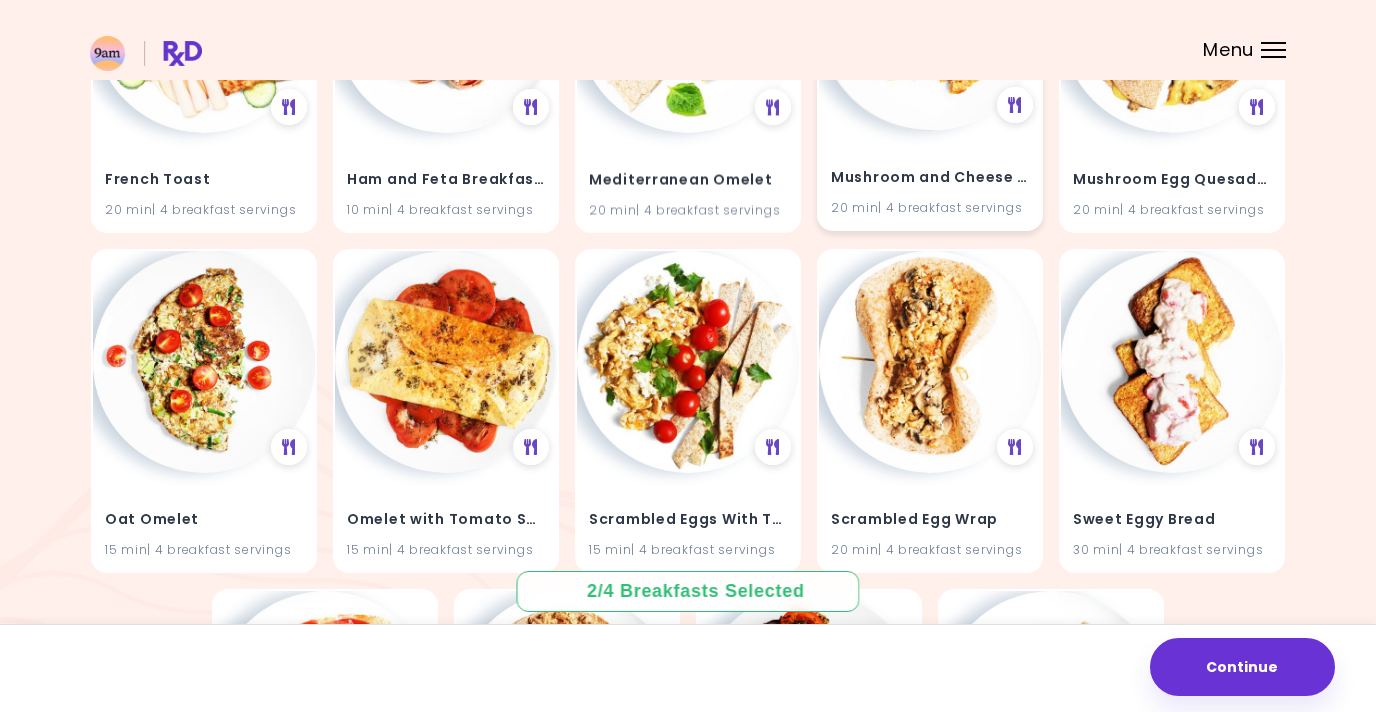 click on "Mushroom and Cheese Panini 20   min  |   4 breakfast servings" at bounding box center (930, 181) 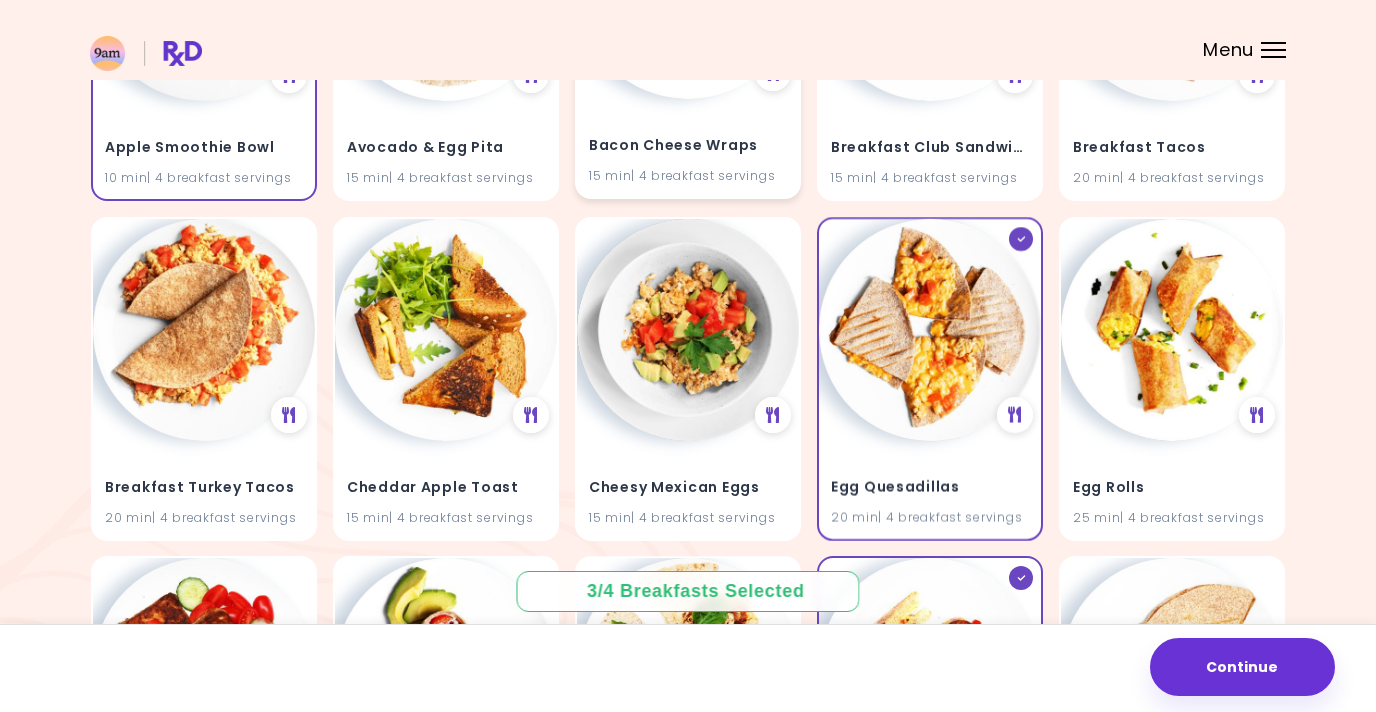 scroll, scrollTop: 413, scrollLeft: 0, axis: vertical 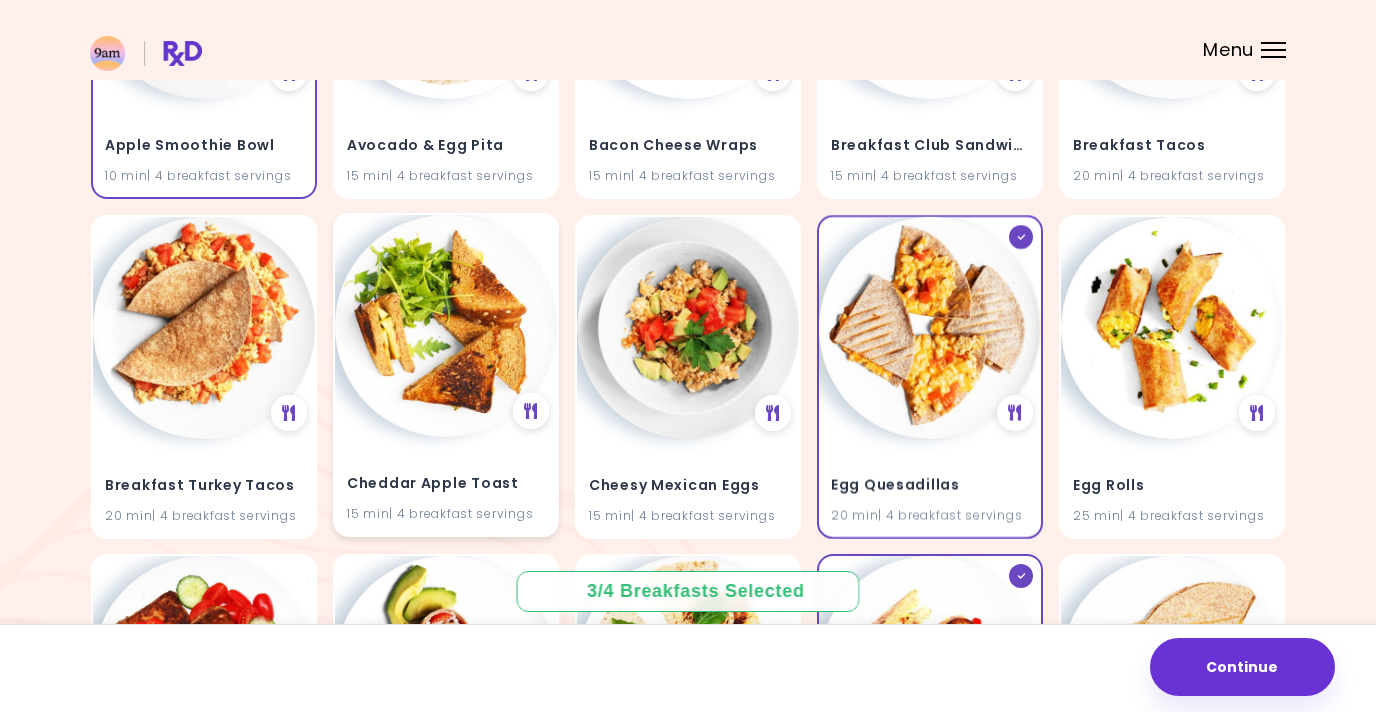 click at bounding box center (446, 326) 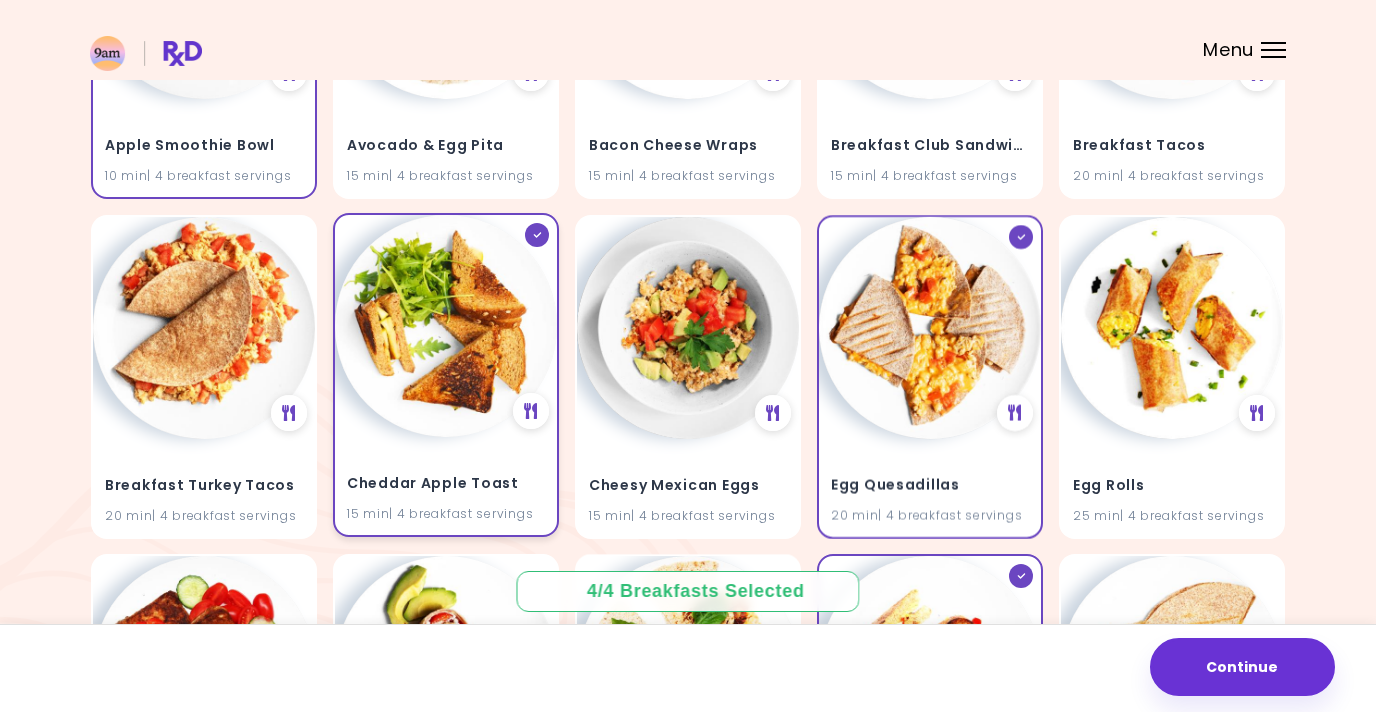 click at bounding box center (446, 326) 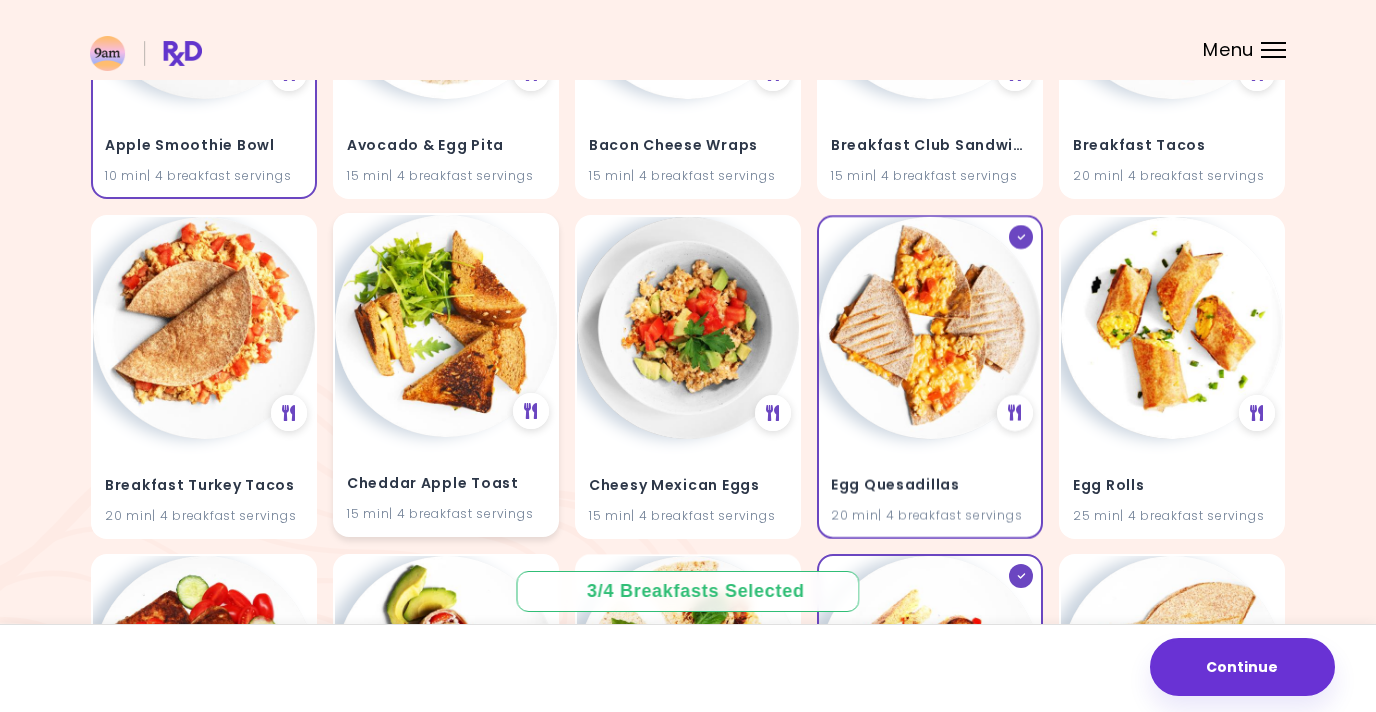 click at bounding box center [446, 326] 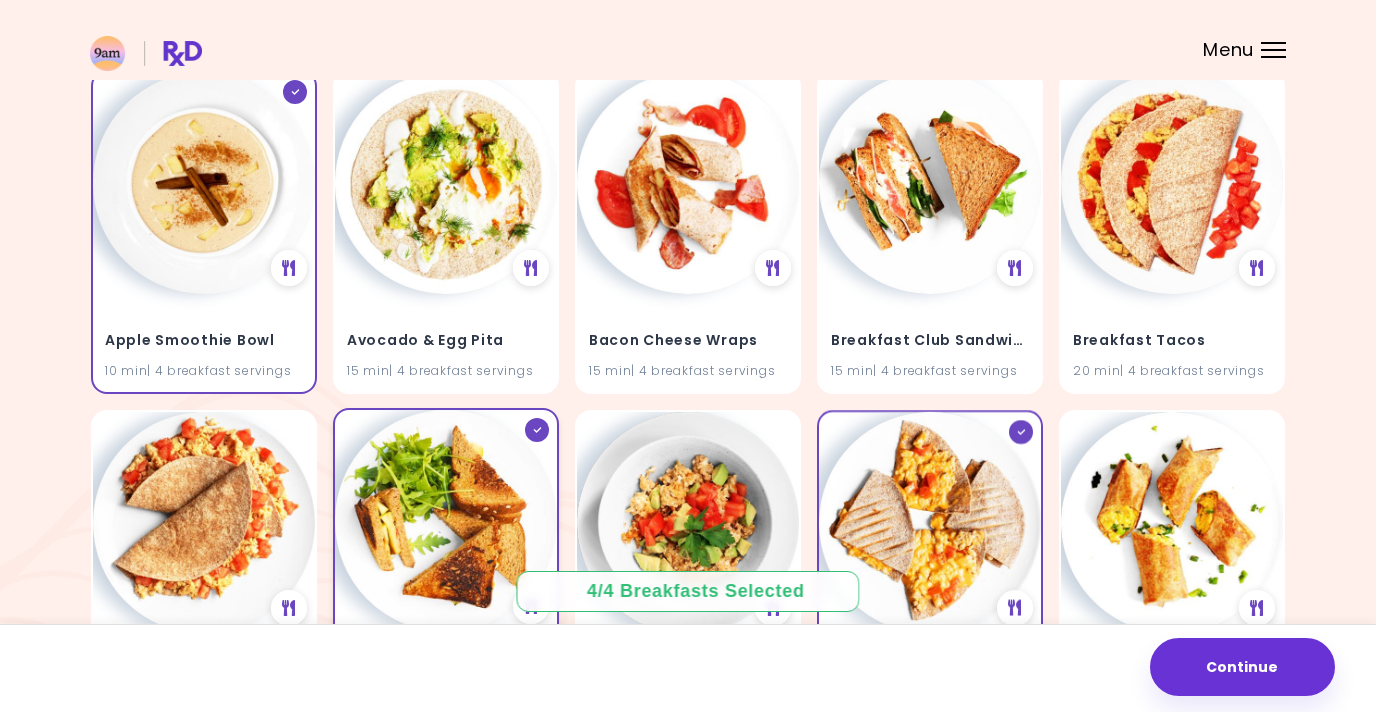 scroll, scrollTop: 214, scrollLeft: 0, axis: vertical 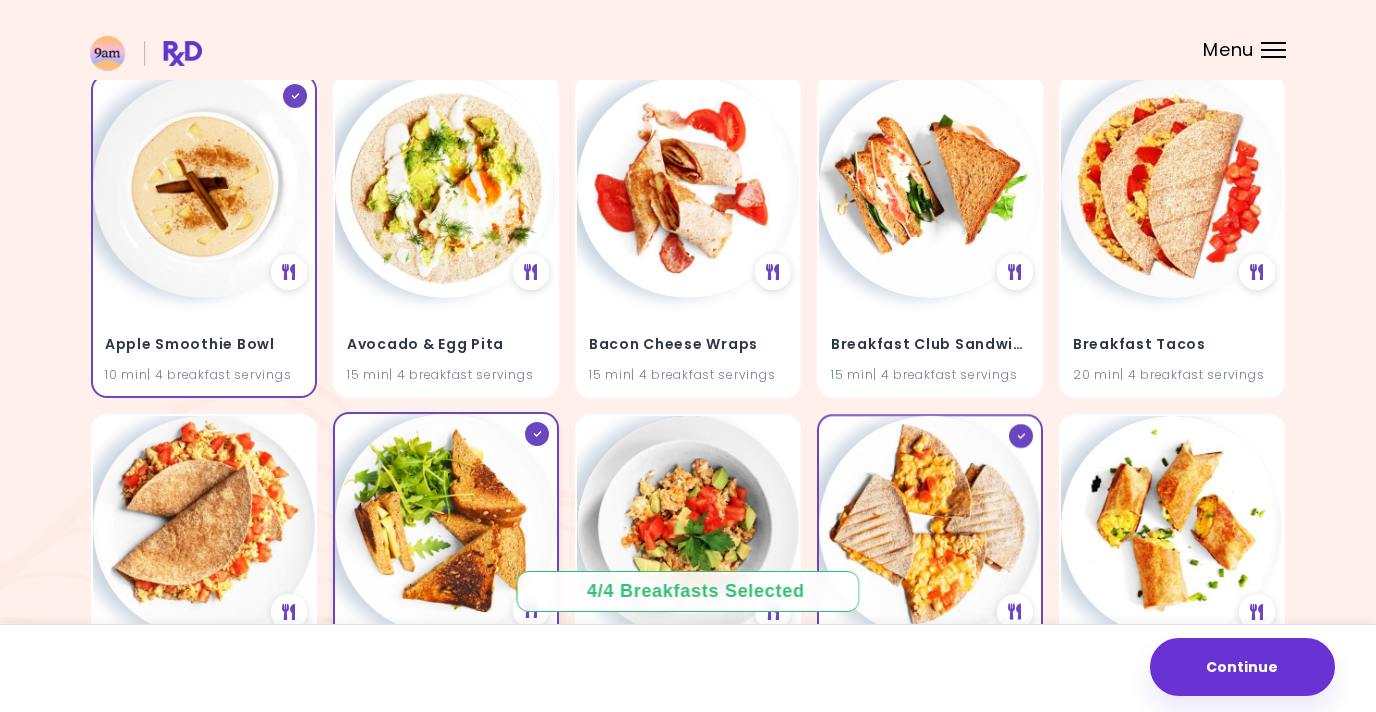 click at bounding box center [446, 525] 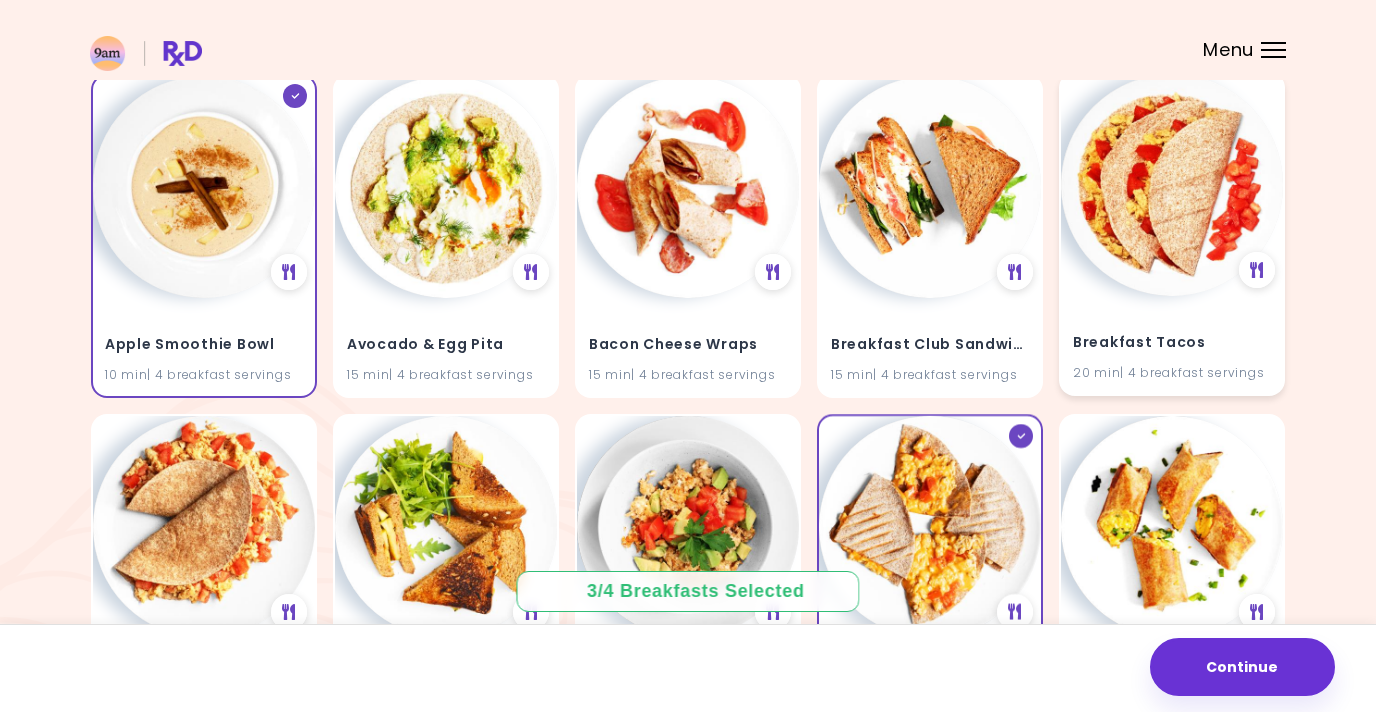 click at bounding box center (1172, 185) 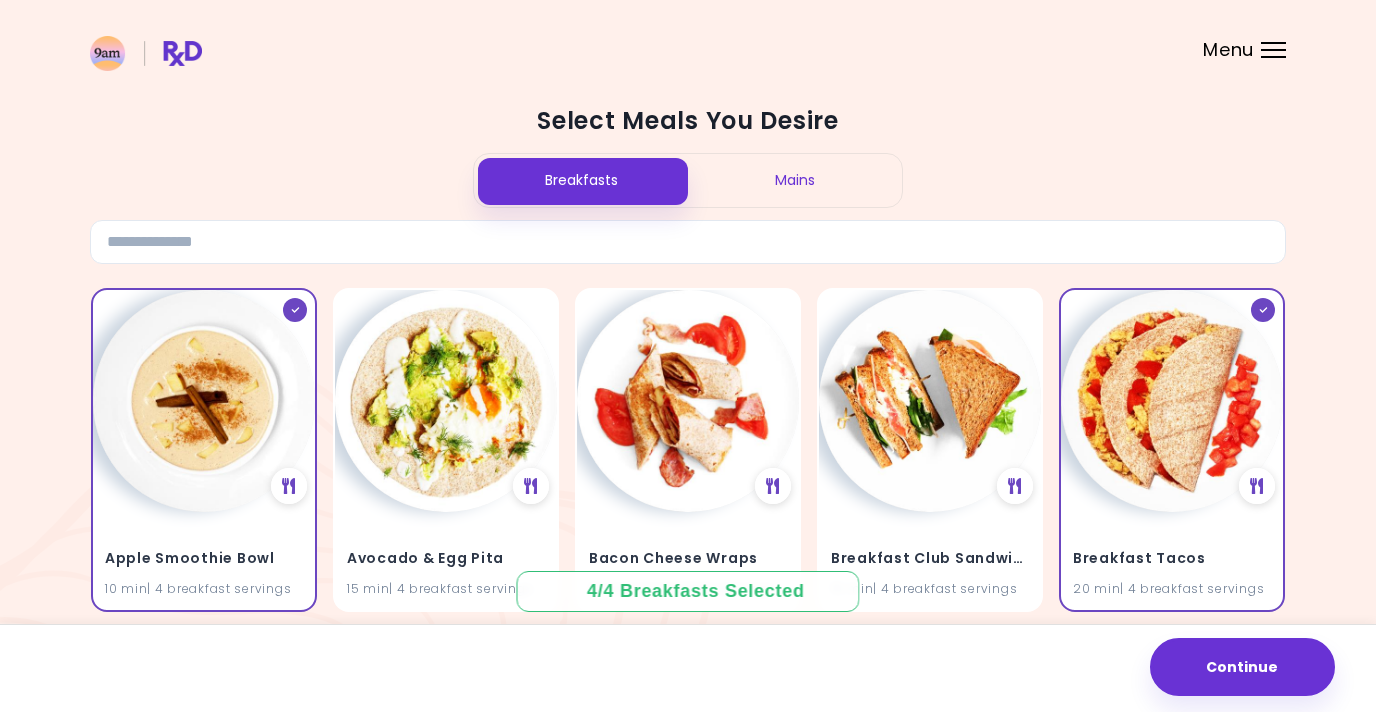 scroll, scrollTop: 0, scrollLeft: 0, axis: both 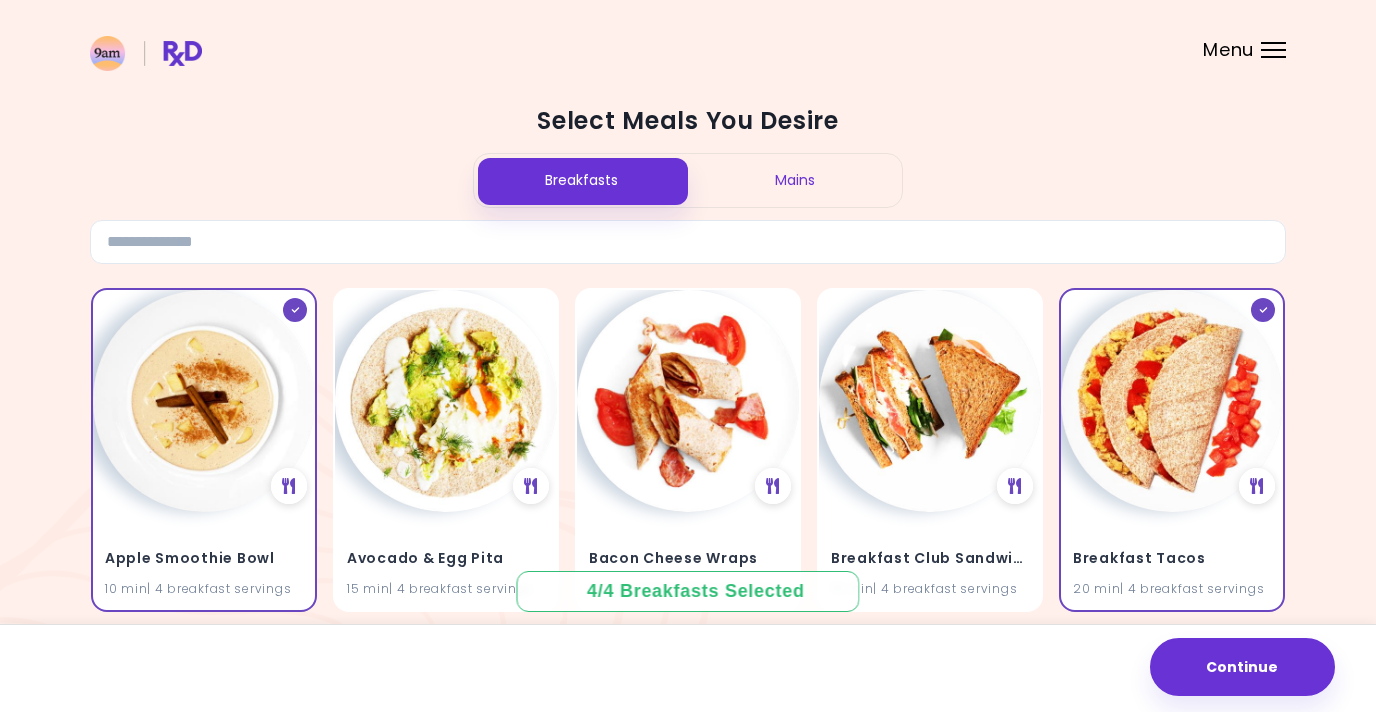 click on "Mains" at bounding box center (795, 180) 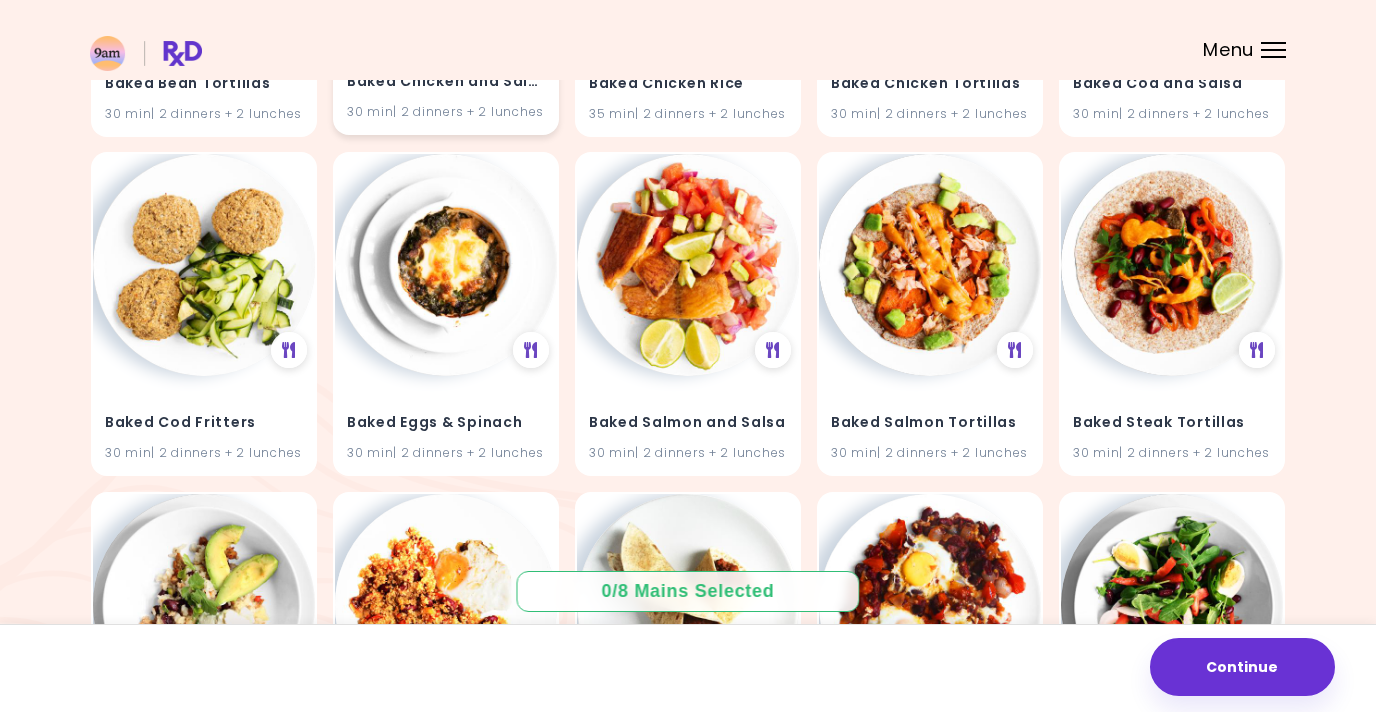 scroll, scrollTop: 819, scrollLeft: 0, axis: vertical 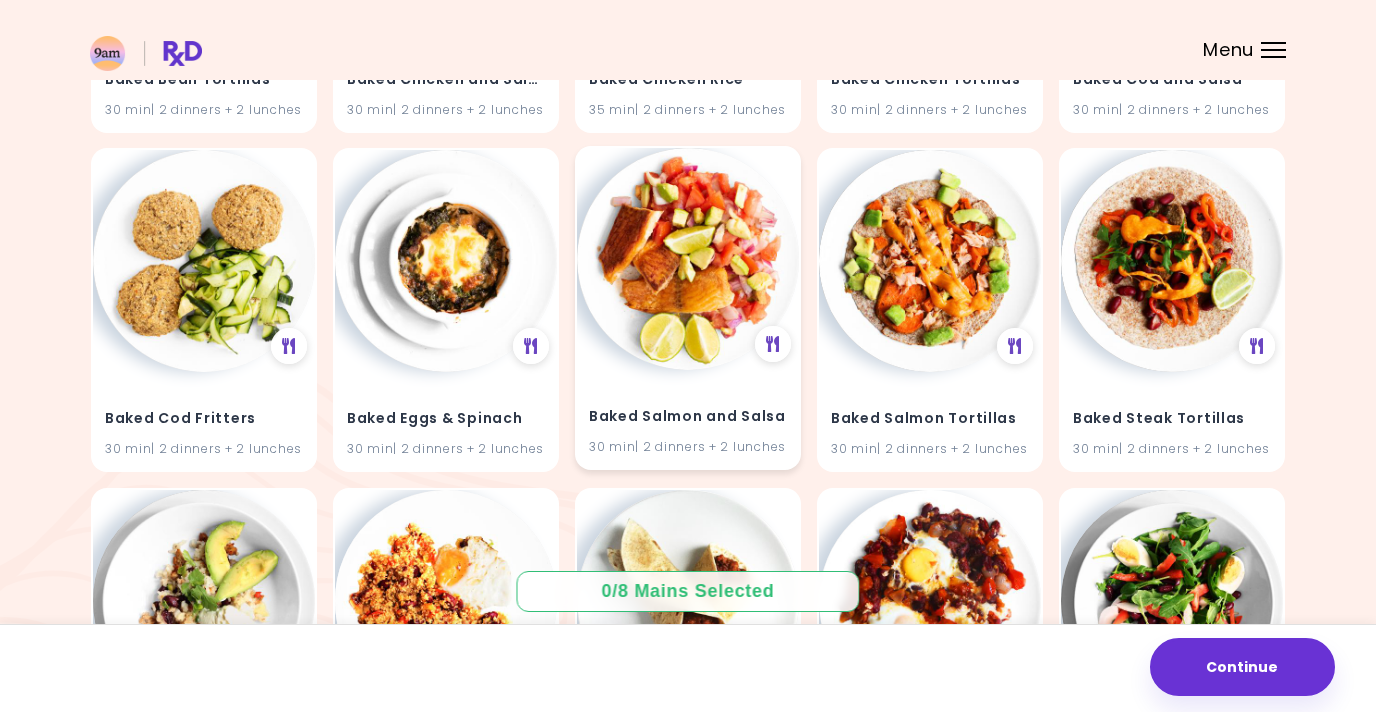 click at bounding box center (688, 259) 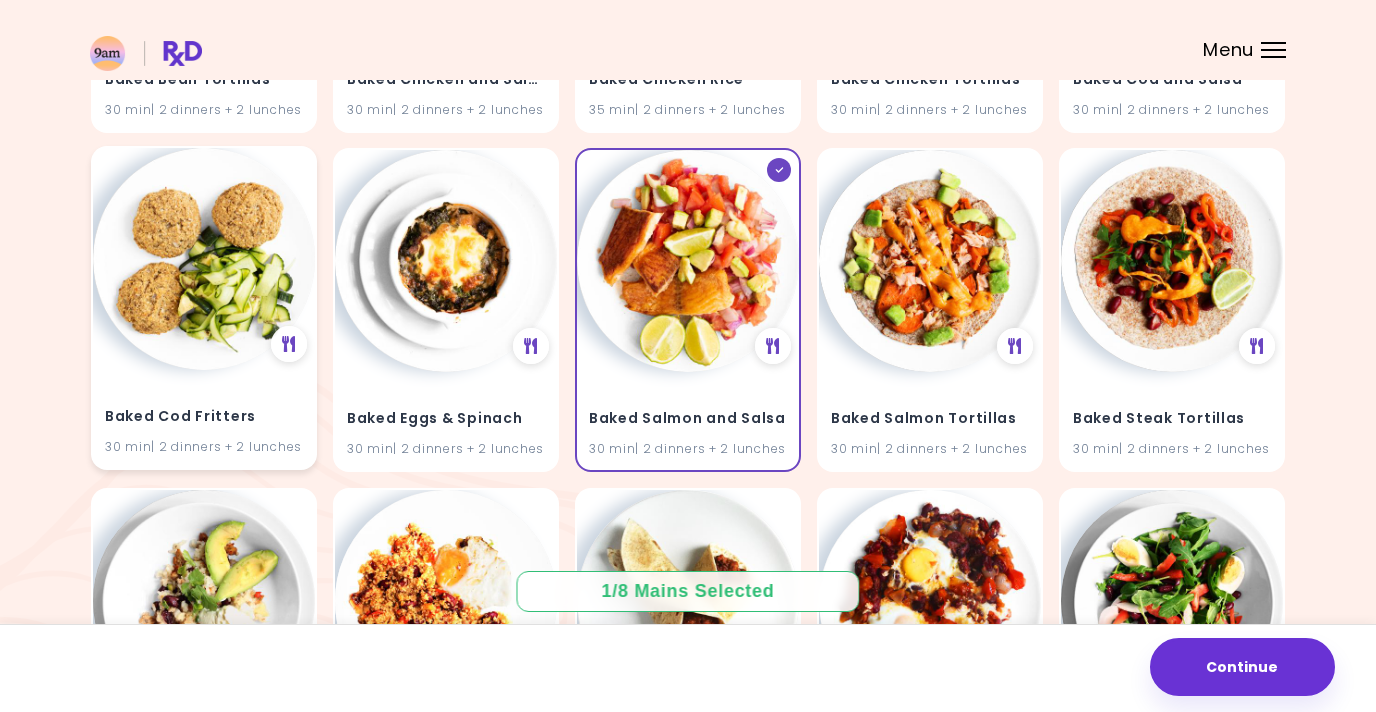 click at bounding box center (204, 259) 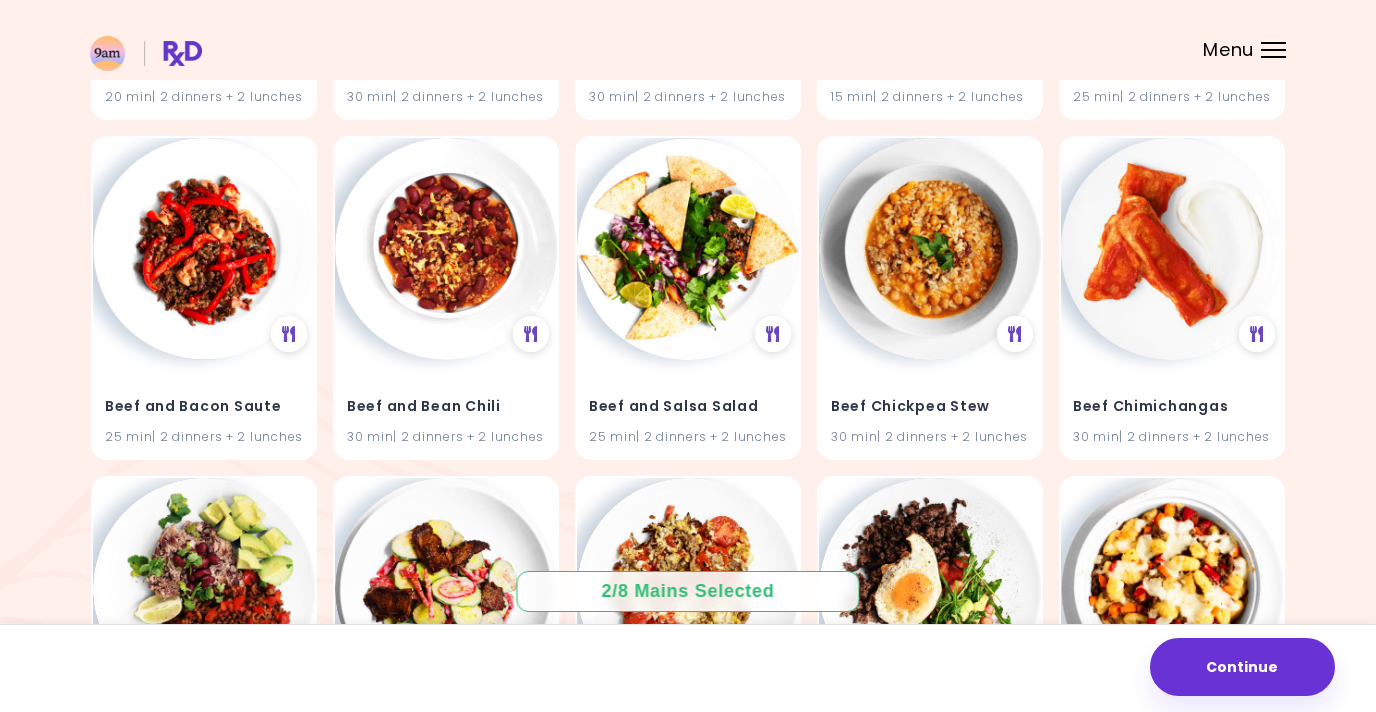 scroll, scrollTop: 2190, scrollLeft: 0, axis: vertical 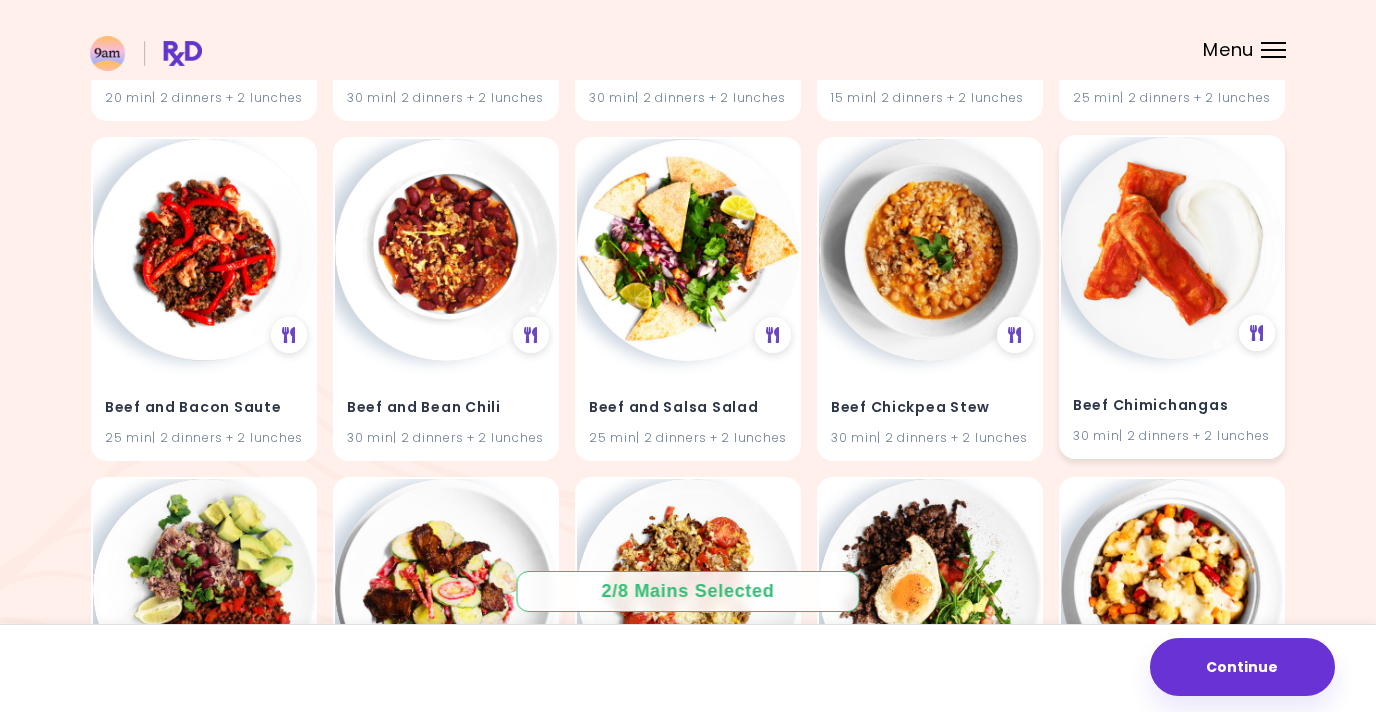 click at bounding box center (1172, 248) 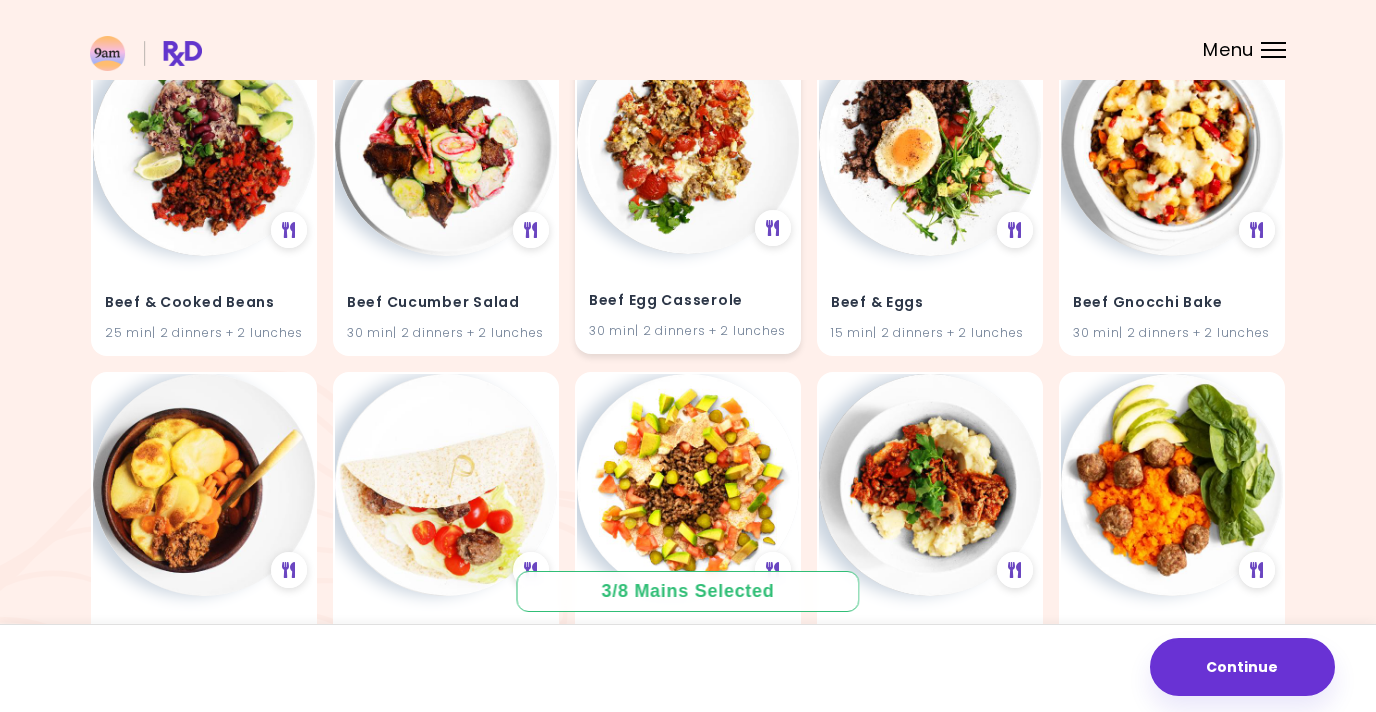 scroll, scrollTop: 2636, scrollLeft: 0, axis: vertical 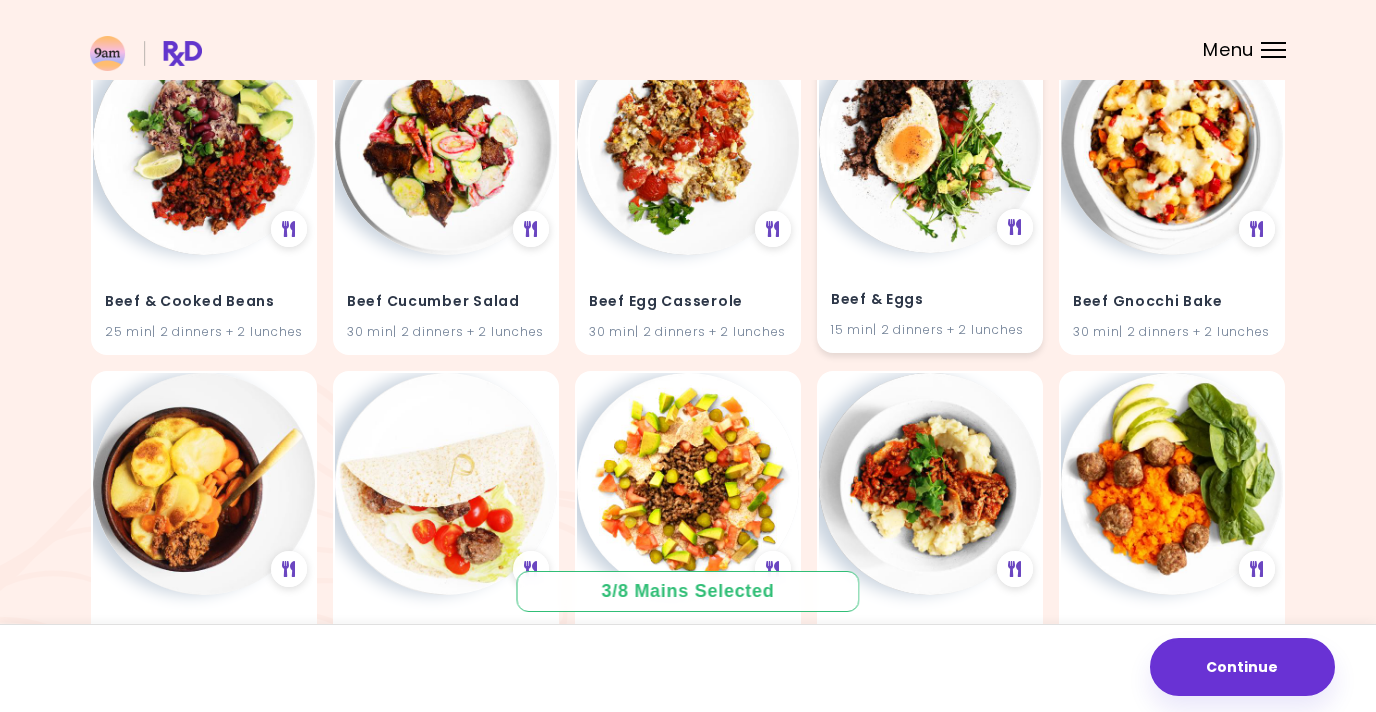 click at bounding box center (930, 142) 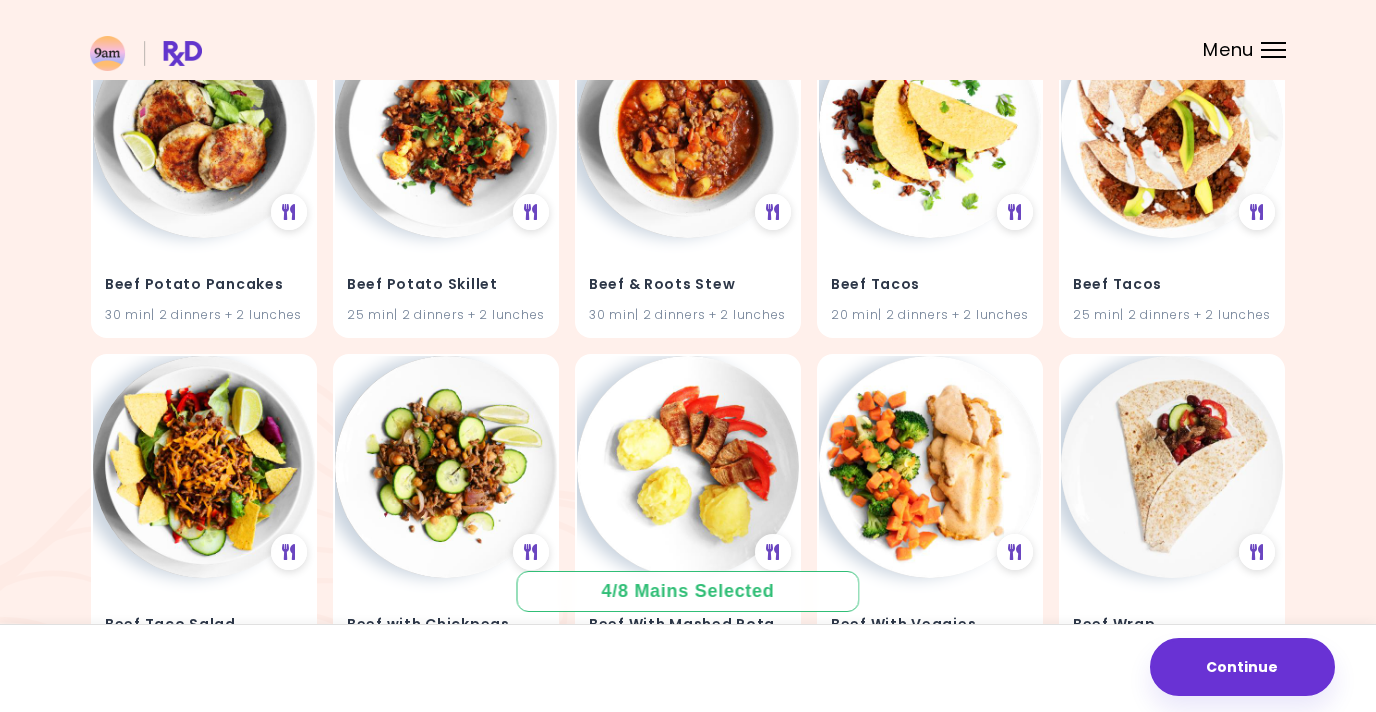 scroll, scrollTop: 3676, scrollLeft: 0, axis: vertical 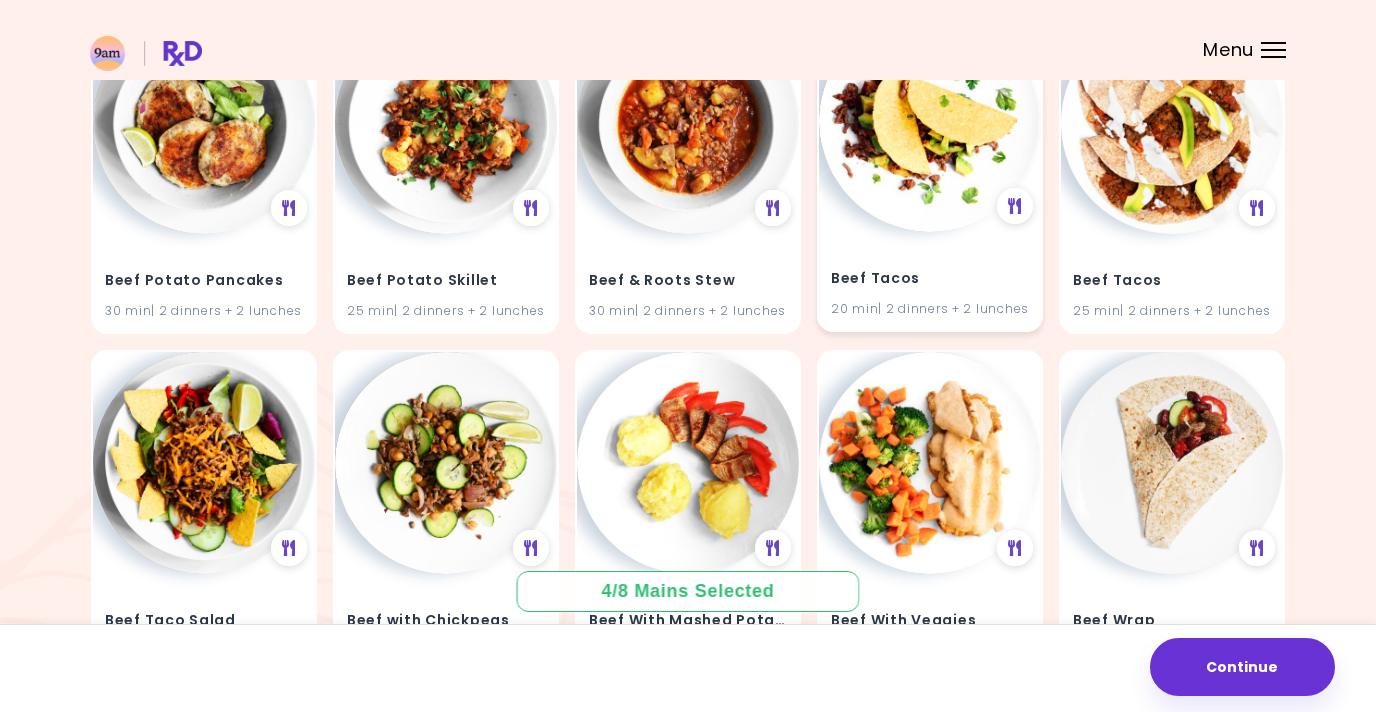 click at bounding box center [930, 121] 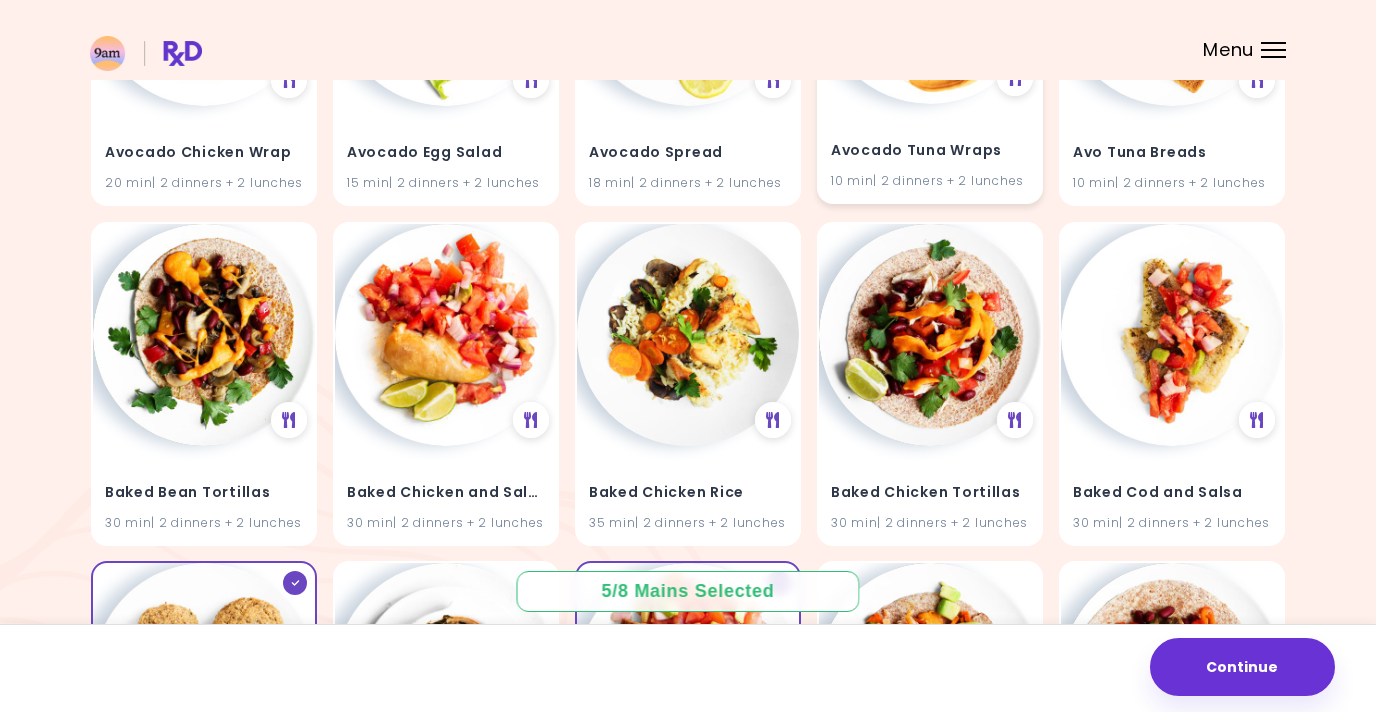 scroll, scrollTop: 405, scrollLeft: 0, axis: vertical 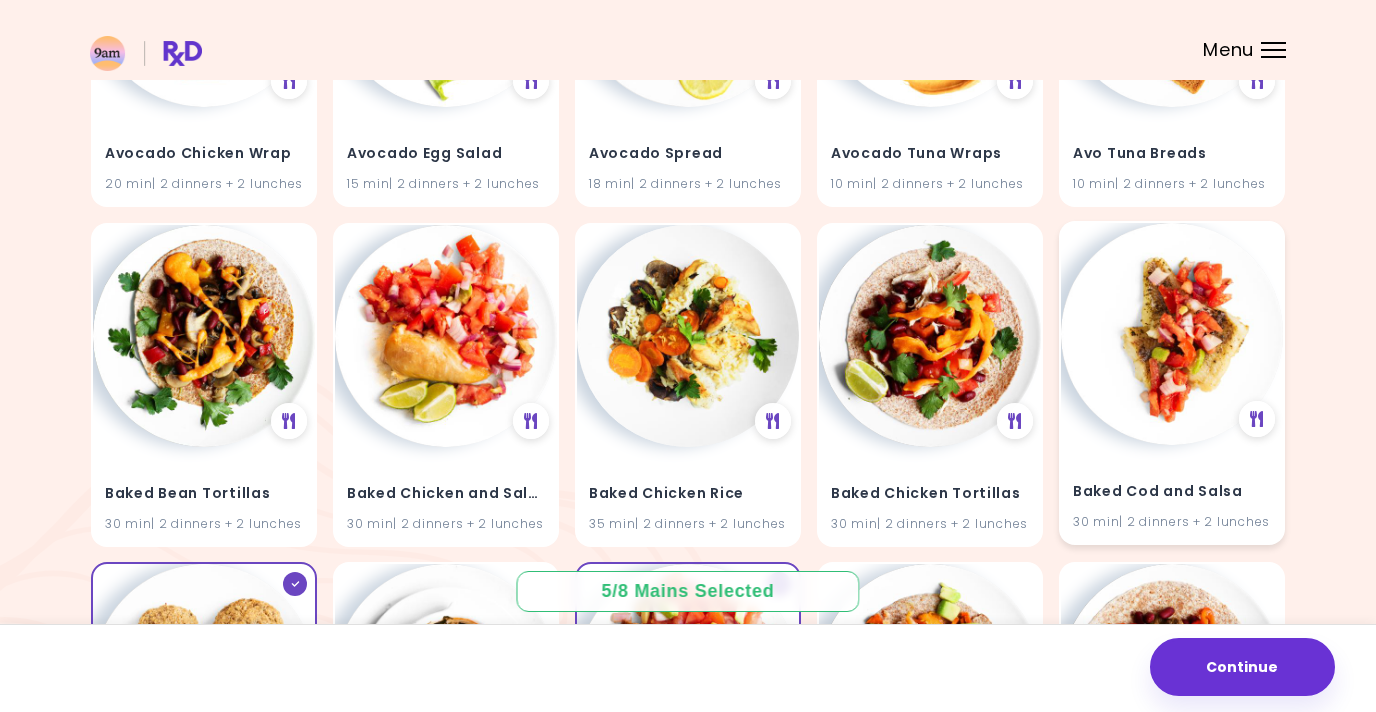 click at bounding box center (1172, 334) 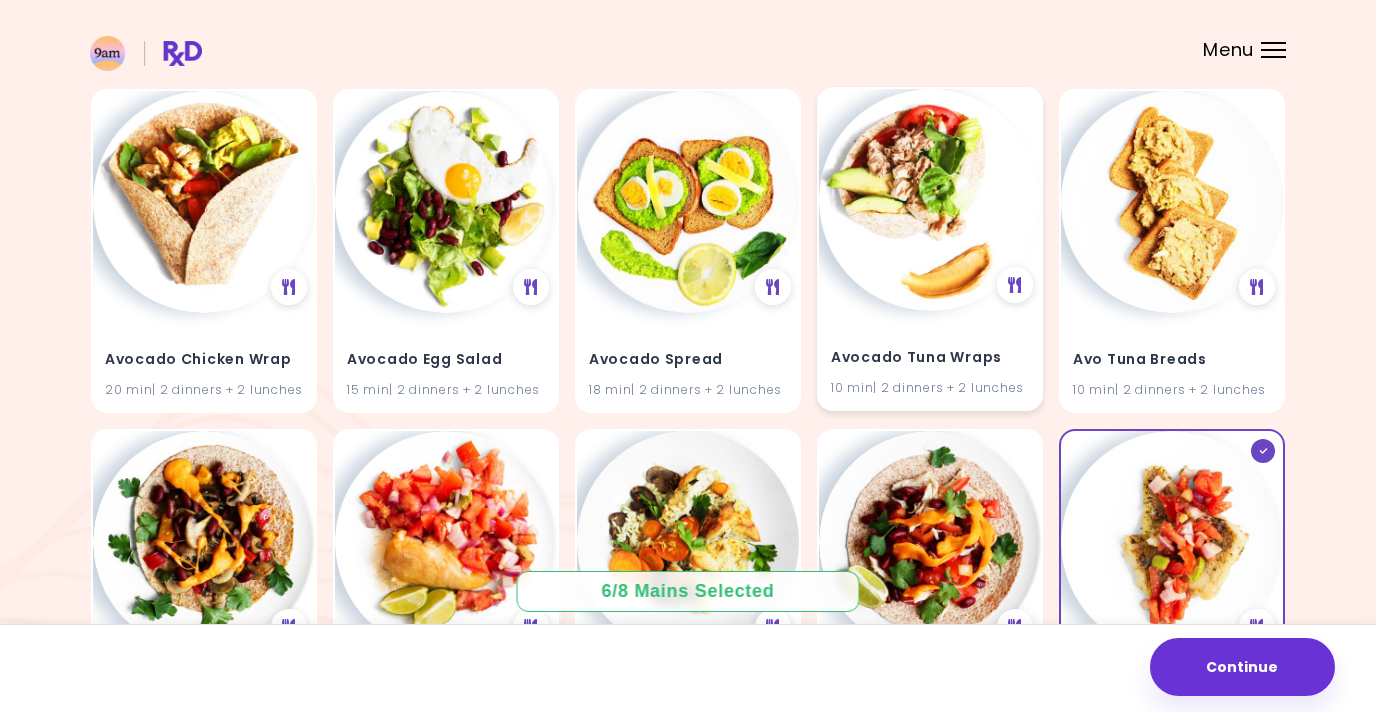scroll, scrollTop: 184, scrollLeft: 0, axis: vertical 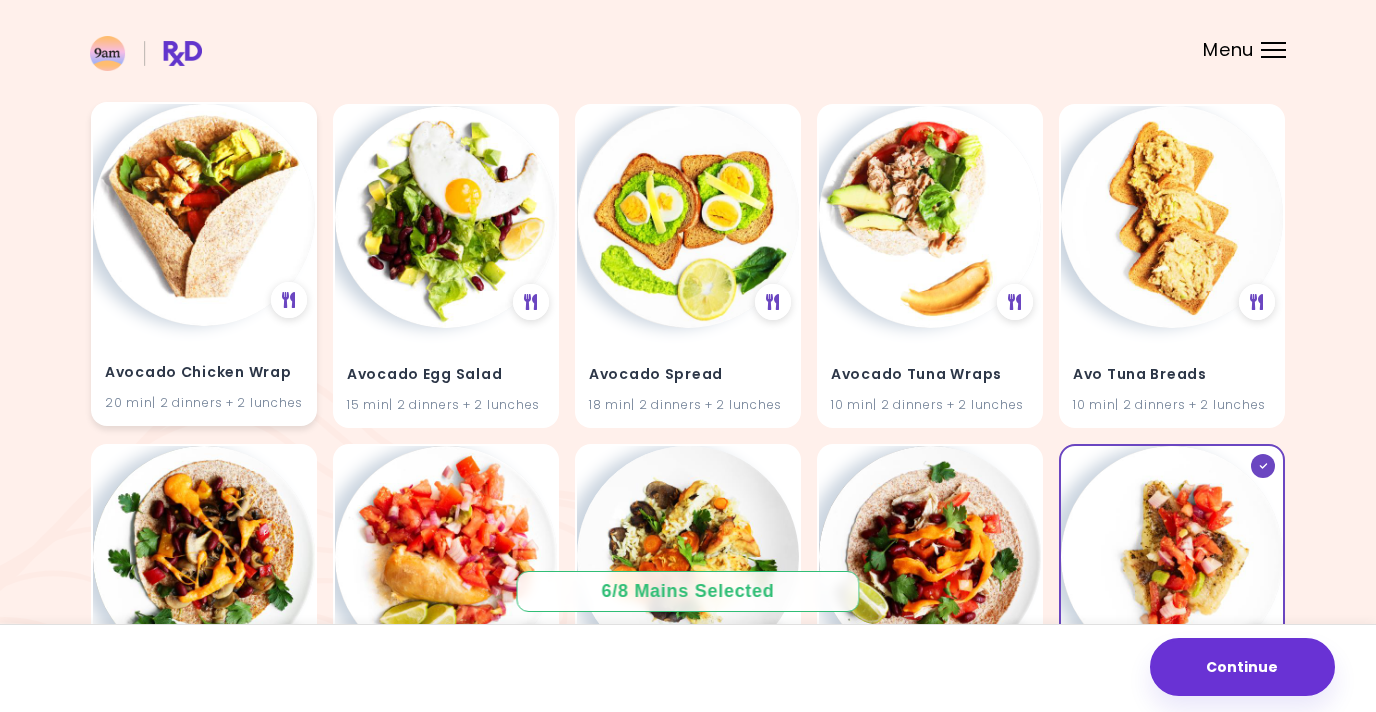 click at bounding box center (204, 215) 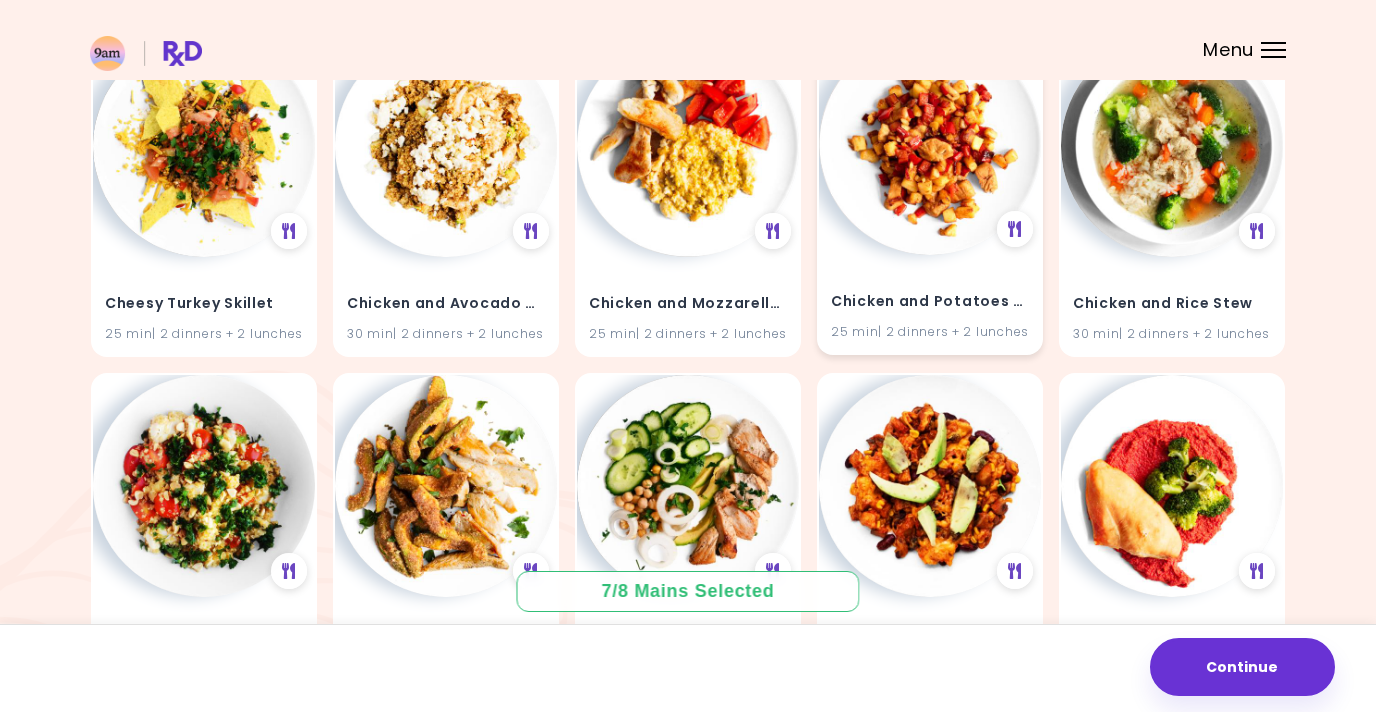 scroll, scrollTop: 6276, scrollLeft: 0, axis: vertical 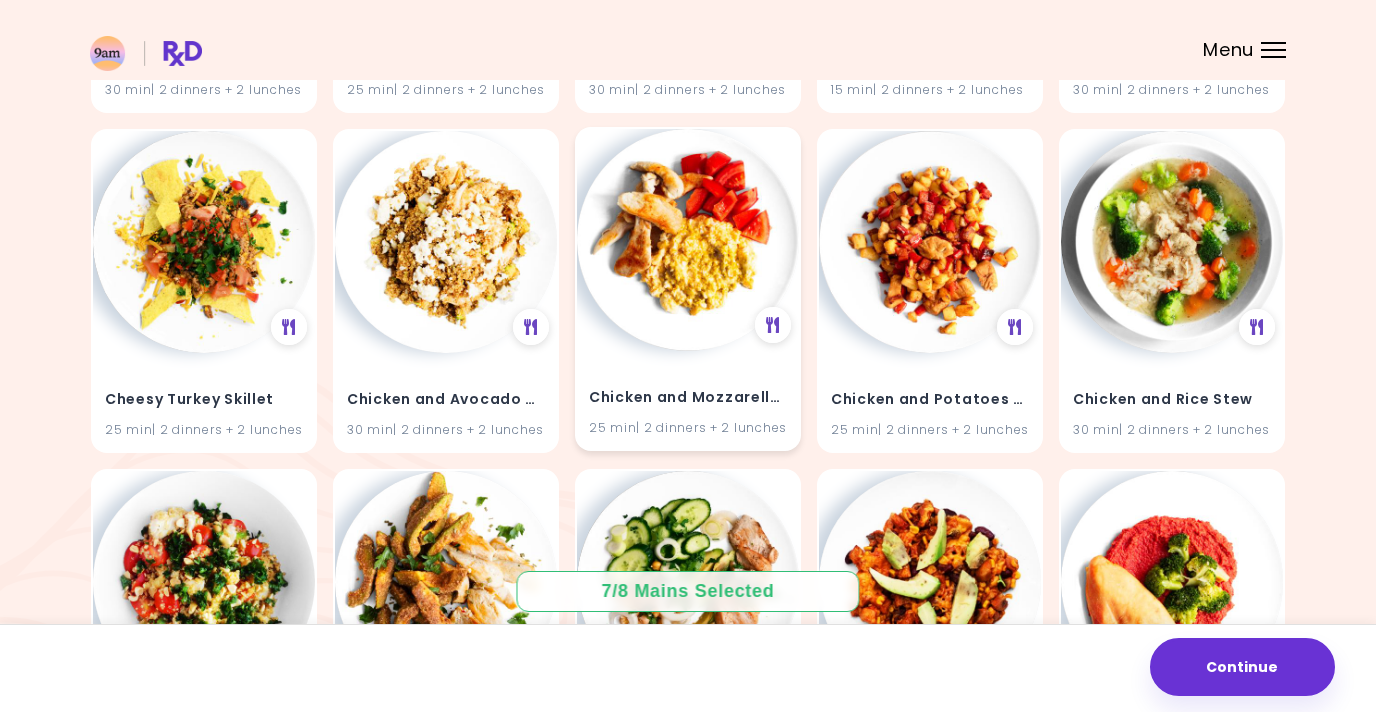 click at bounding box center (688, 240) 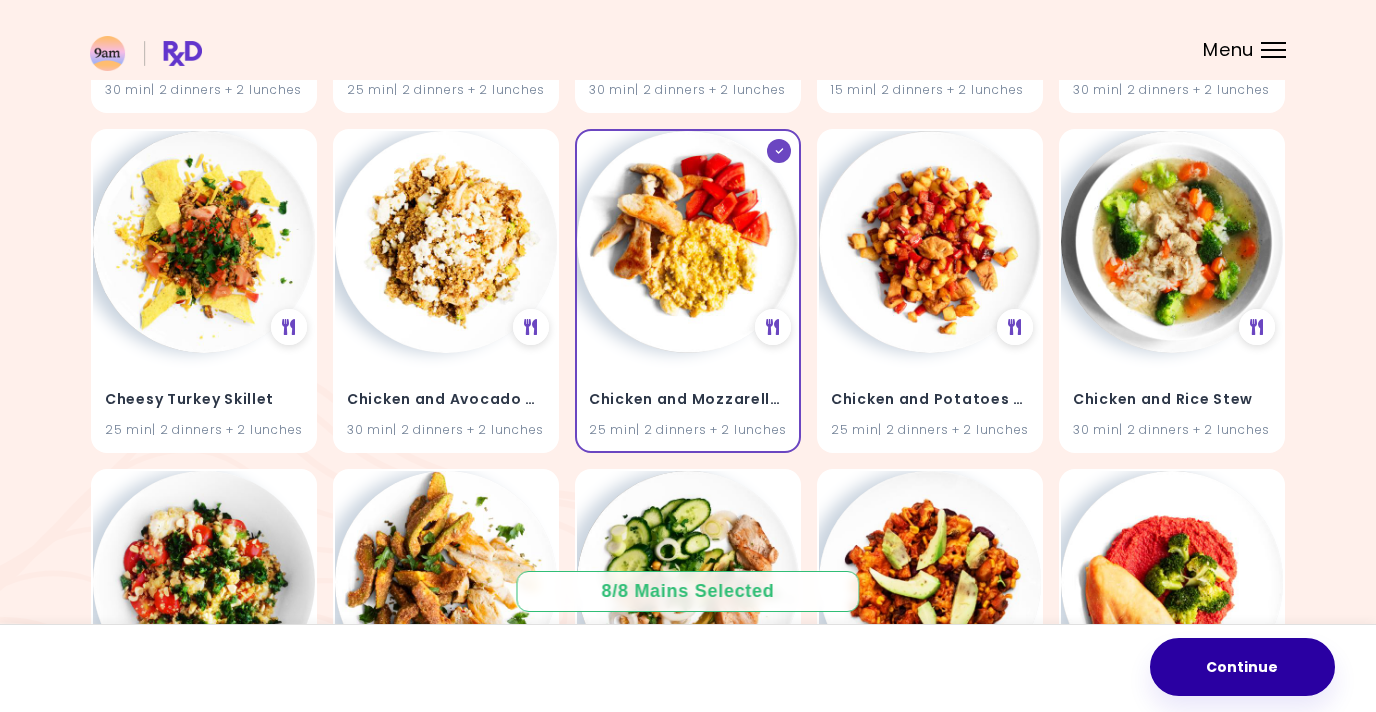 click on "Continue" at bounding box center (1242, 667) 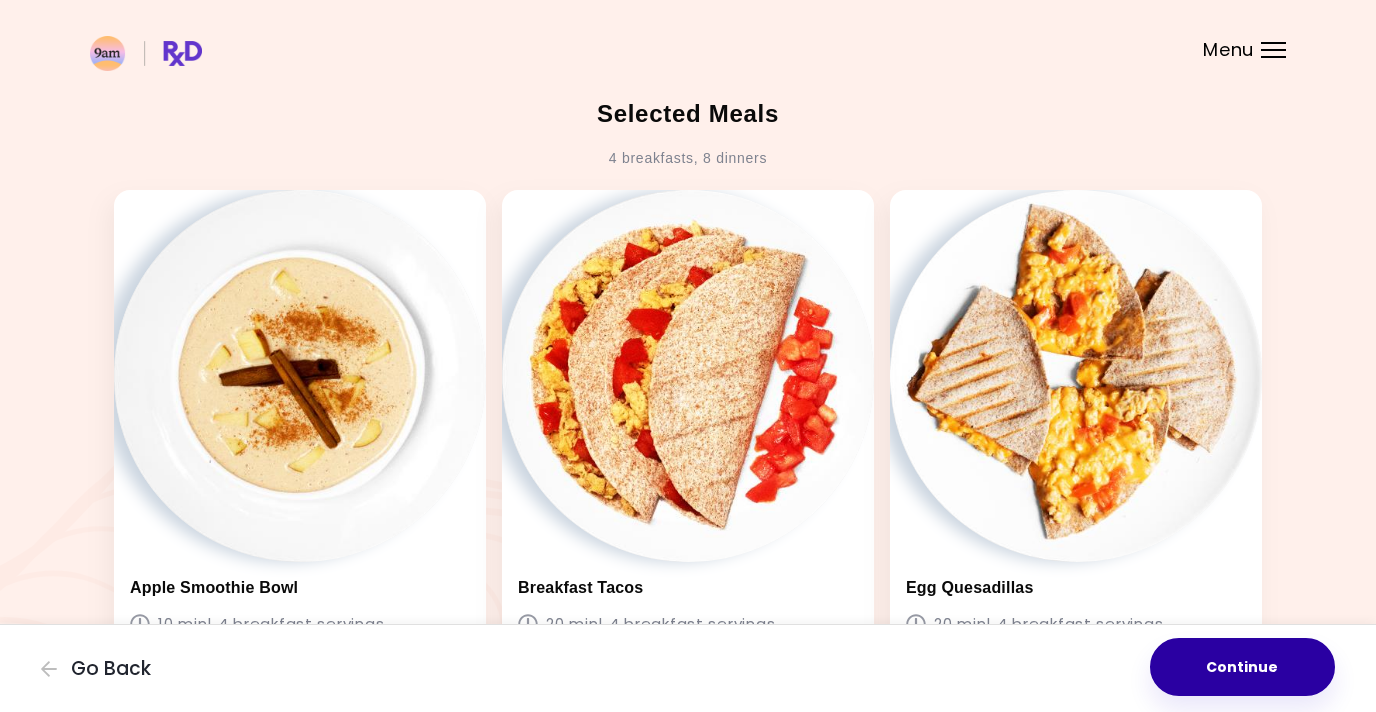 click on "Continue" at bounding box center [1242, 667] 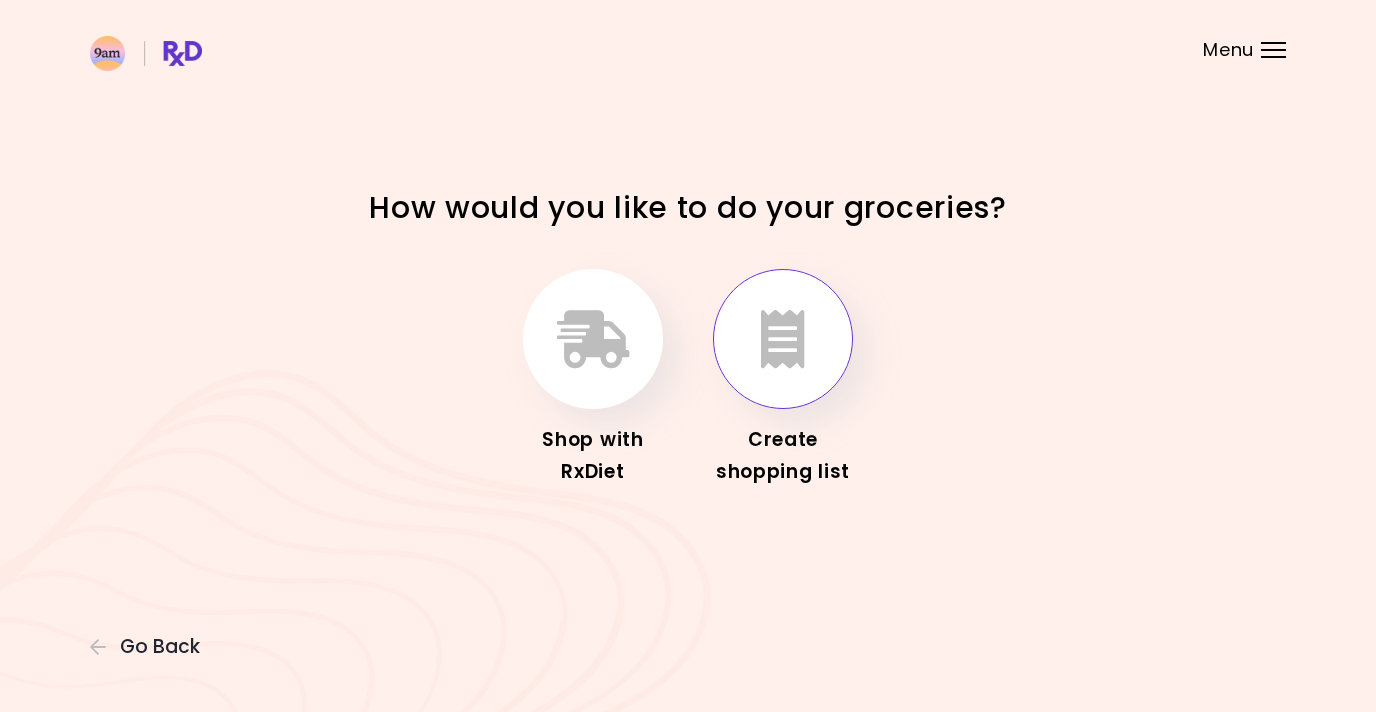 click at bounding box center [783, 339] 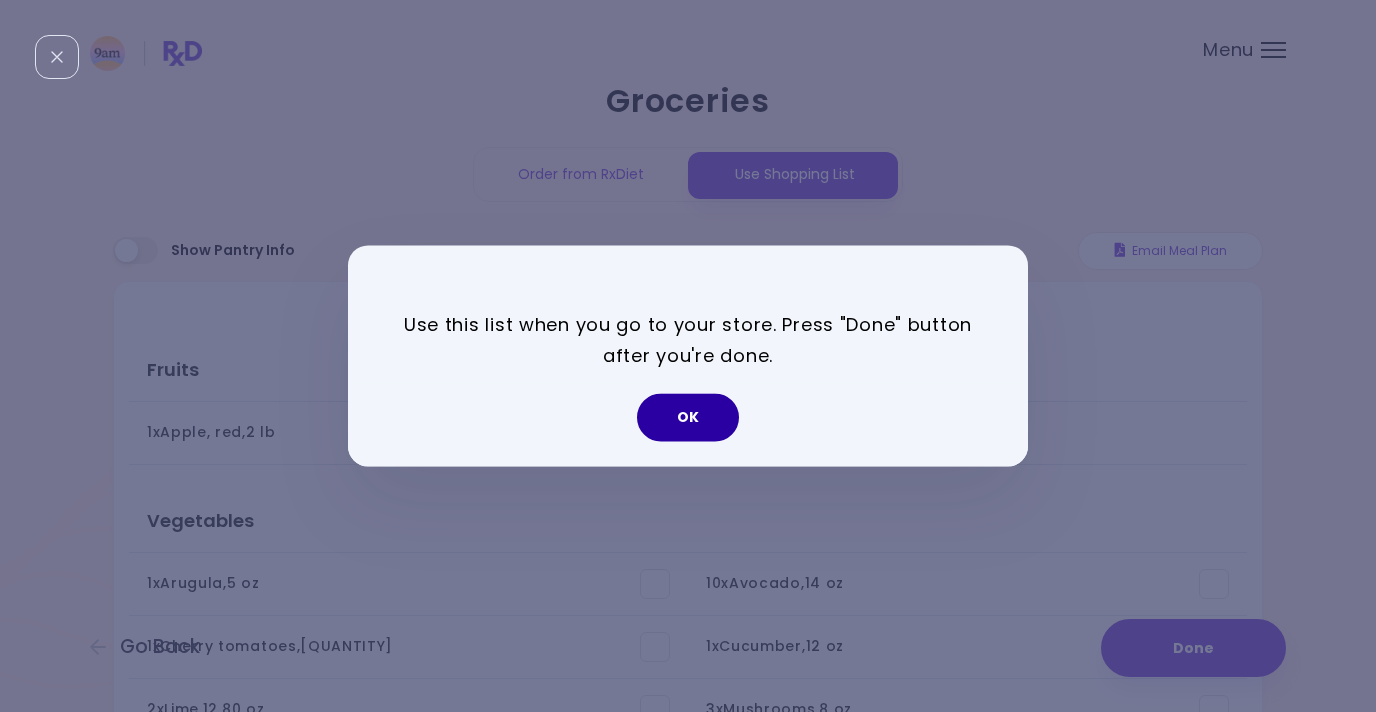 click on "OK" at bounding box center (688, 418) 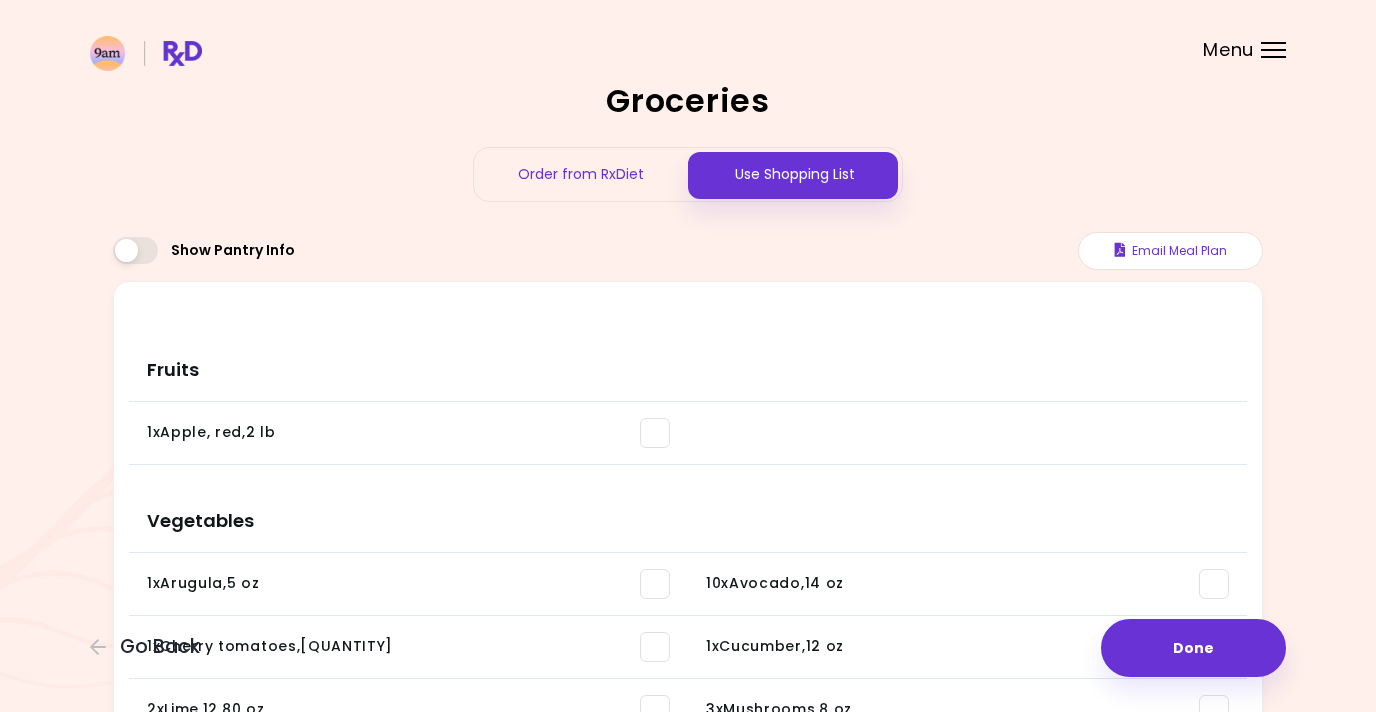 scroll, scrollTop: 0, scrollLeft: 0, axis: both 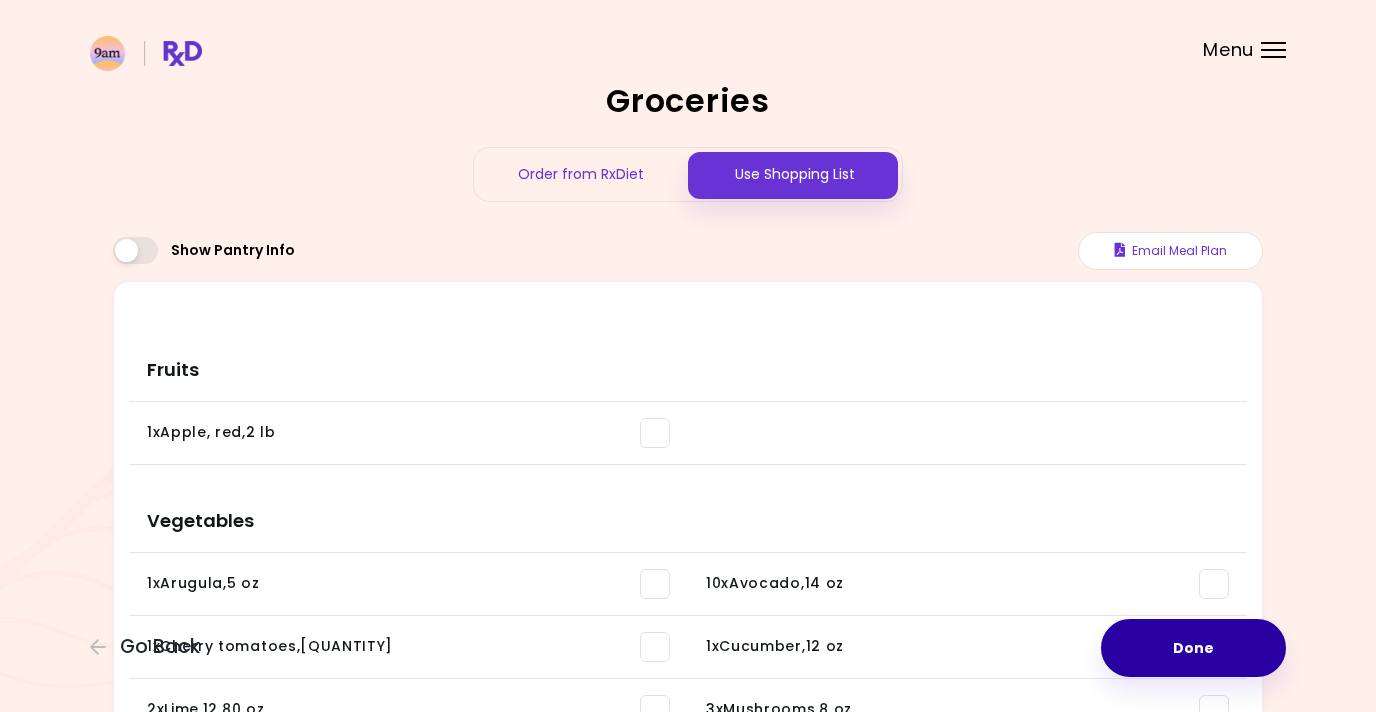 click on "Done" at bounding box center (1193, 648) 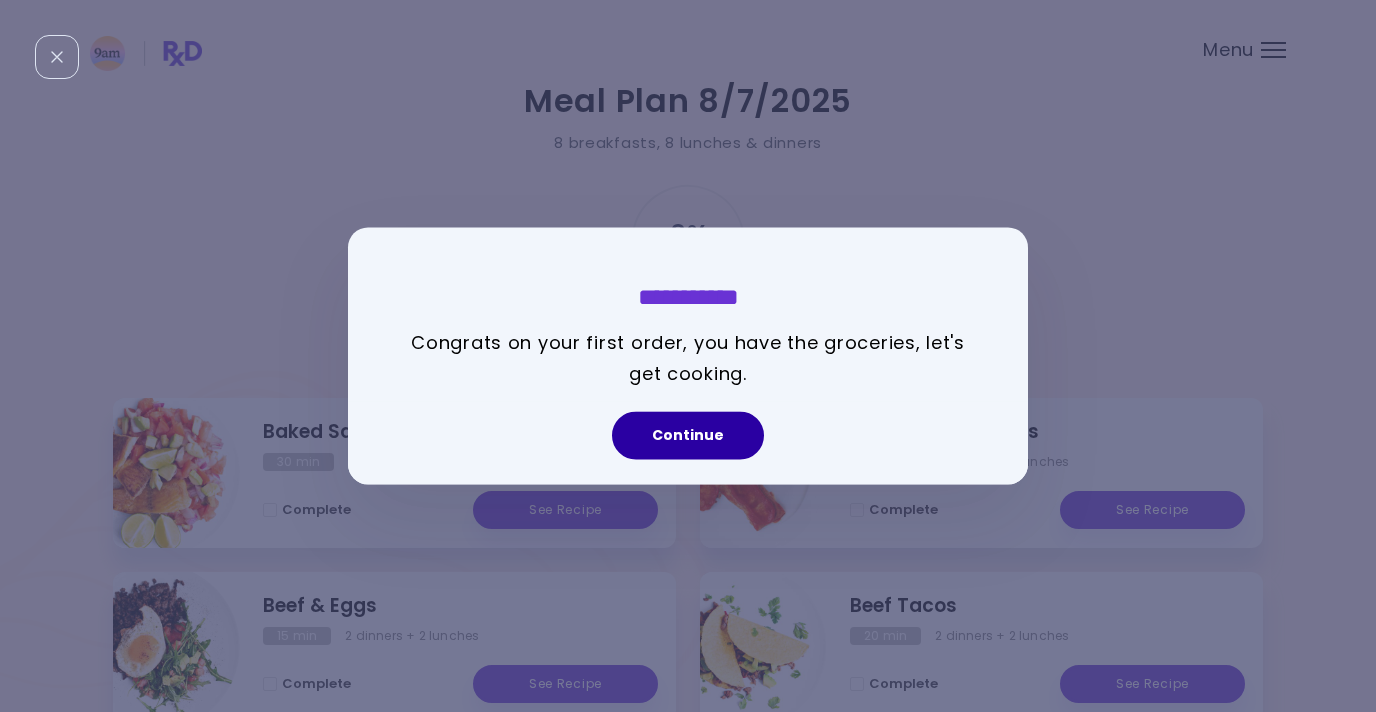 click on "Continue" at bounding box center (688, 436) 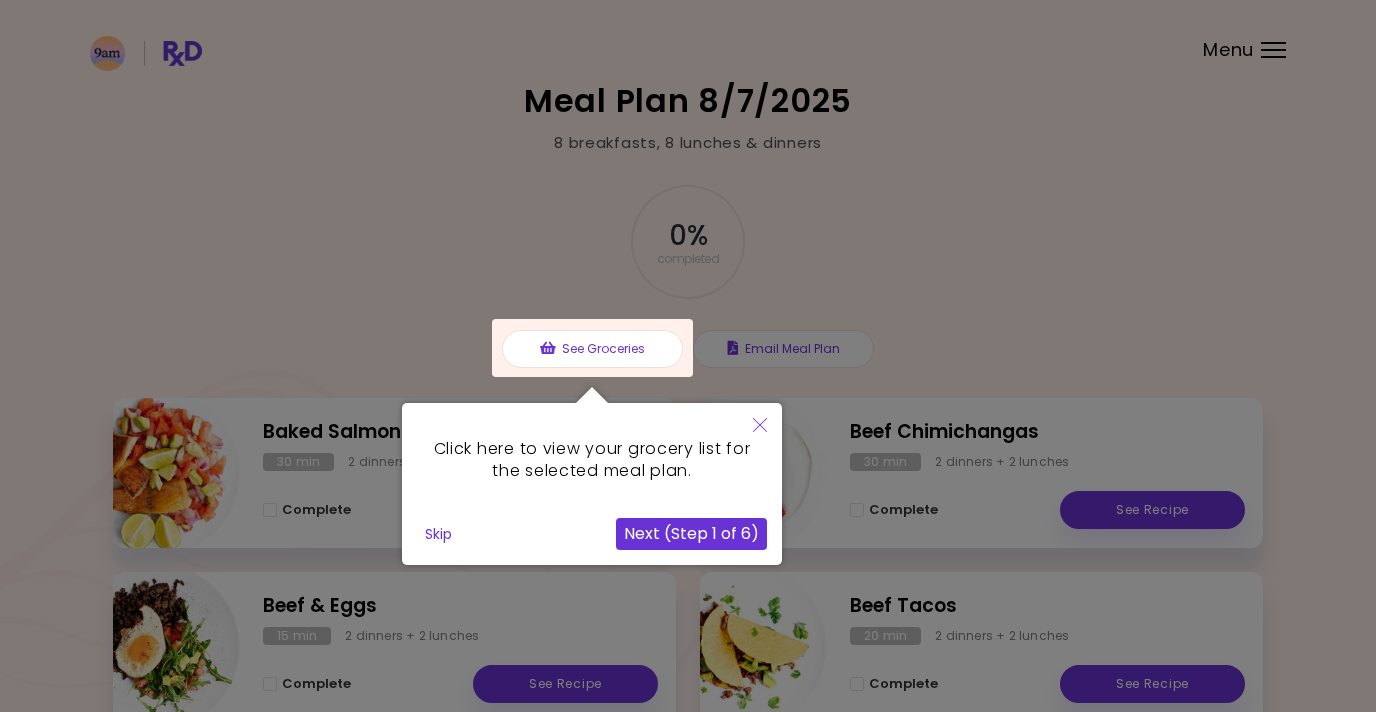 click 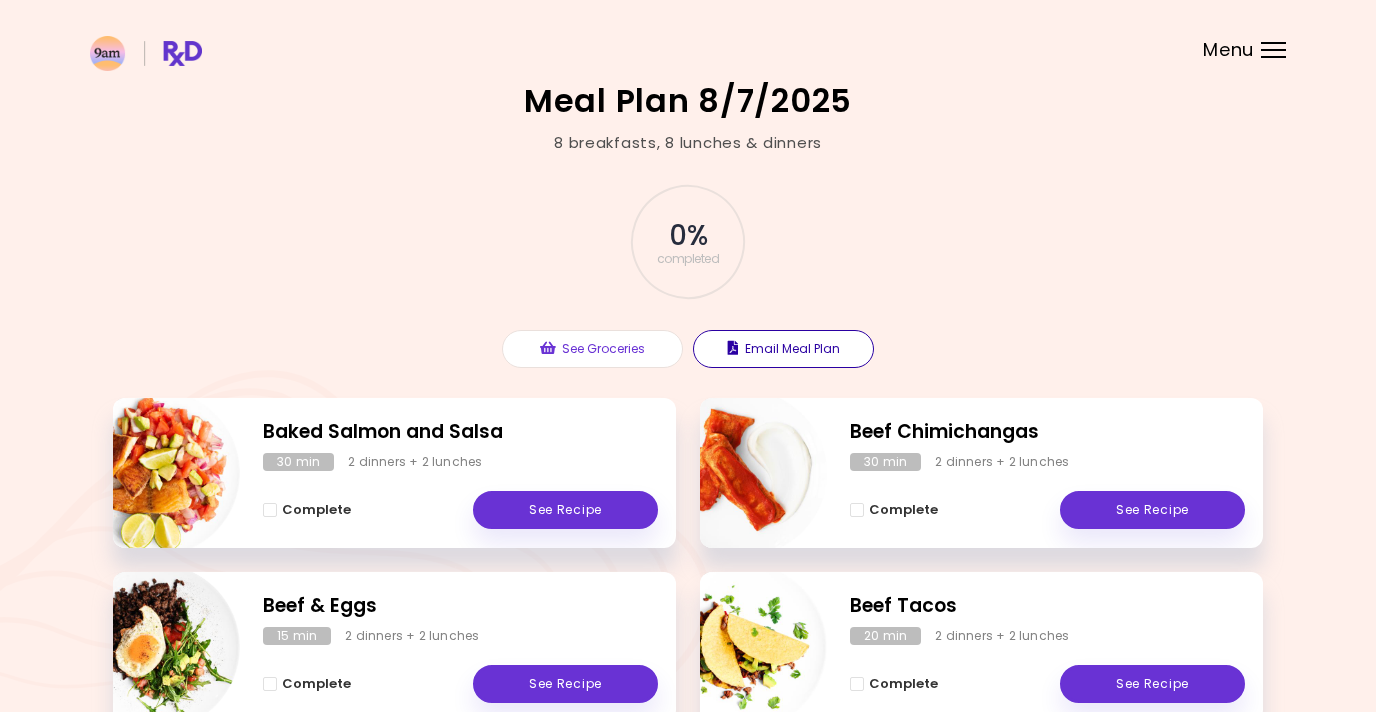 click on "Email Meal Plan" at bounding box center (783, 349) 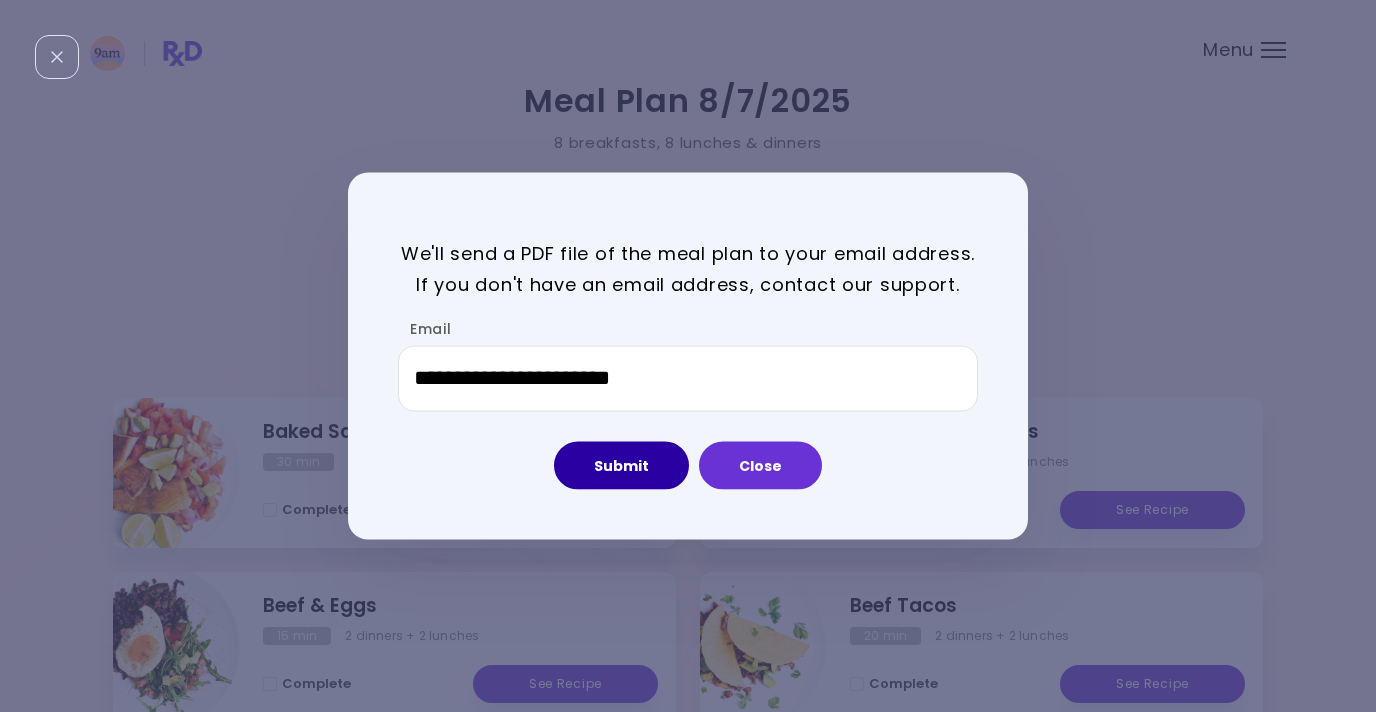 click on "Submit" at bounding box center [621, 465] 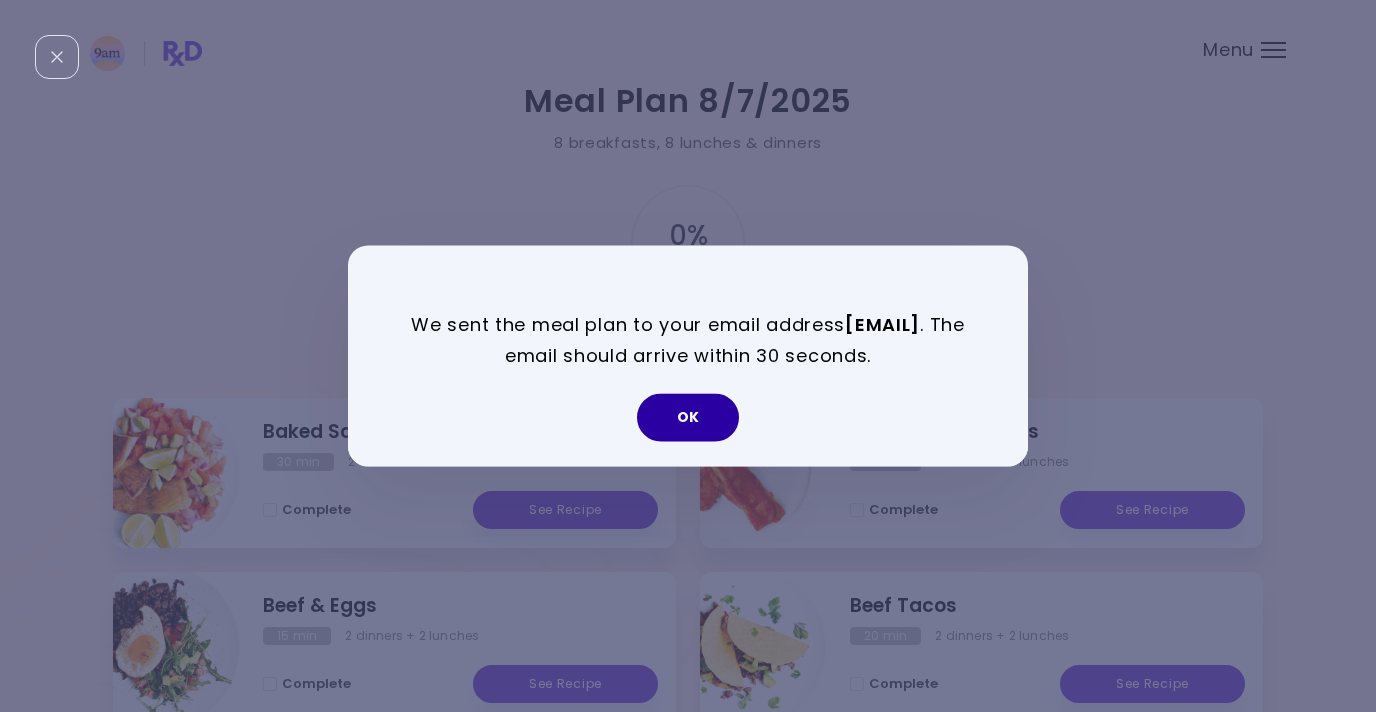 click on "OK" at bounding box center [688, 418] 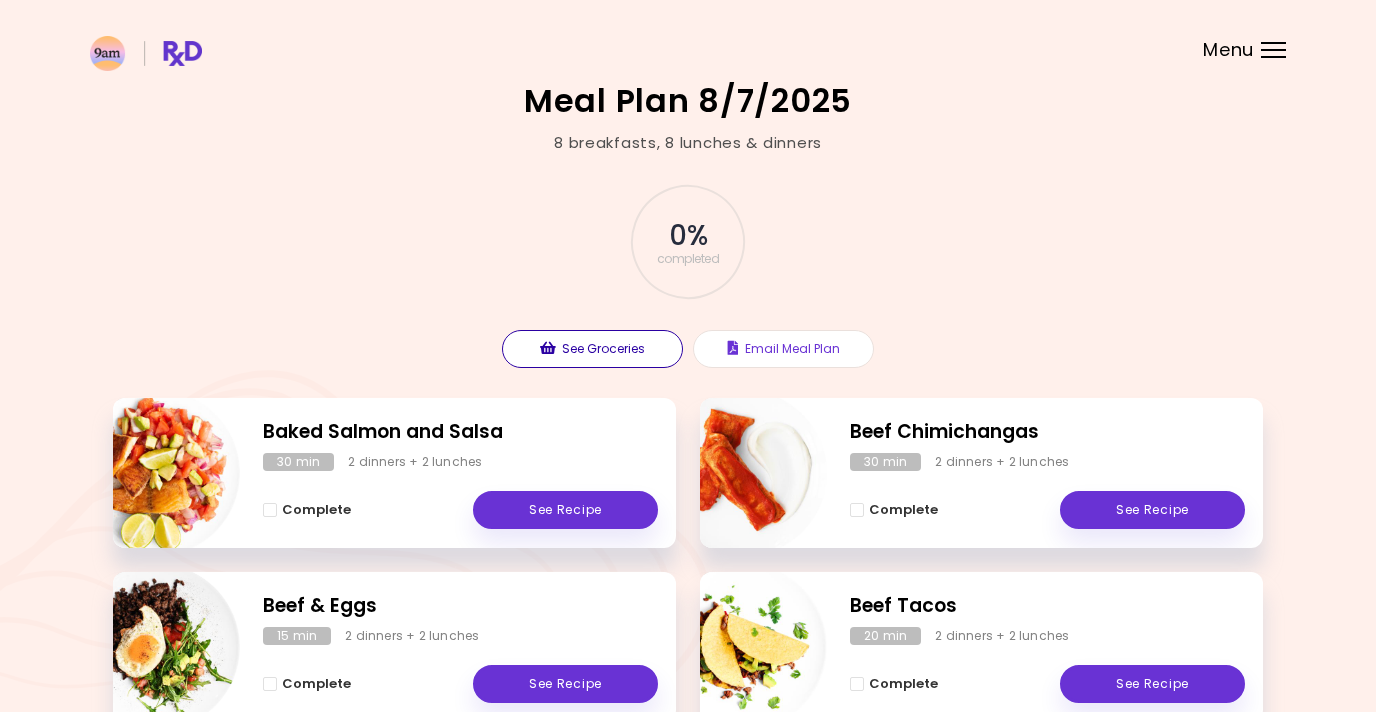 scroll, scrollTop: 0, scrollLeft: 0, axis: both 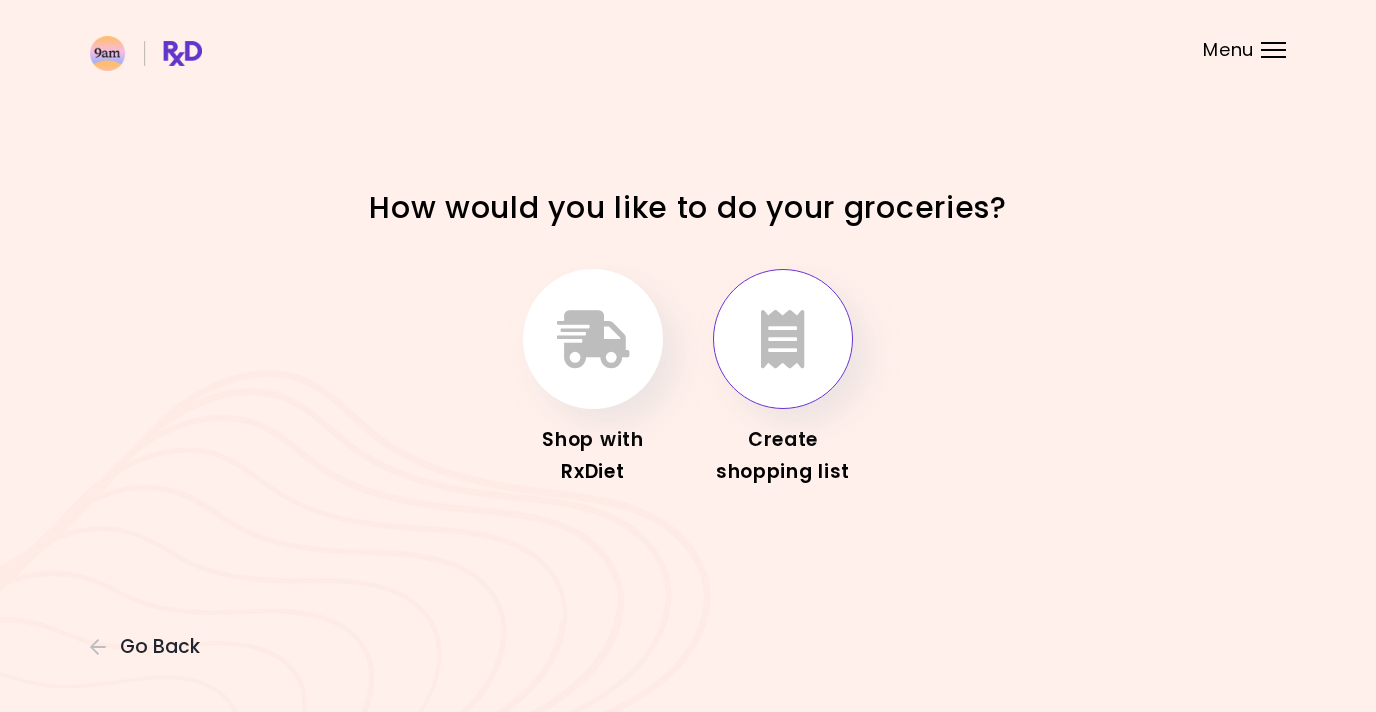 click at bounding box center (783, 339) 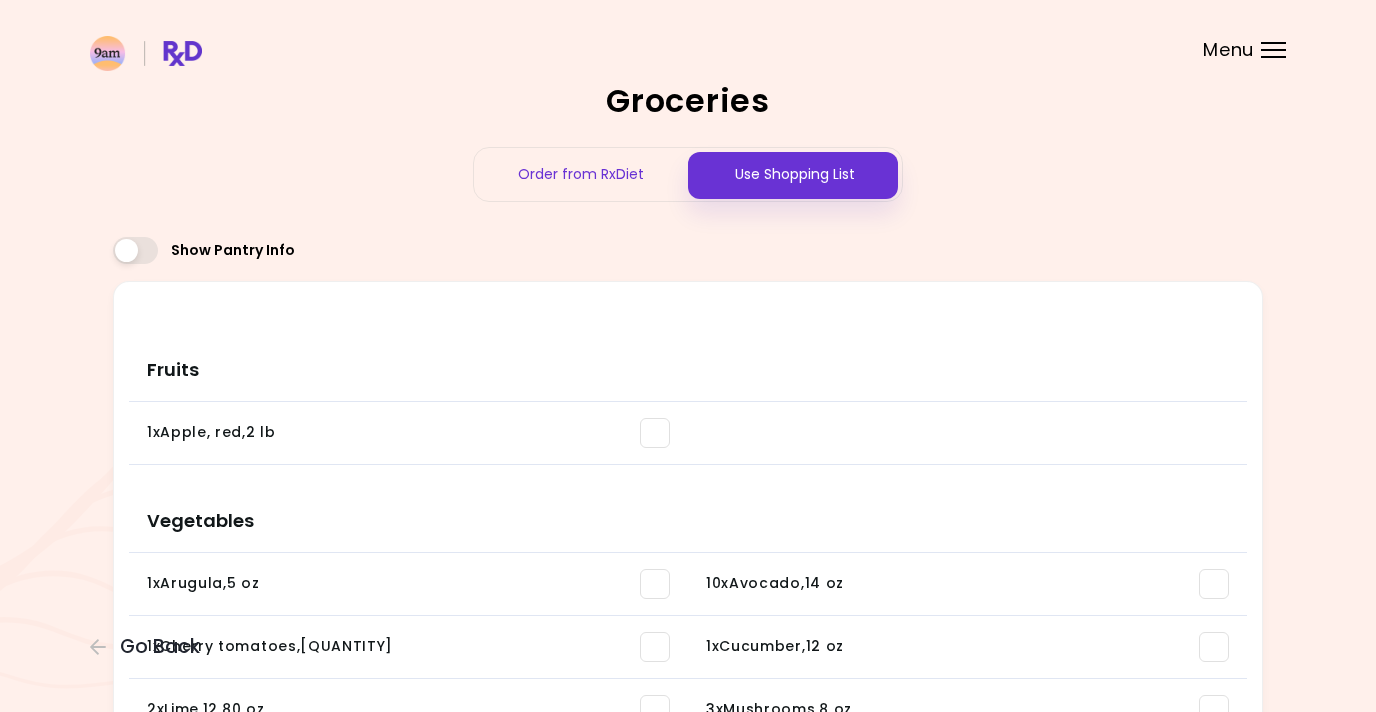 scroll, scrollTop: 0, scrollLeft: 0, axis: both 